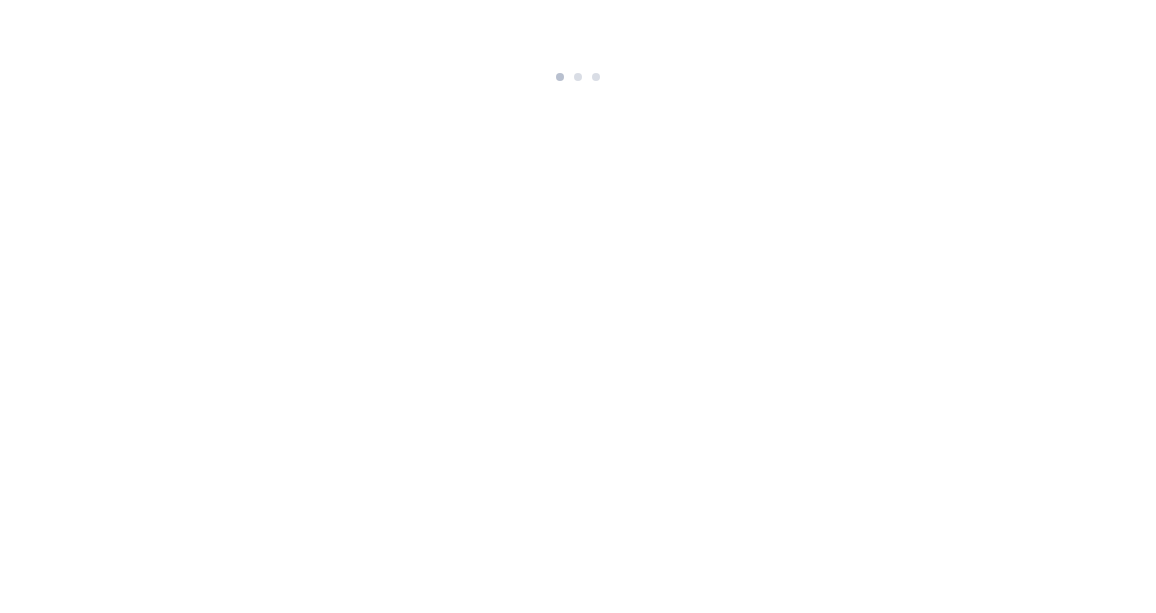 scroll, scrollTop: 0, scrollLeft: 0, axis: both 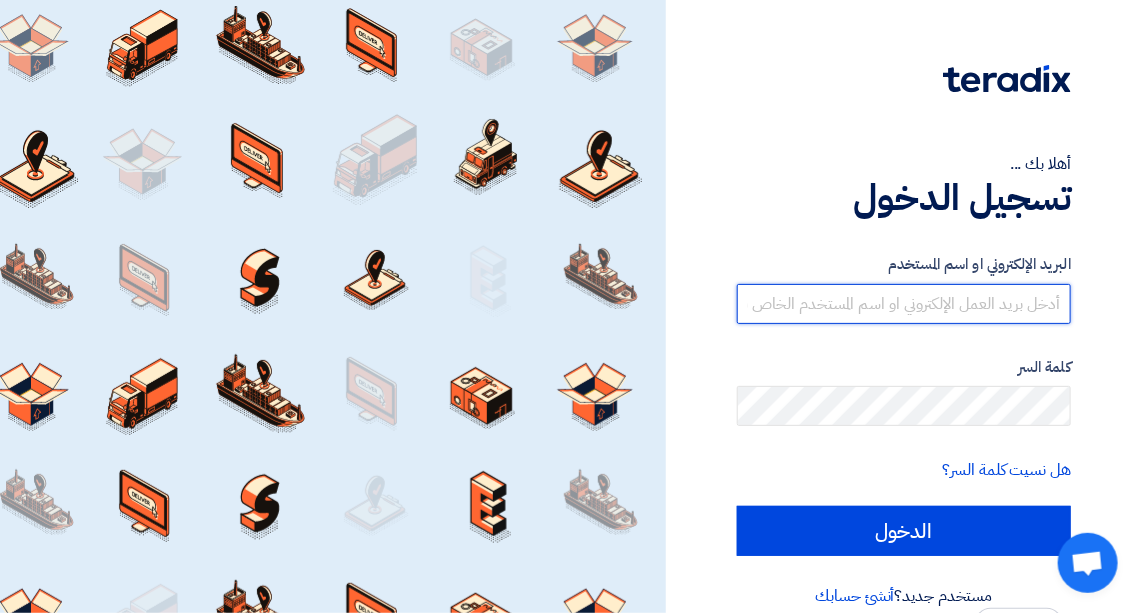 type on "[PERSON_NAME][EMAIL_ADDRESS][DOMAIN_NAME]" 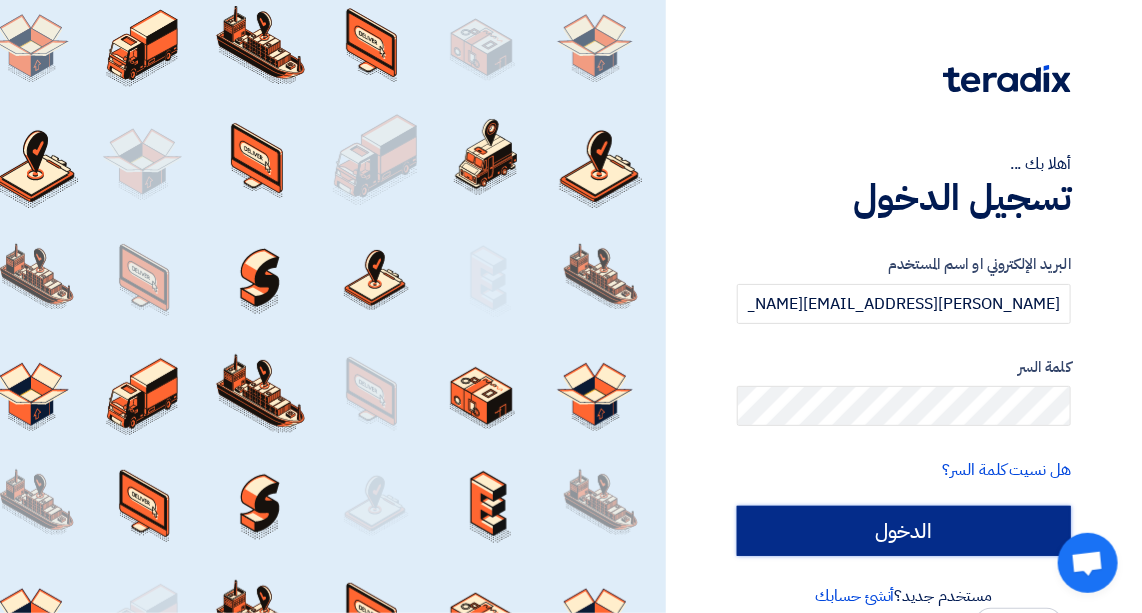 click on "الدخول" 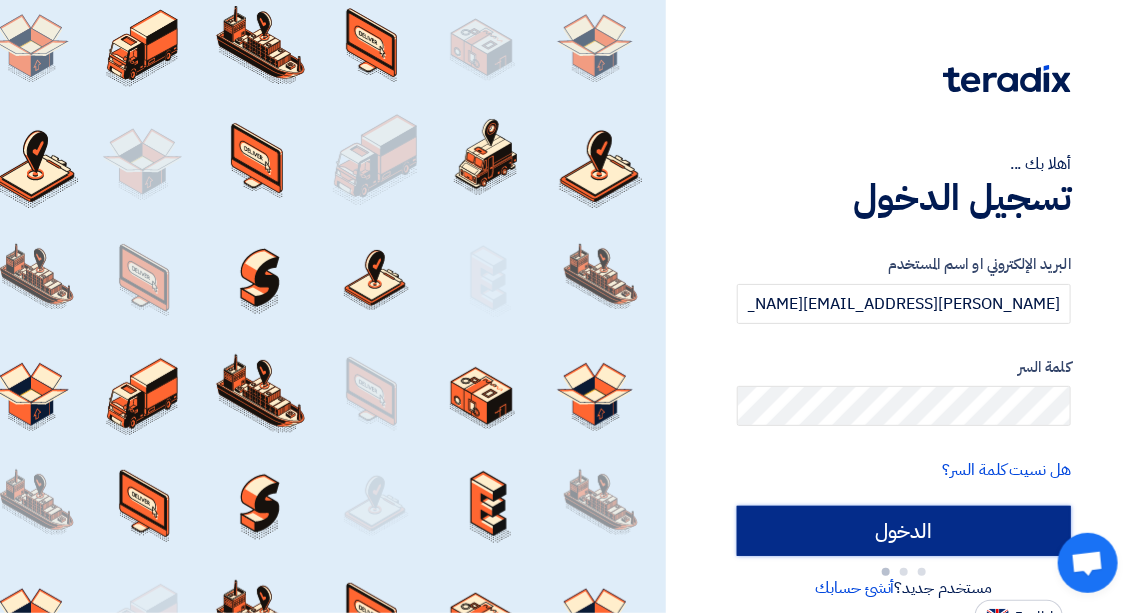 type on "Sign in" 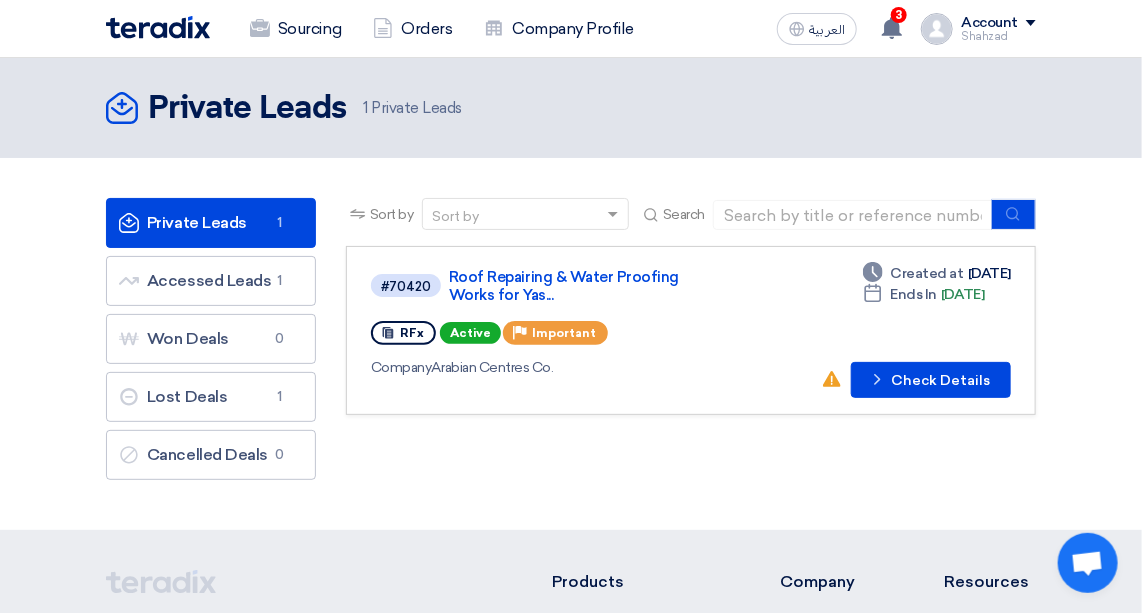 click on "Account" 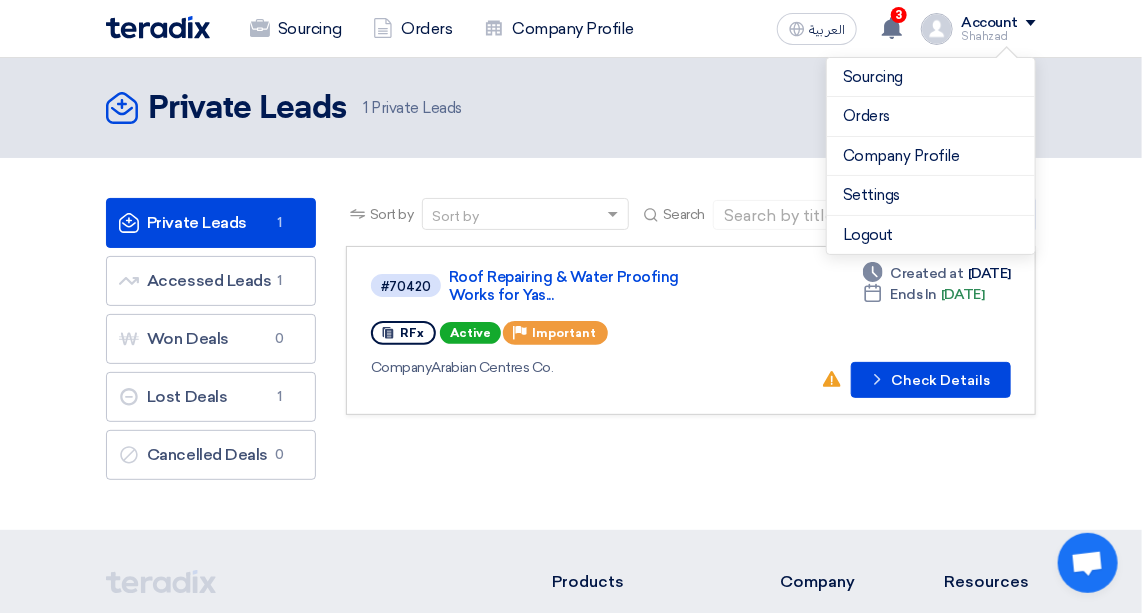 click on "Company Profile" 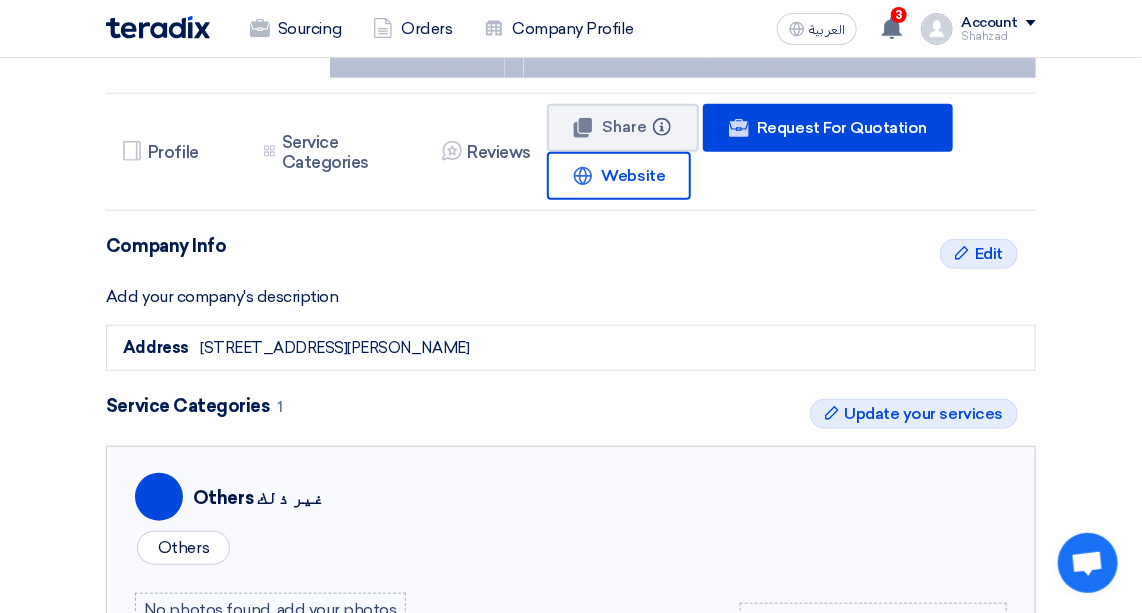 scroll, scrollTop: 363, scrollLeft: 0, axis: vertical 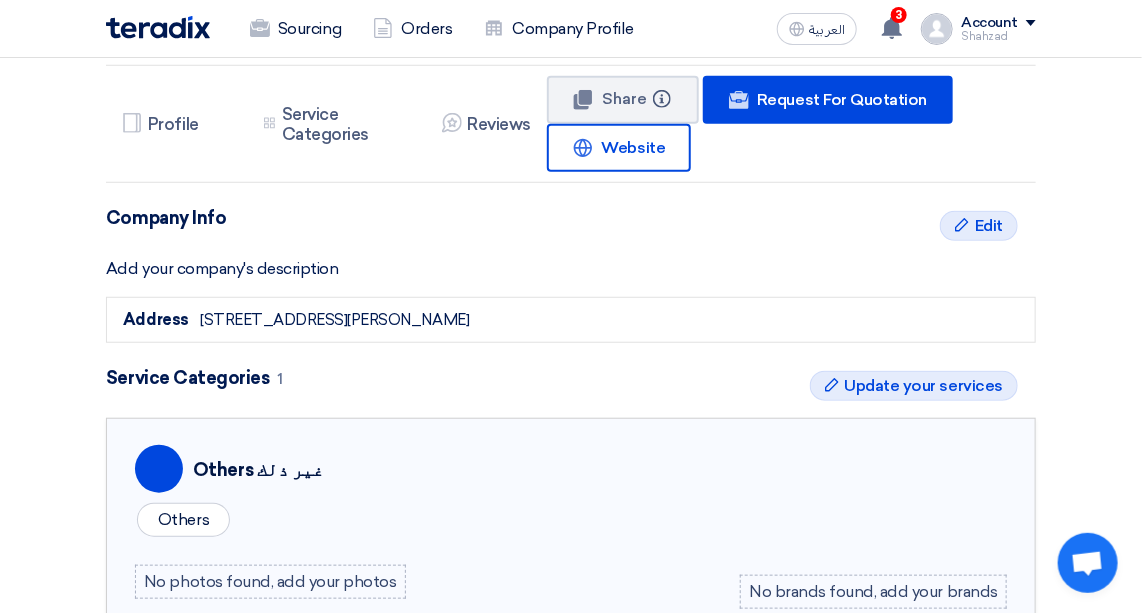 click on "Profile" 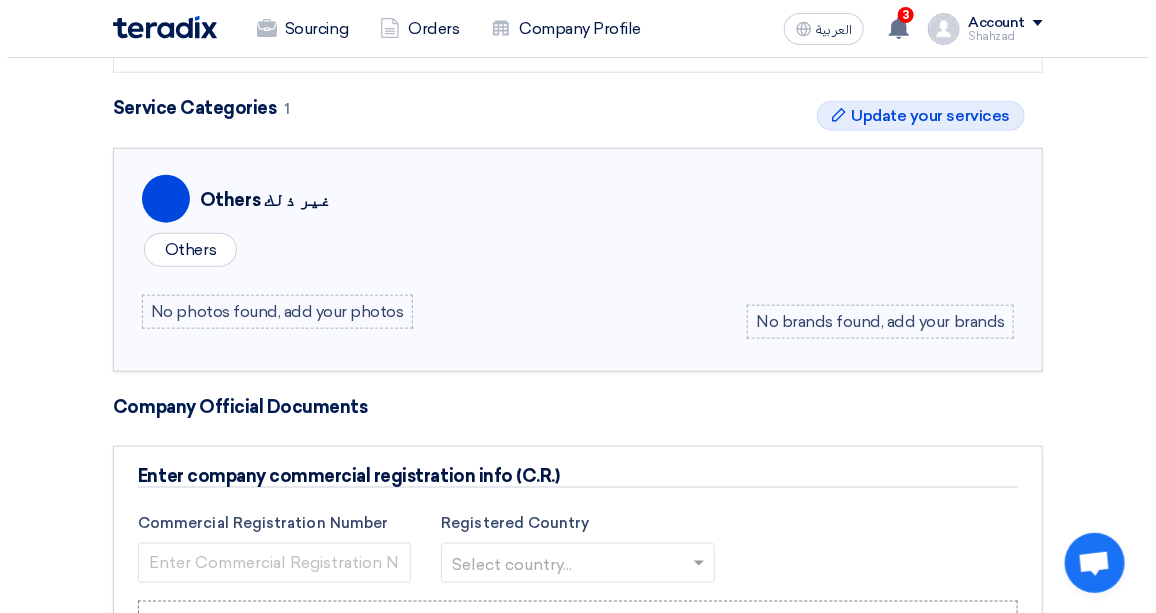 scroll, scrollTop: 636, scrollLeft: 0, axis: vertical 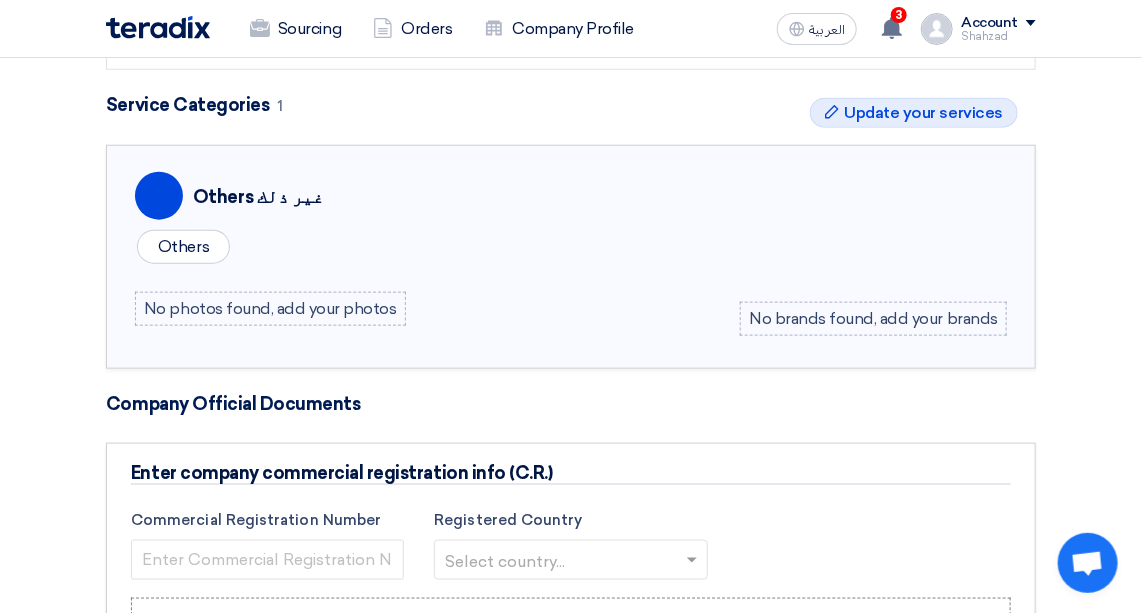 click on "Update your services" at bounding box center [924, 113] 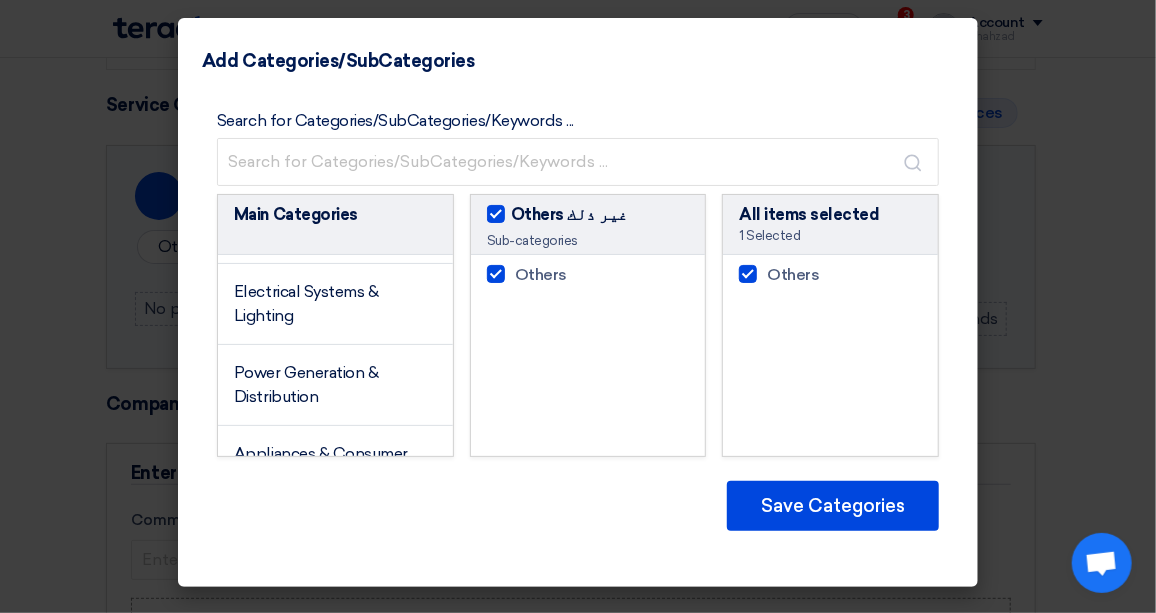 scroll, scrollTop: 272, scrollLeft: 0, axis: vertical 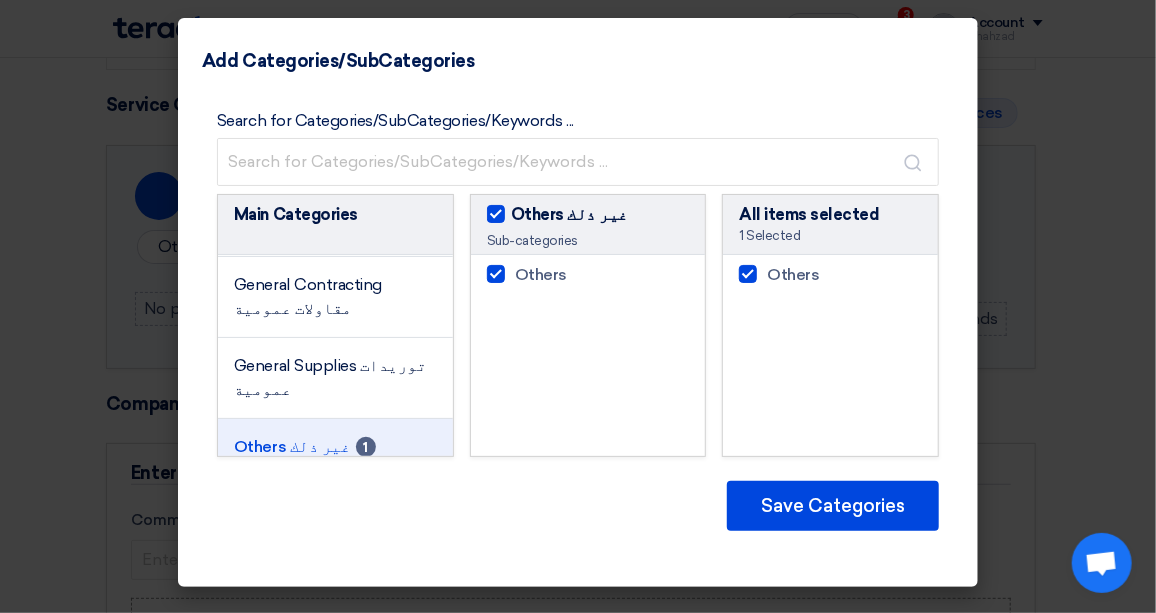 drag, startPoint x: 364, startPoint y: 336, endPoint x: 278, endPoint y: 517, distance: 200.39212 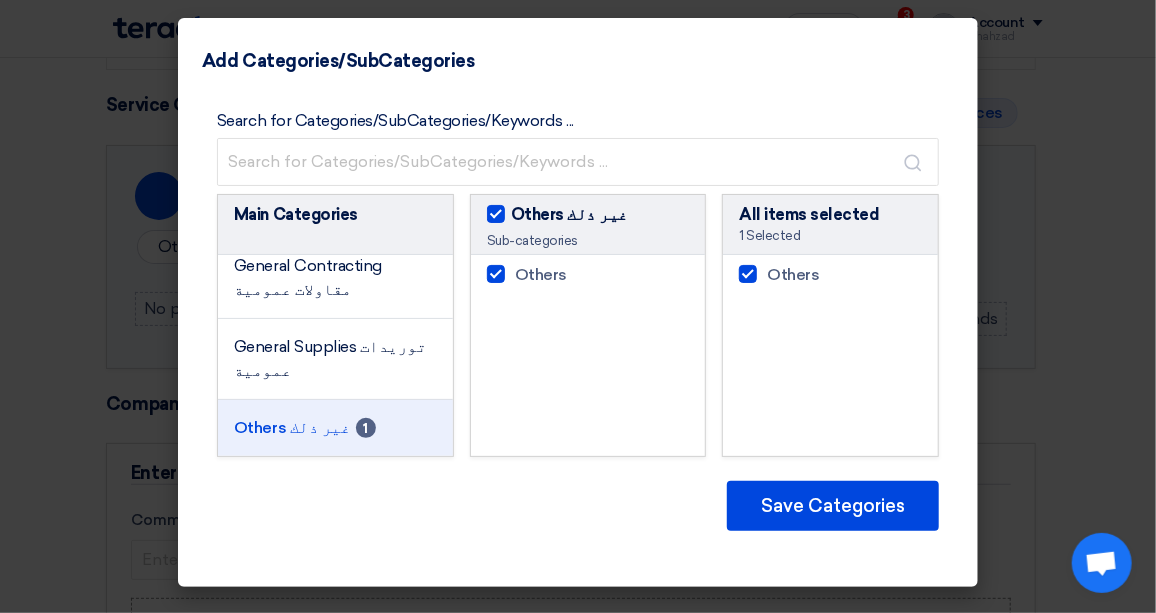 scroll, scrollTop: 4499, scrollLeft: 0, axis: vertical 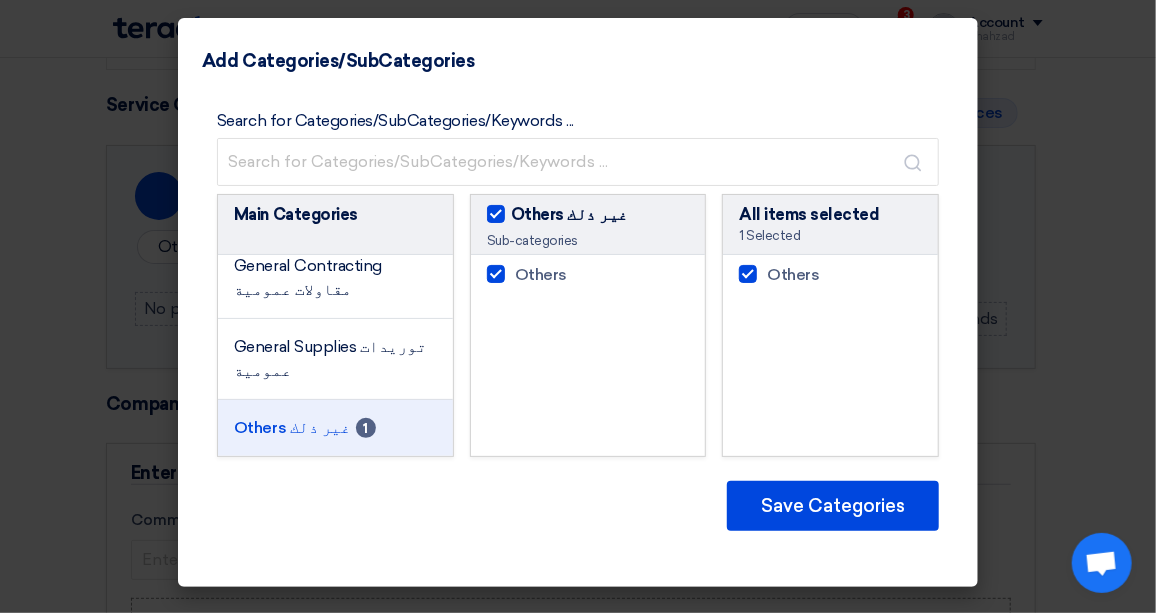 click on "General Contracting مقاولات عمومية" 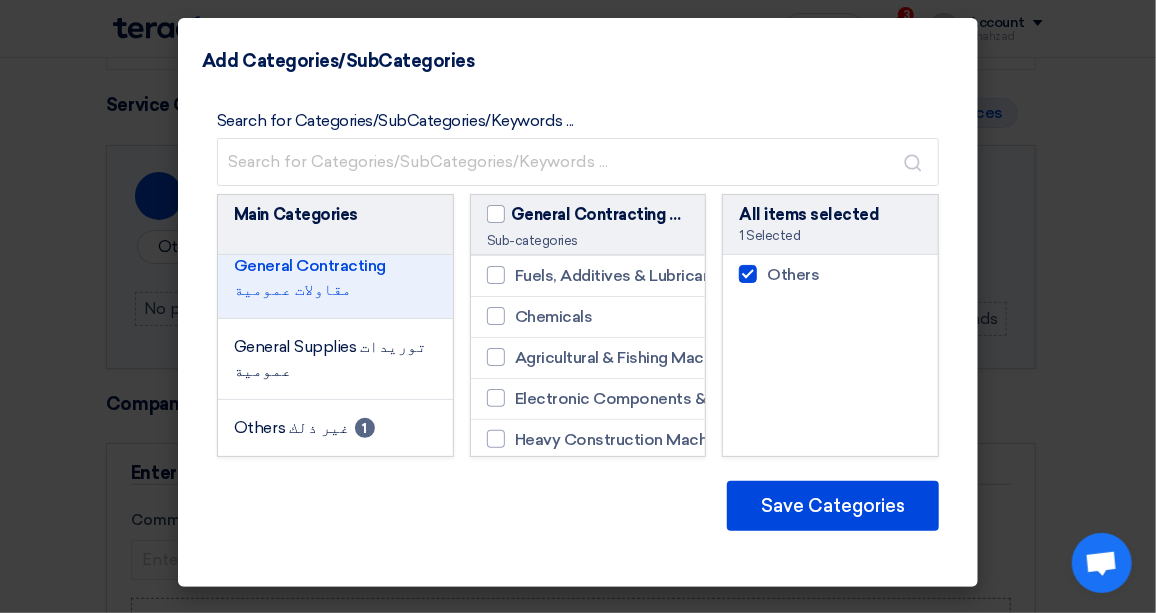 scroll, scrollTop: 1181, scrollLeft: 0, axis: vertical 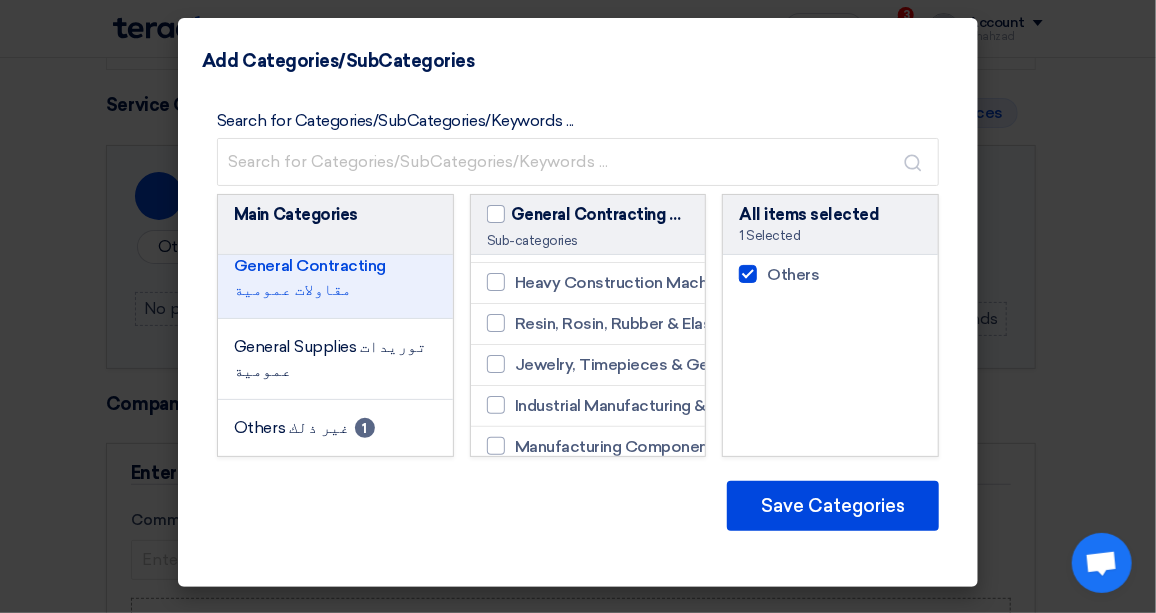 click 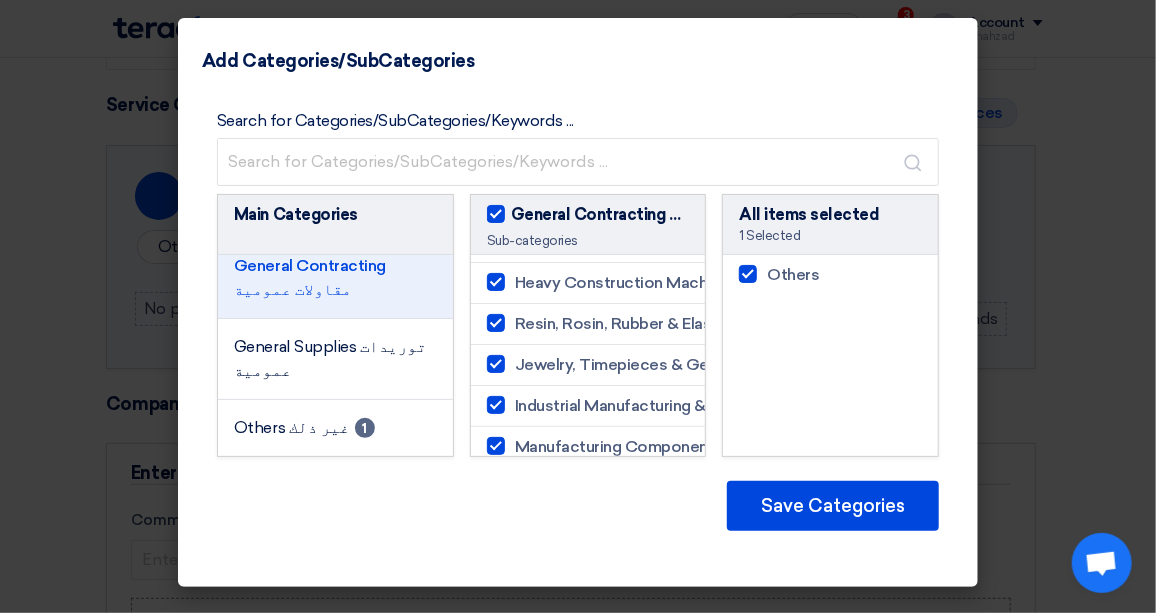 checkbox on "true" 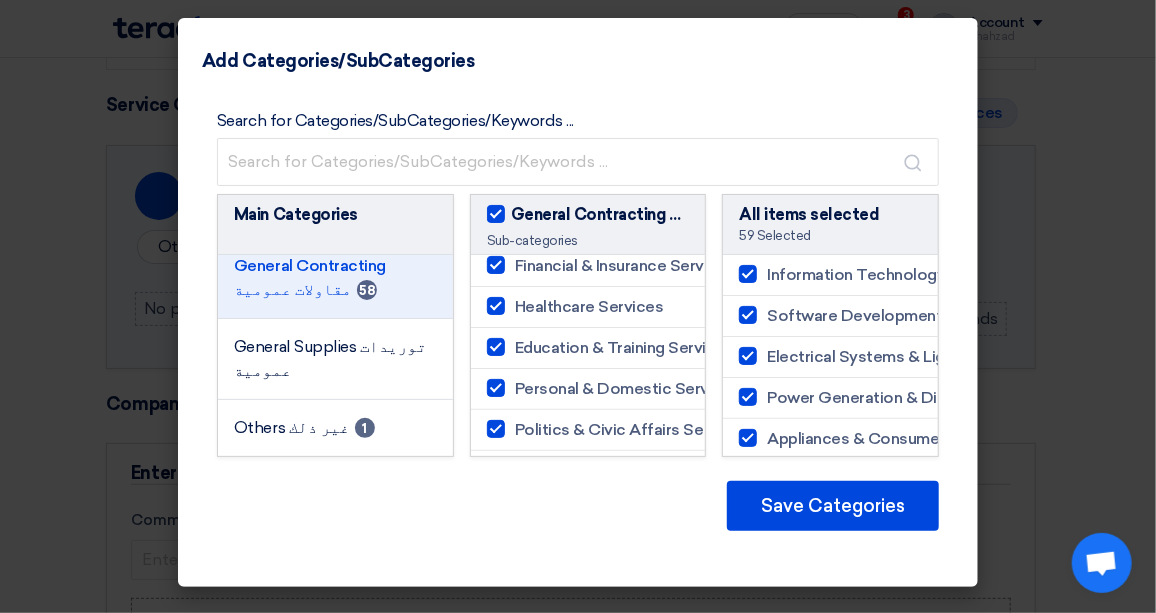 scroll, scrollTop: 2181, scrollLeft: 0, axis: vertical 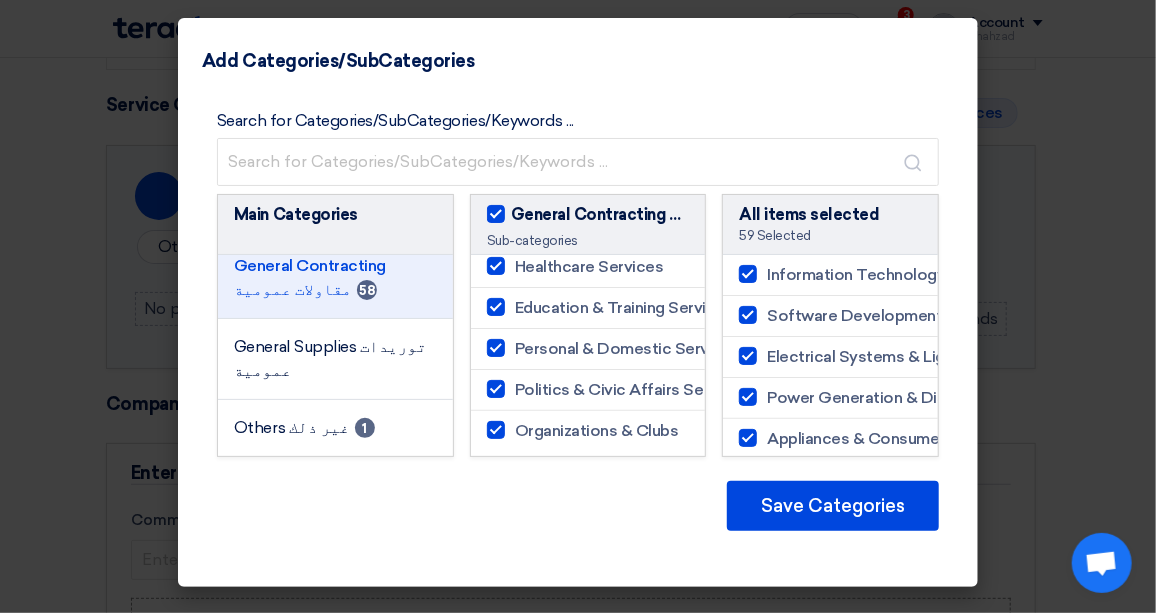 click on "Politics & Civic Affairs Services" 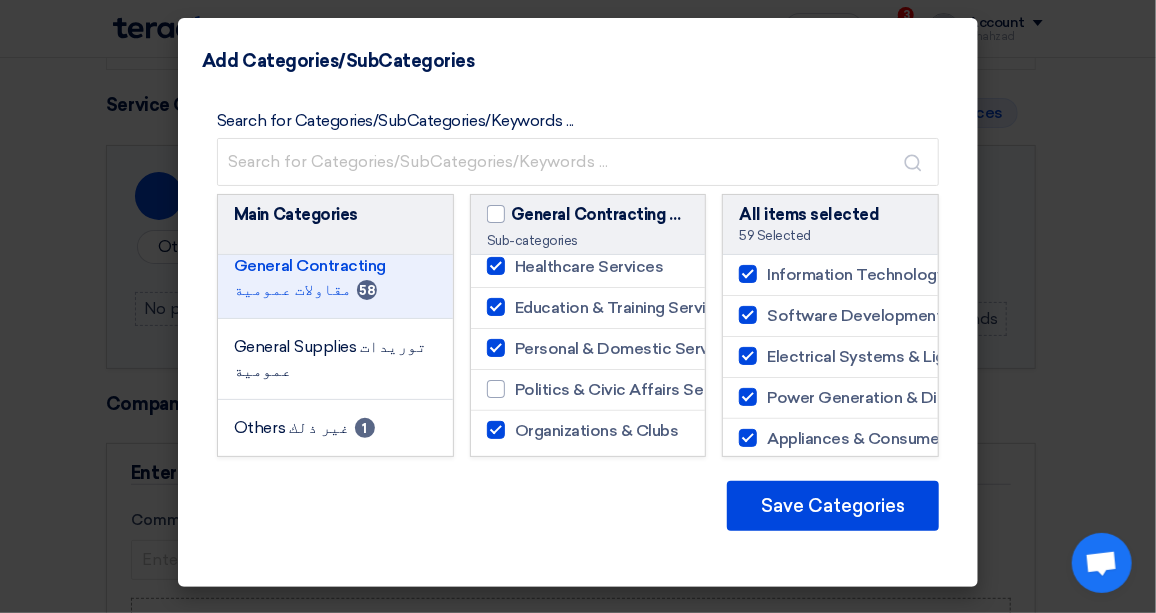 checkbox on "false" 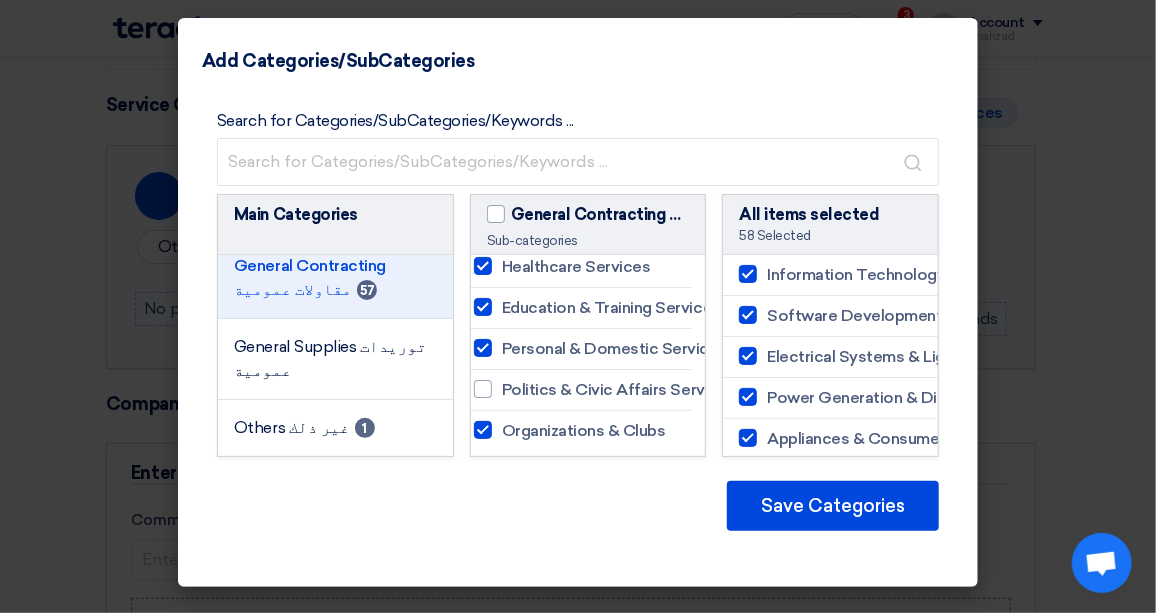 scroll, scrollTop: 2181, scrollLeft: 0, axis: vertical 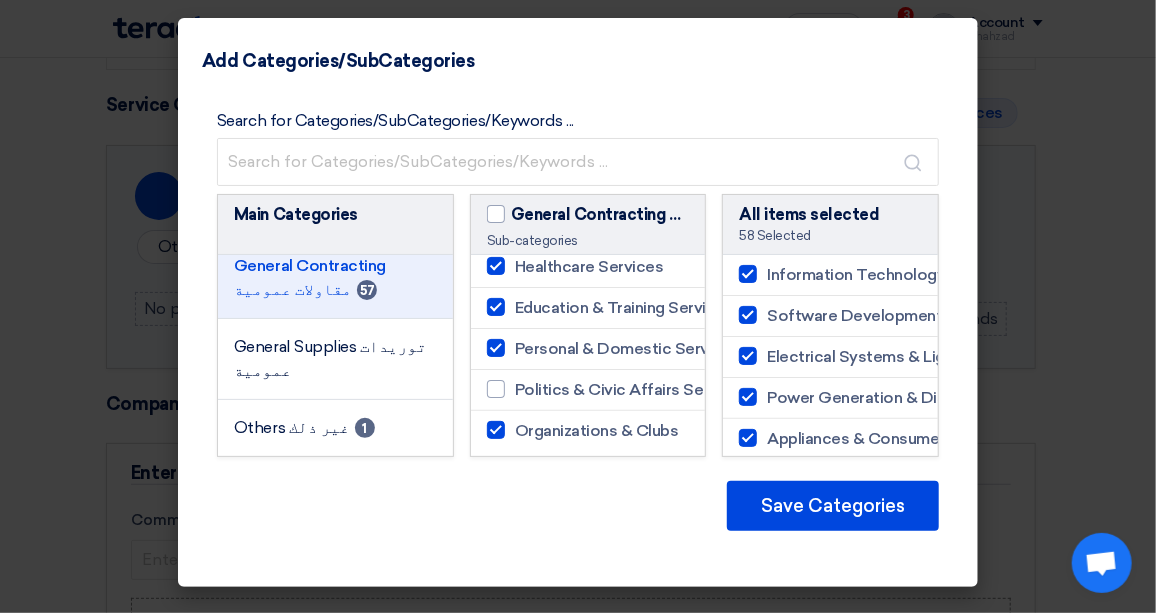 click 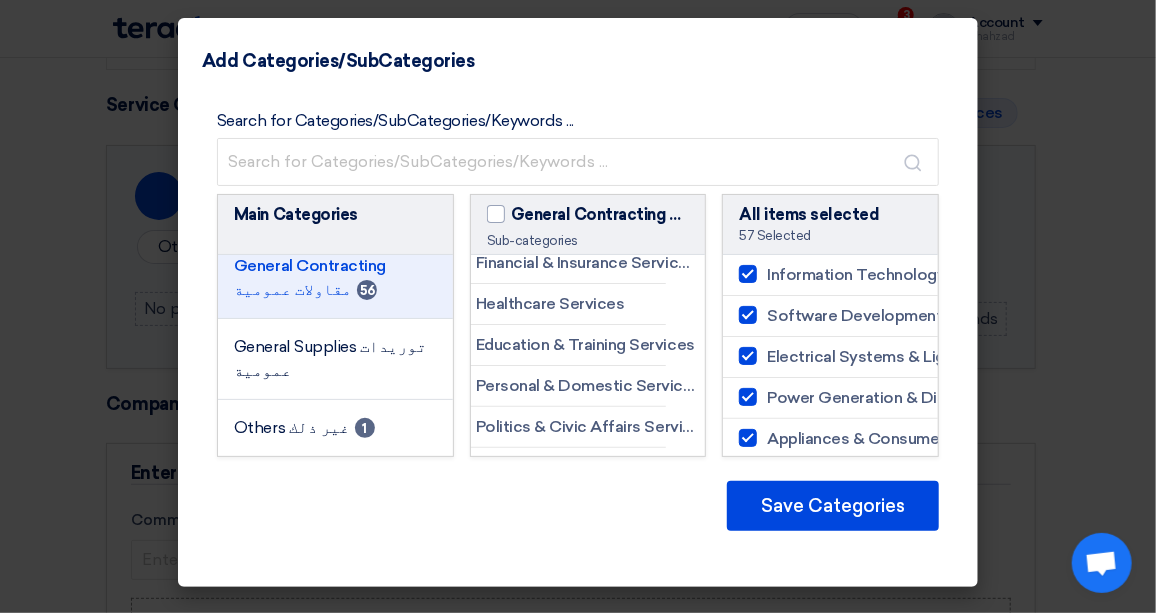 scroll, scrollTop: 1818, scrollLeft: 50, axis: both 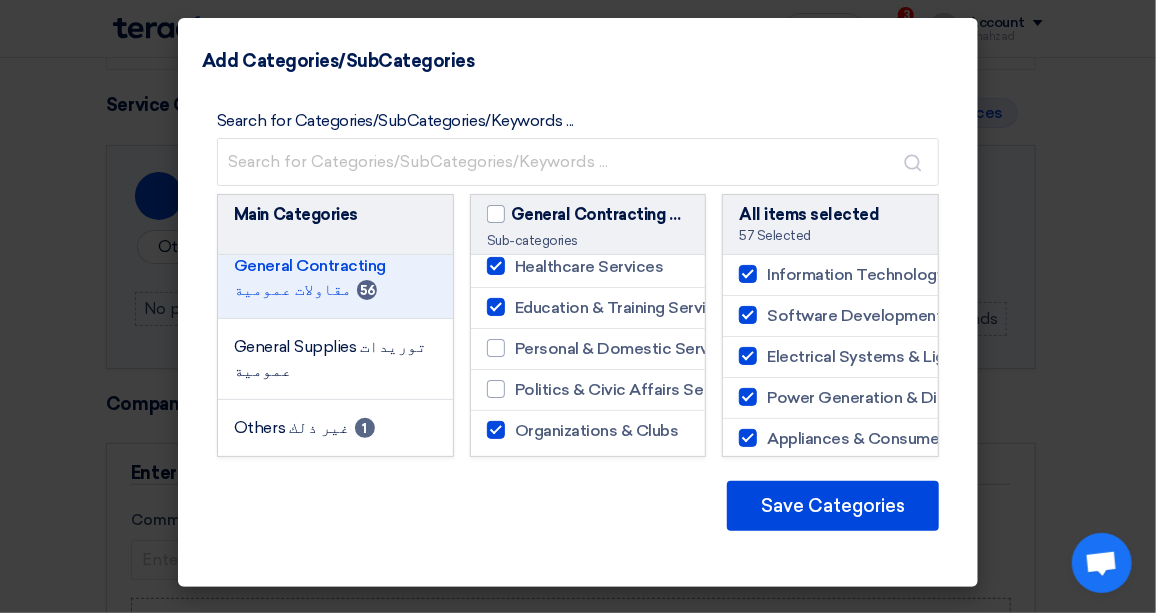 click on "Organizations & Clubs" 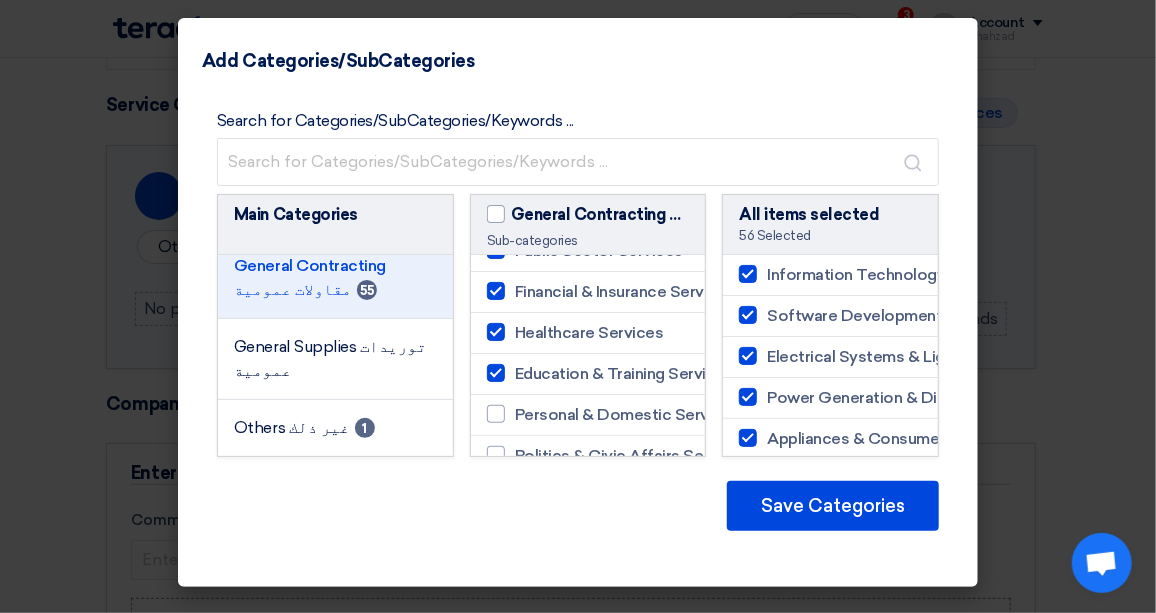 scroll, scrollTop: 2090, scrollLeft: 0, axis: vertical 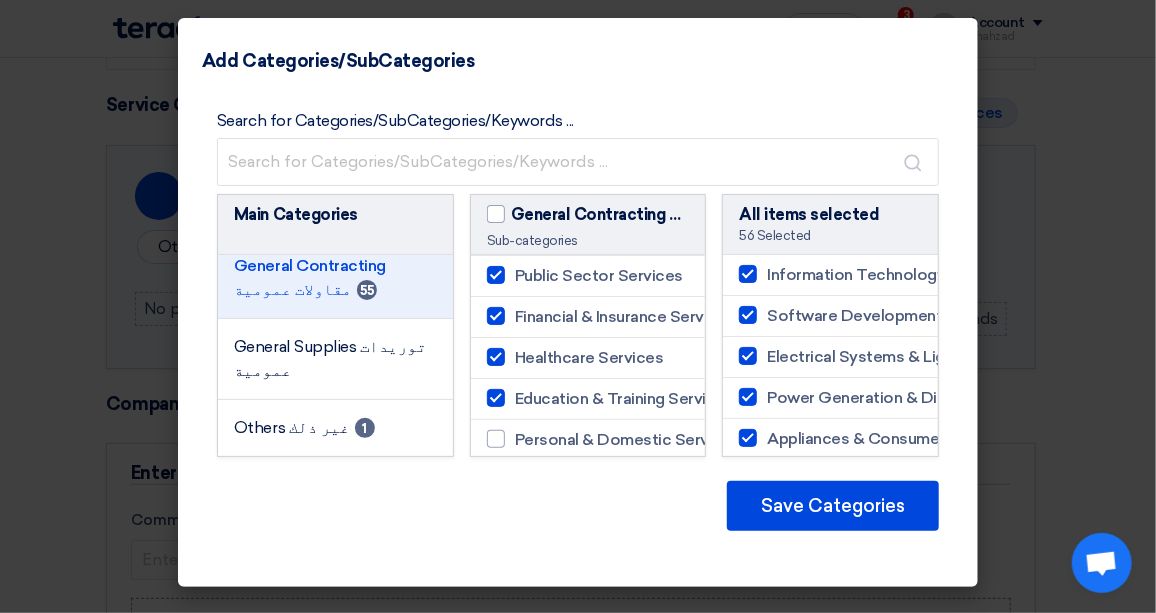 click 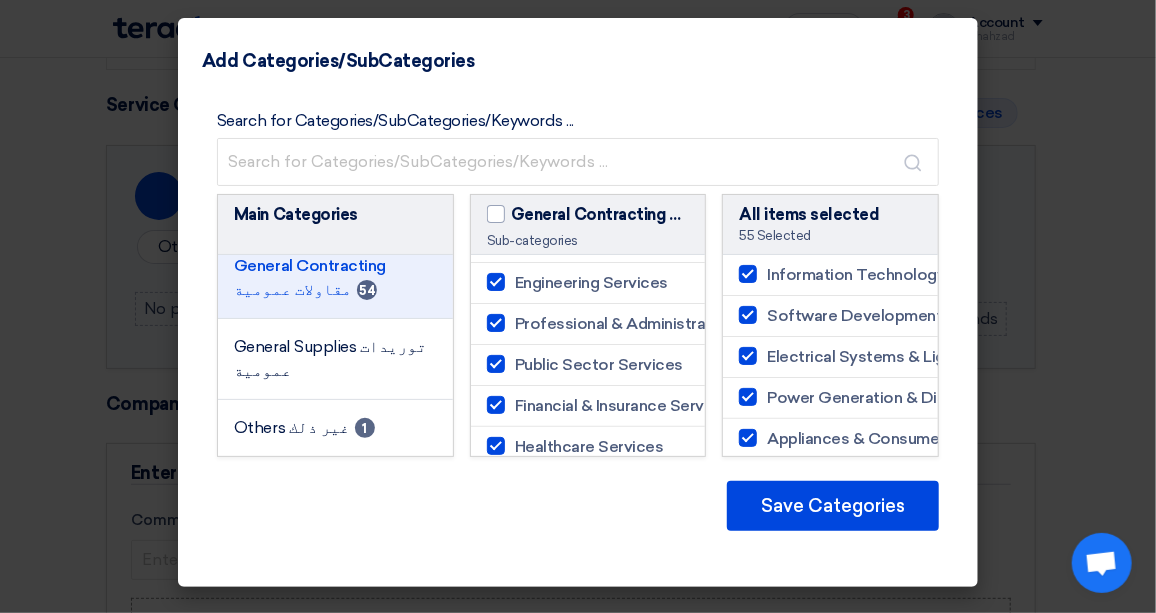 scroll, scrollTop: 2090, scrollLeft: 0, axis: vertical 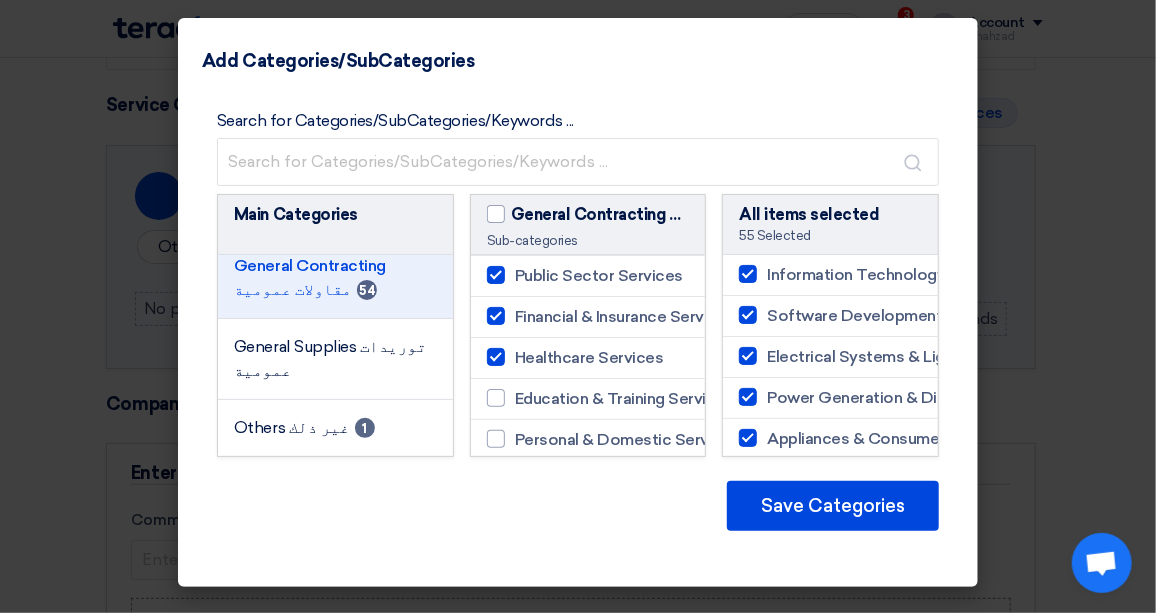 click 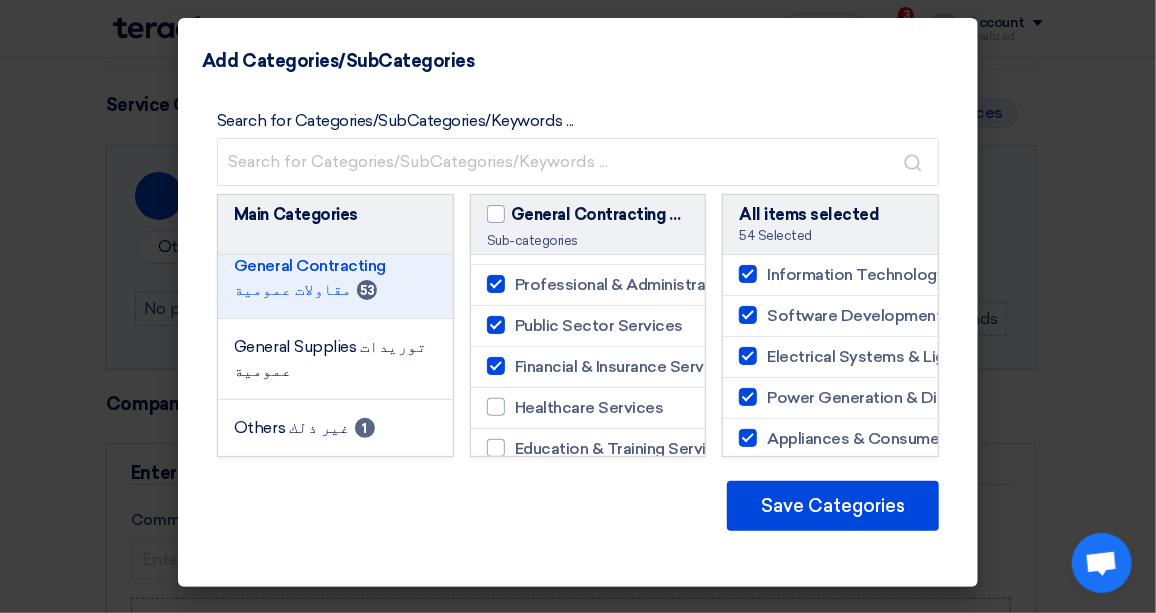 scroll, scrollTop: 1999, scrollLeft: 0, axis: vertical 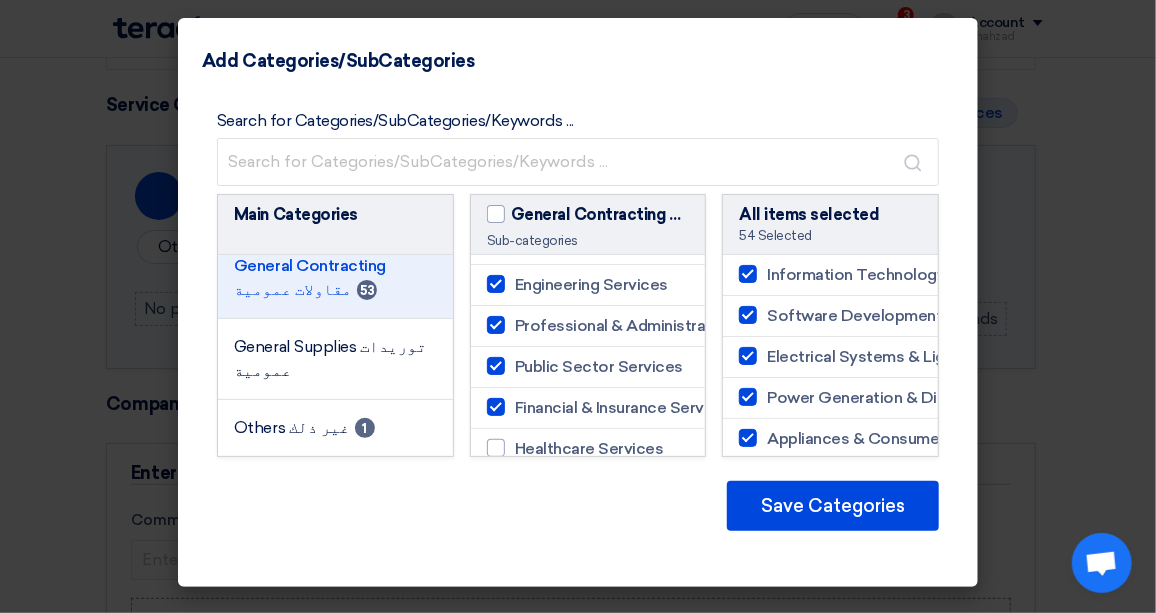 click 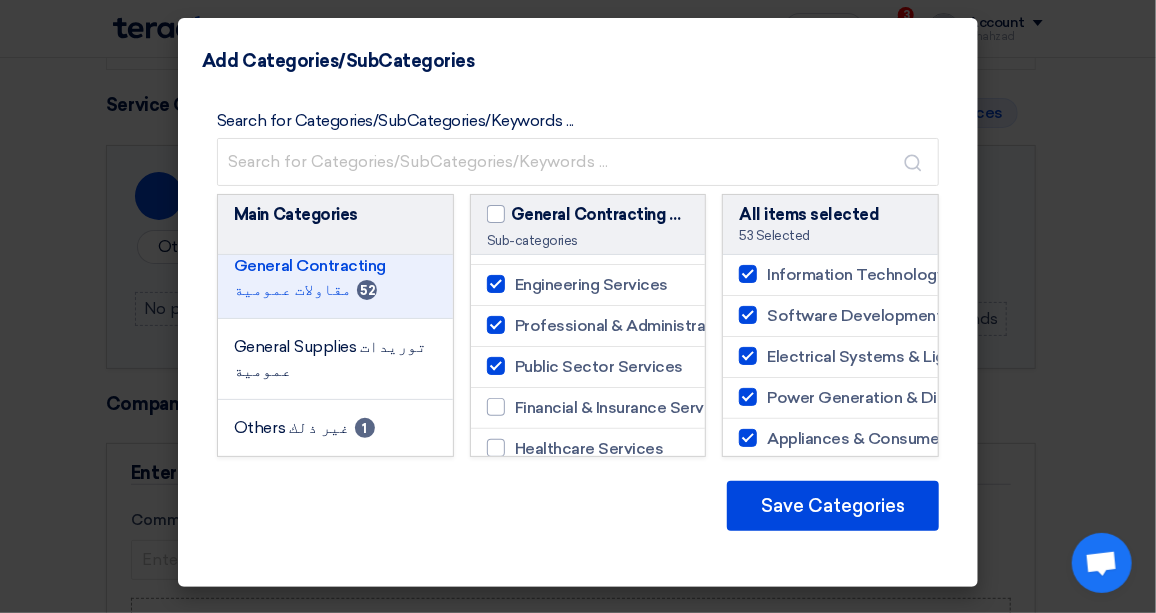 click 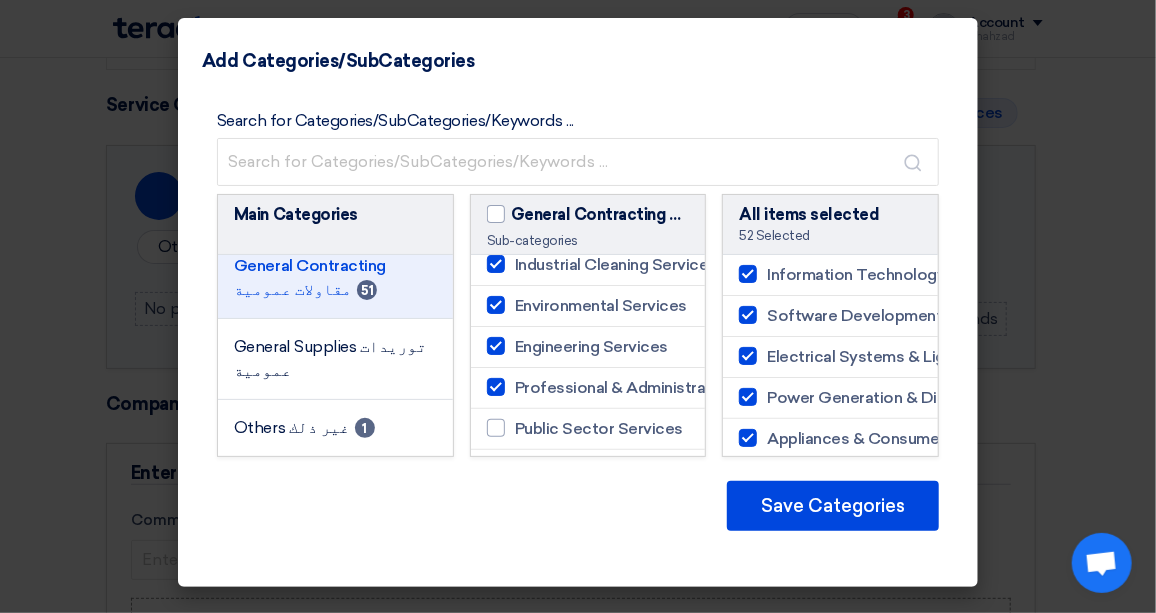 scroll, scrollTop: 1909, scrollLeft: 0, axis: vertical 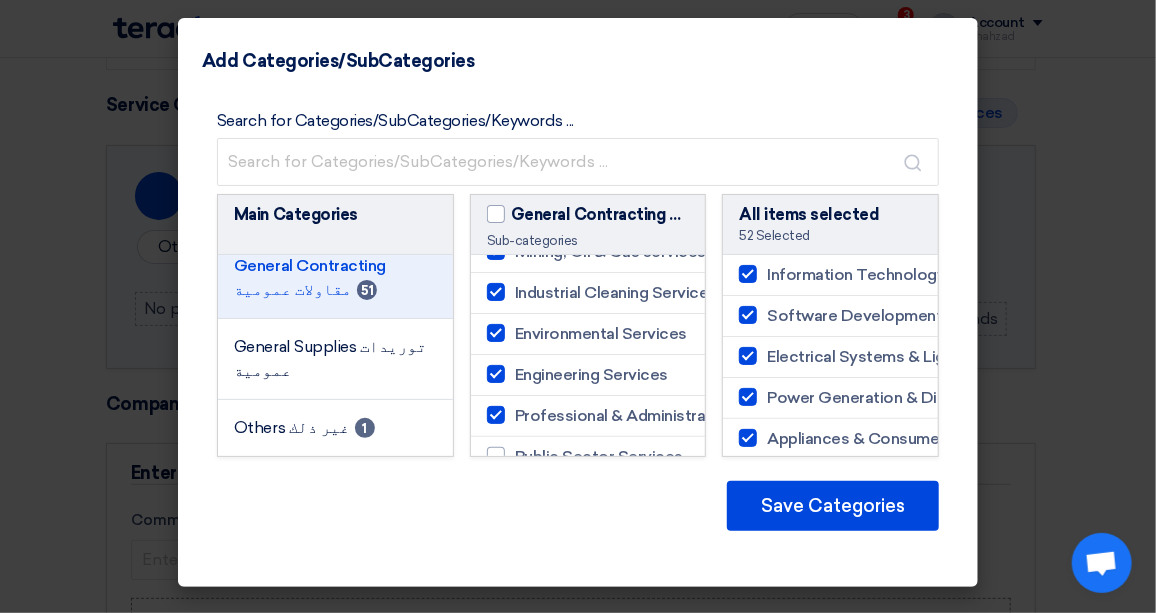 click on "Professional & Administratives Services" 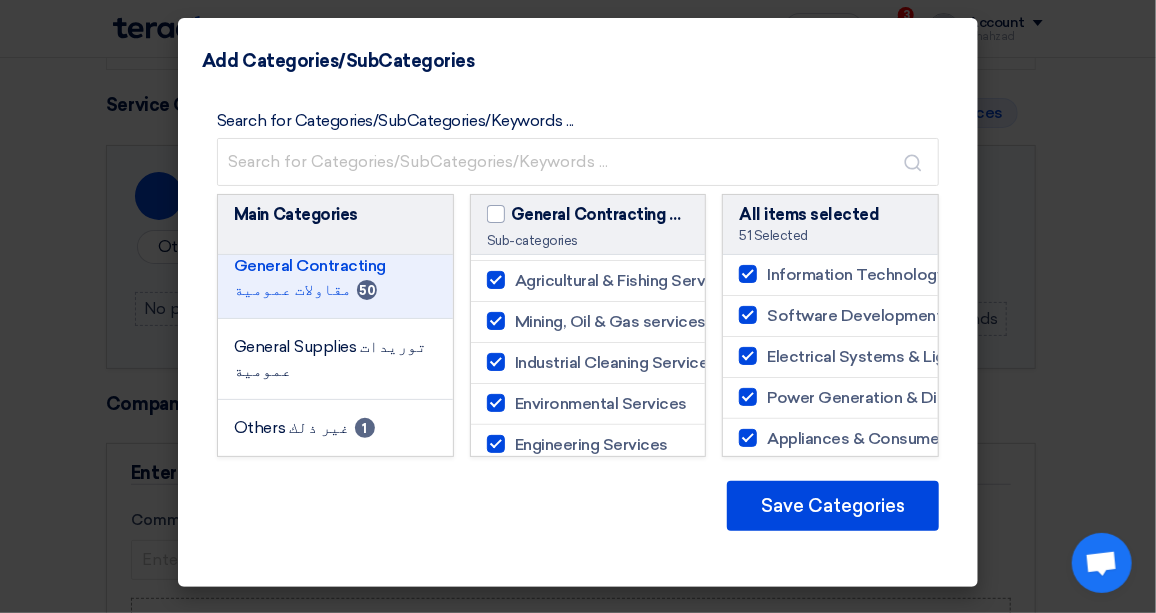scroll, scrollTop: 1818, scrollLeft: 0, axis: vertical 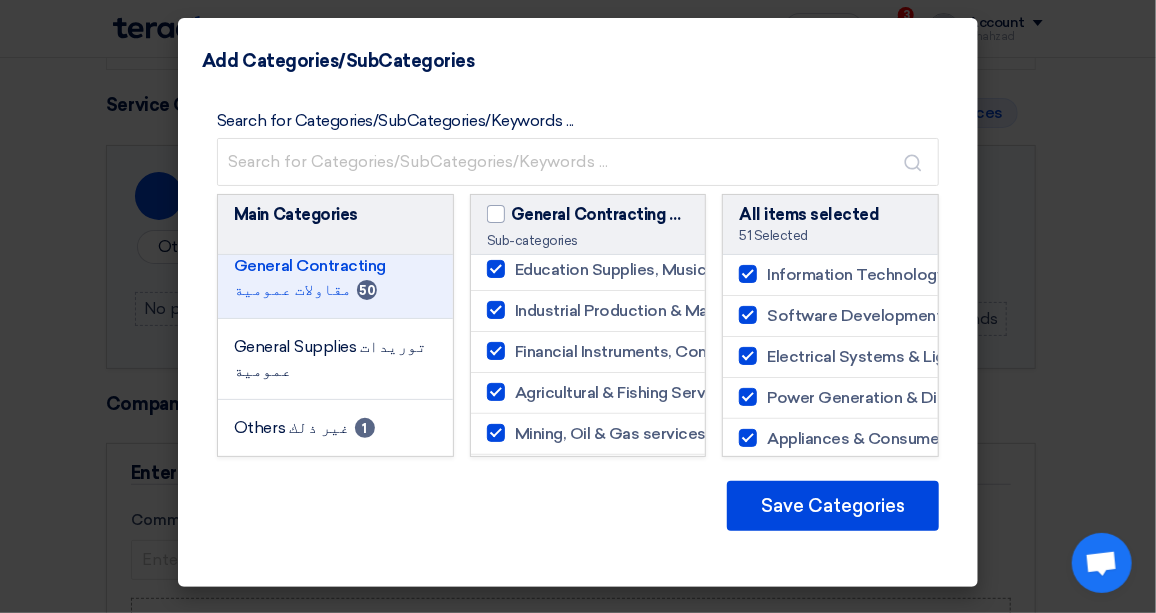 click on "Mining, Oil & Gas services" 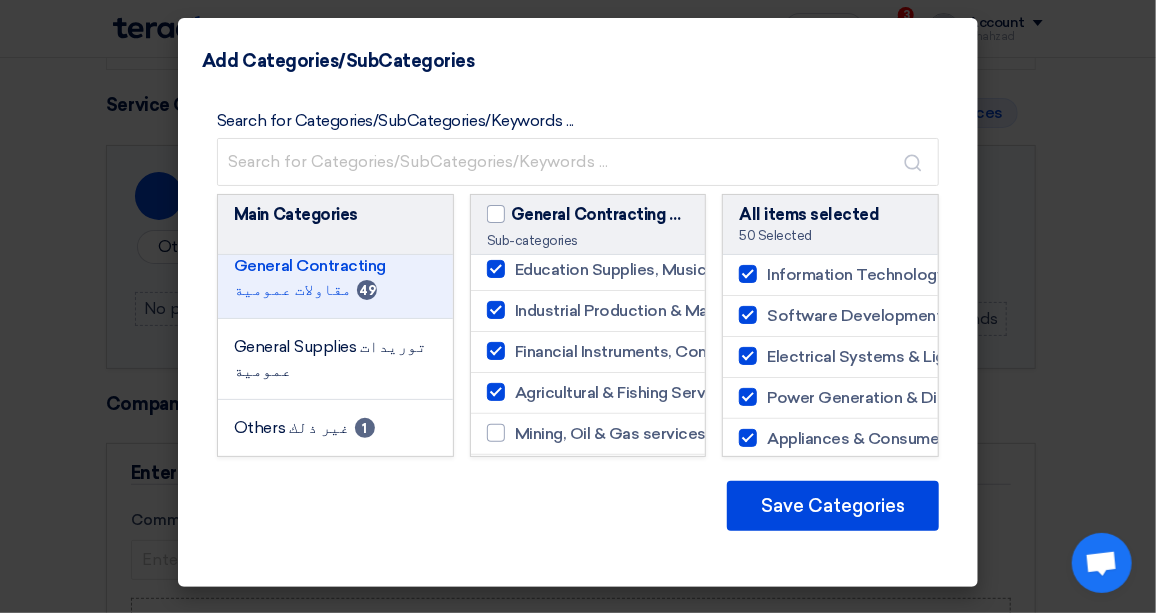 click 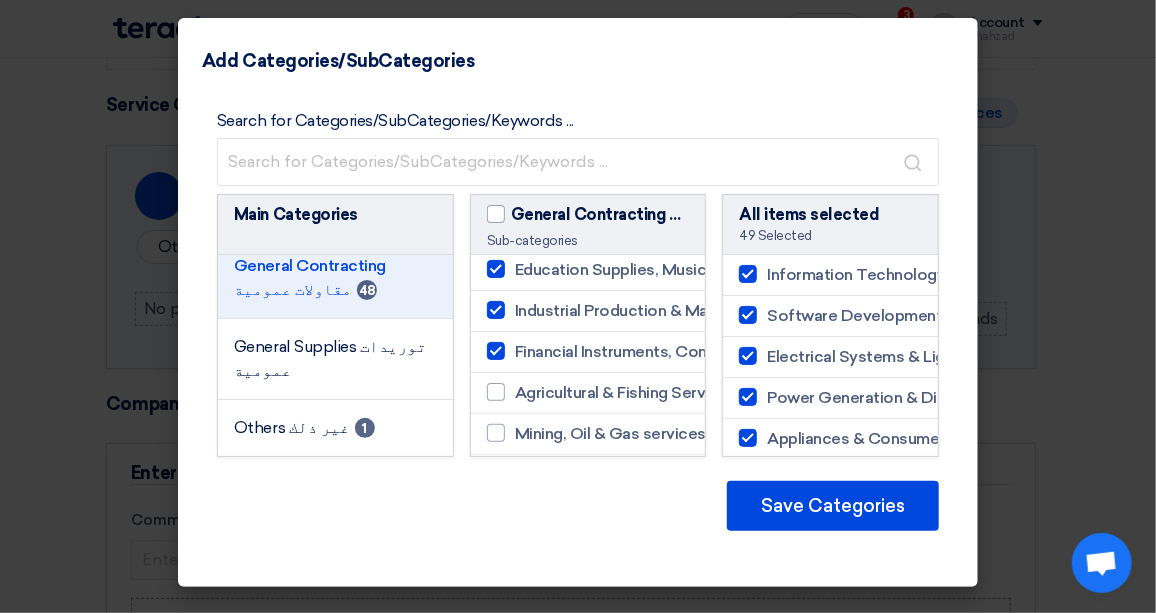 click 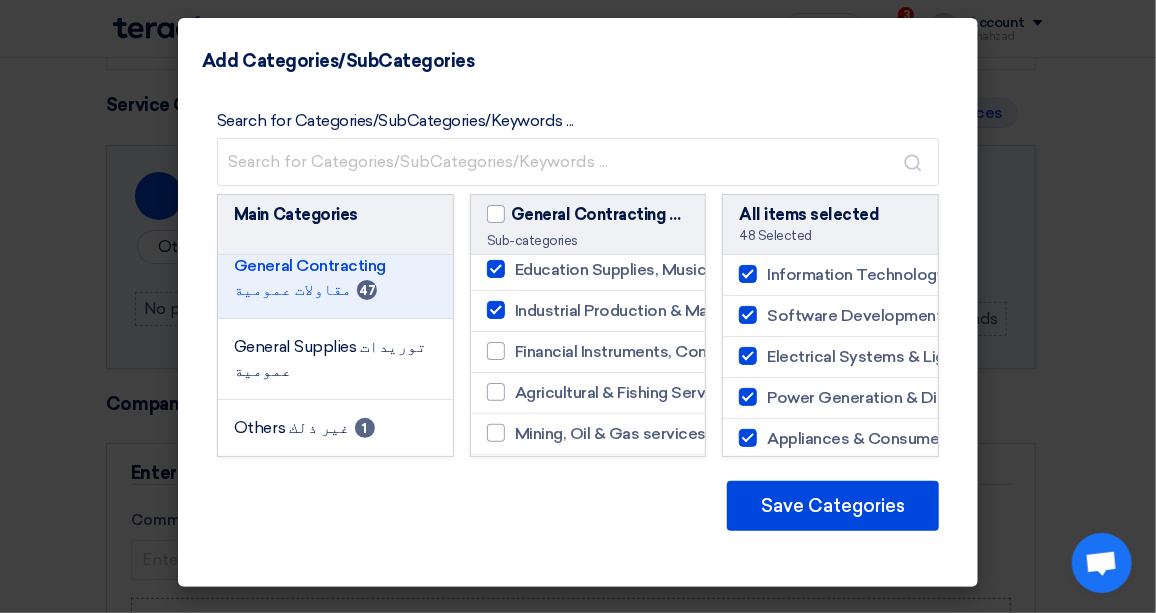 scroll, scrollTop: 1636, scrollLeft: 0, axis: vertical 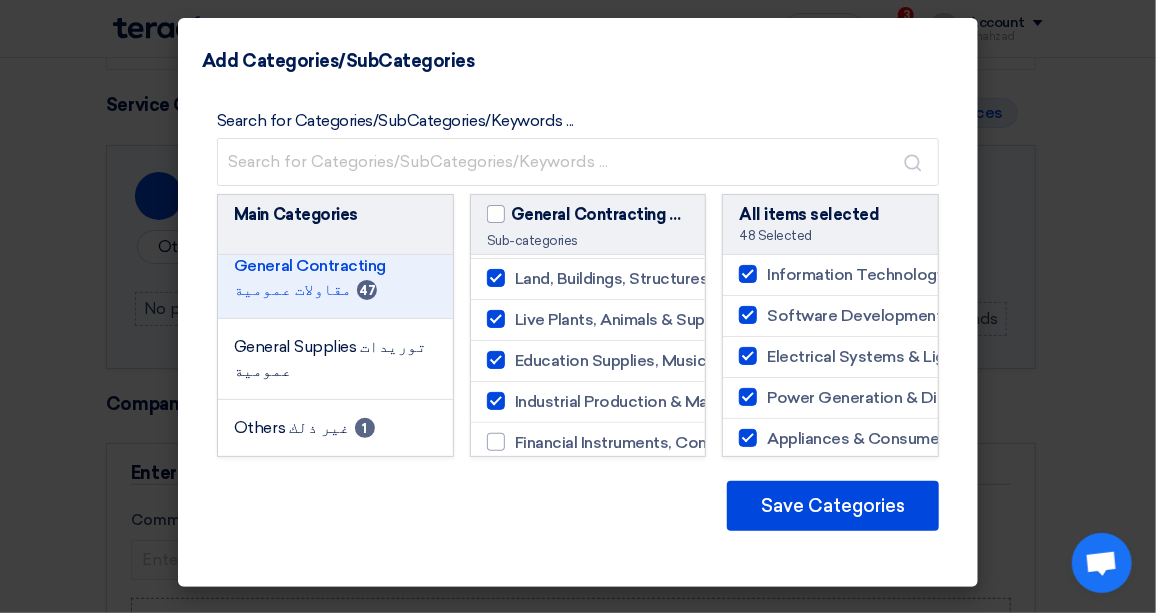 click on "Industrial Production & Manufacturing Services" 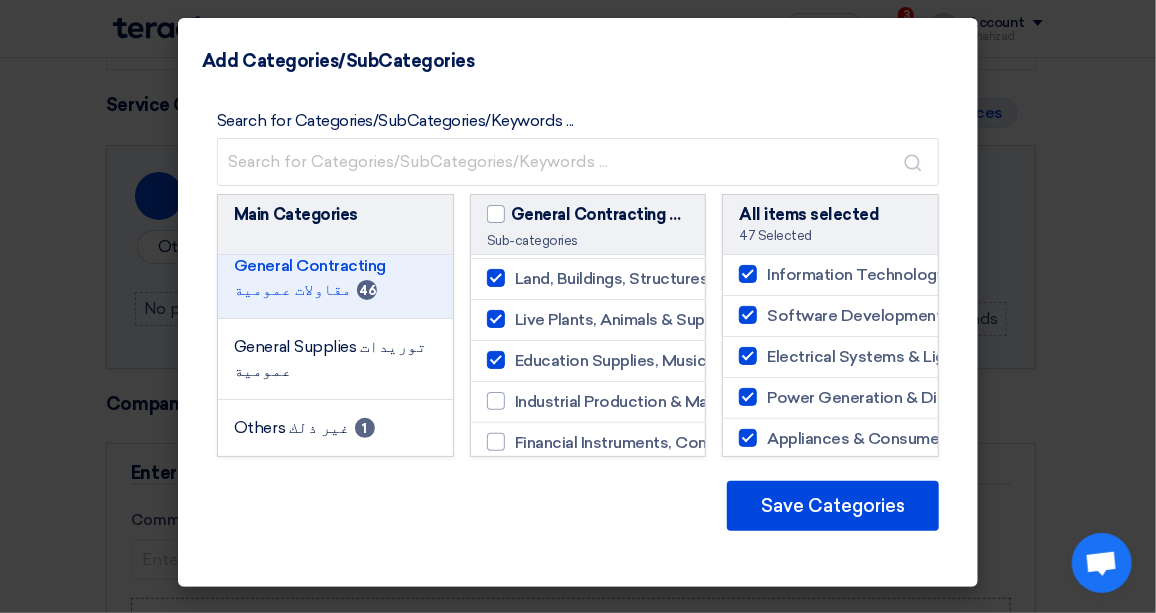 click 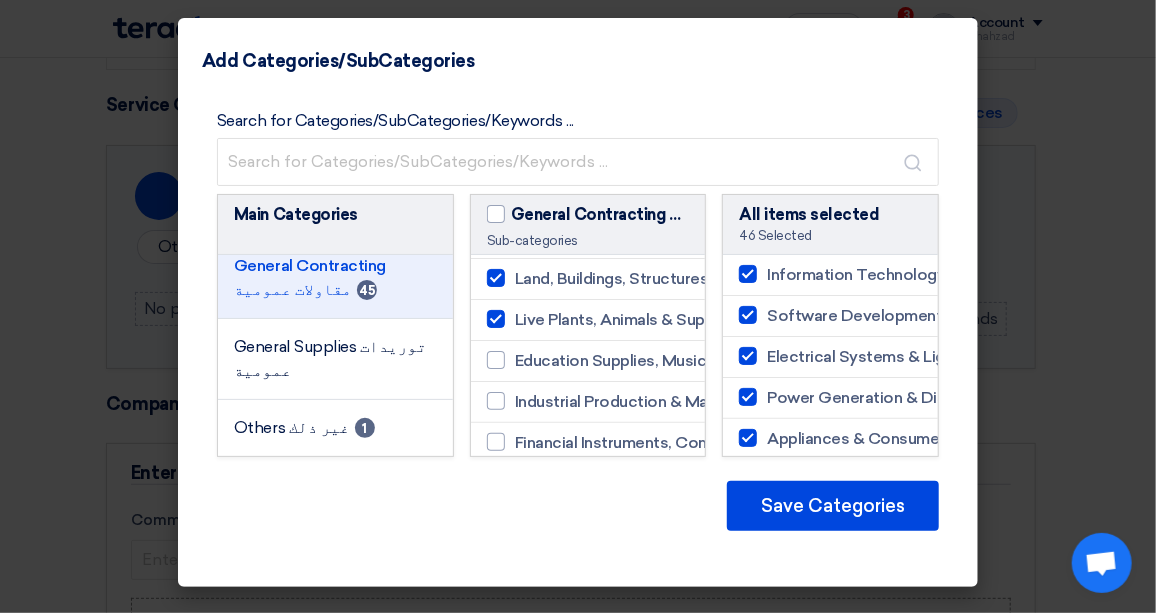 scroll, scrollTop: 1545, scrollLeft: 0, axis: vertical 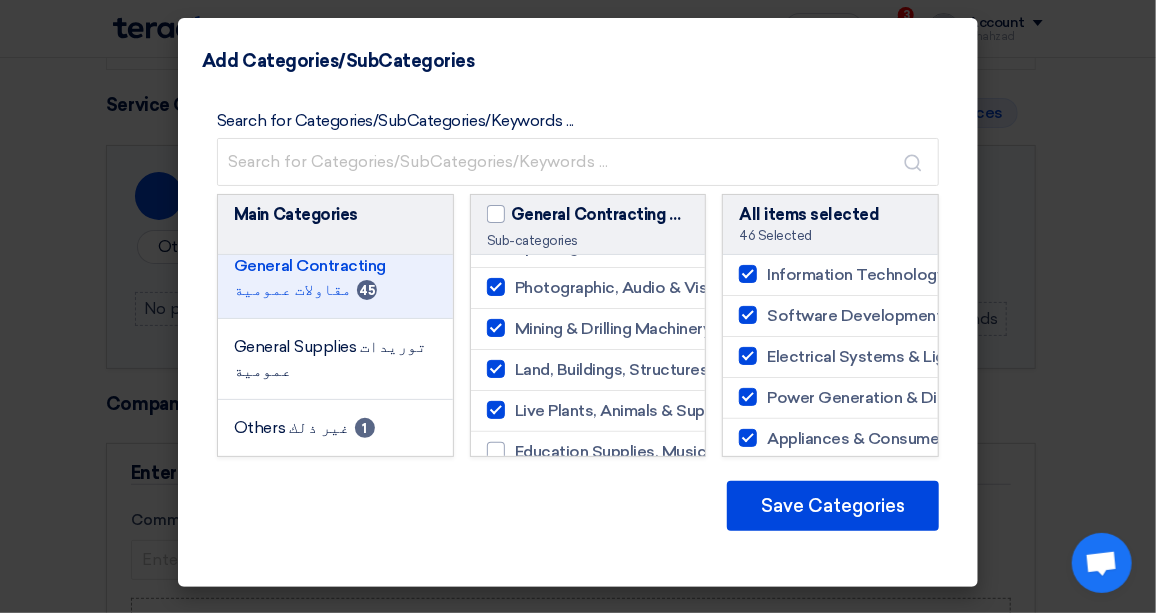 click 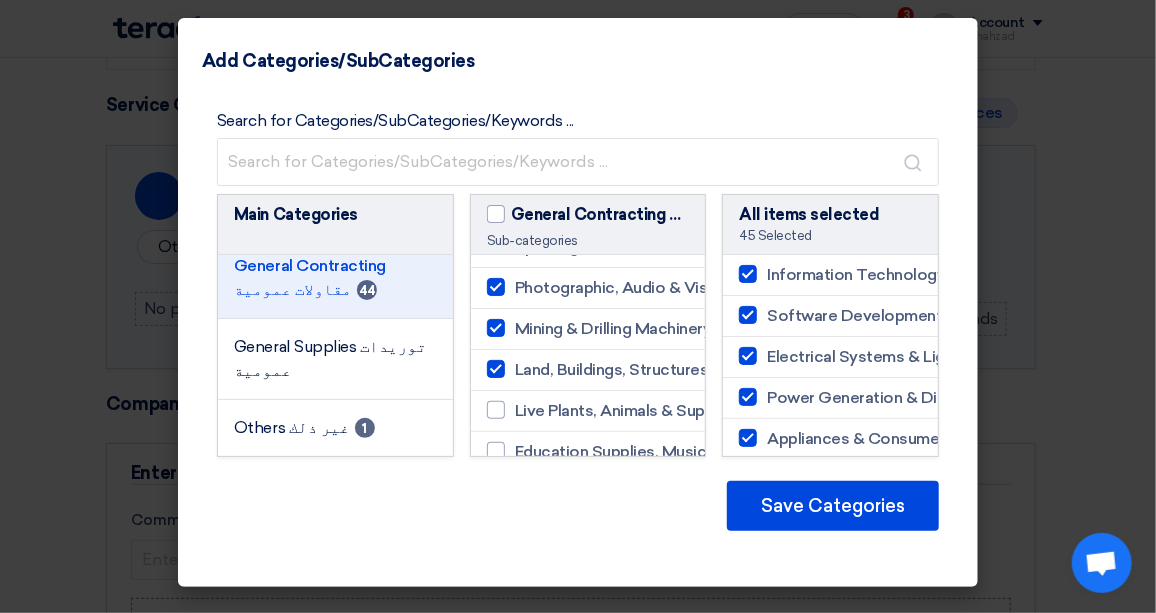 scroll, scrollTop: 1545, scrollLeft: 52, axis: both 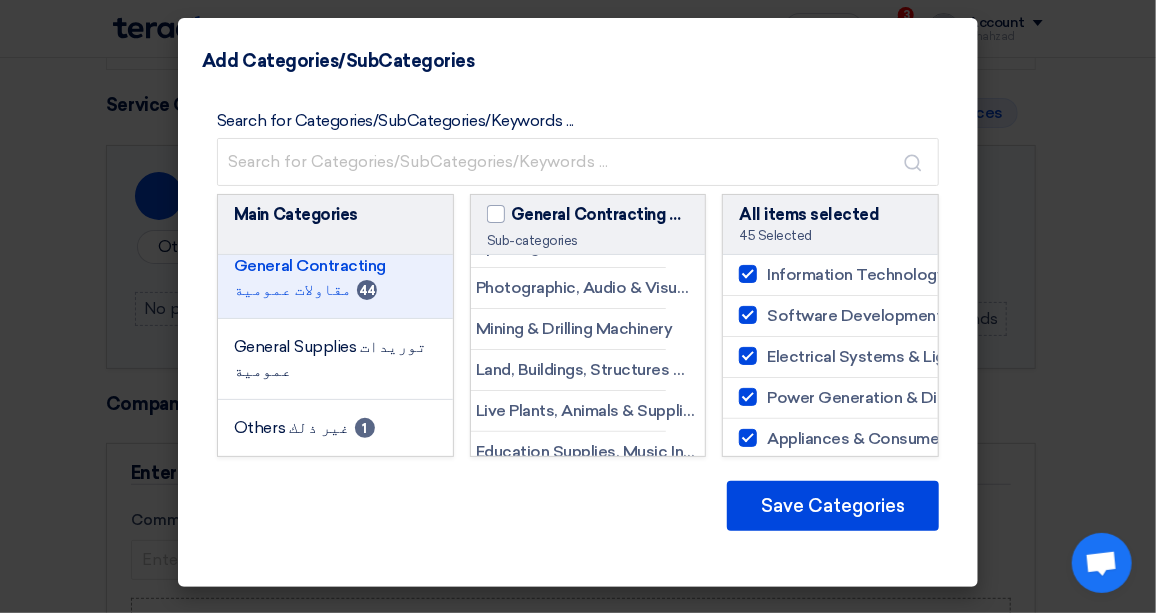 click on "Land, Buildings, Structures & Thoroughfares" 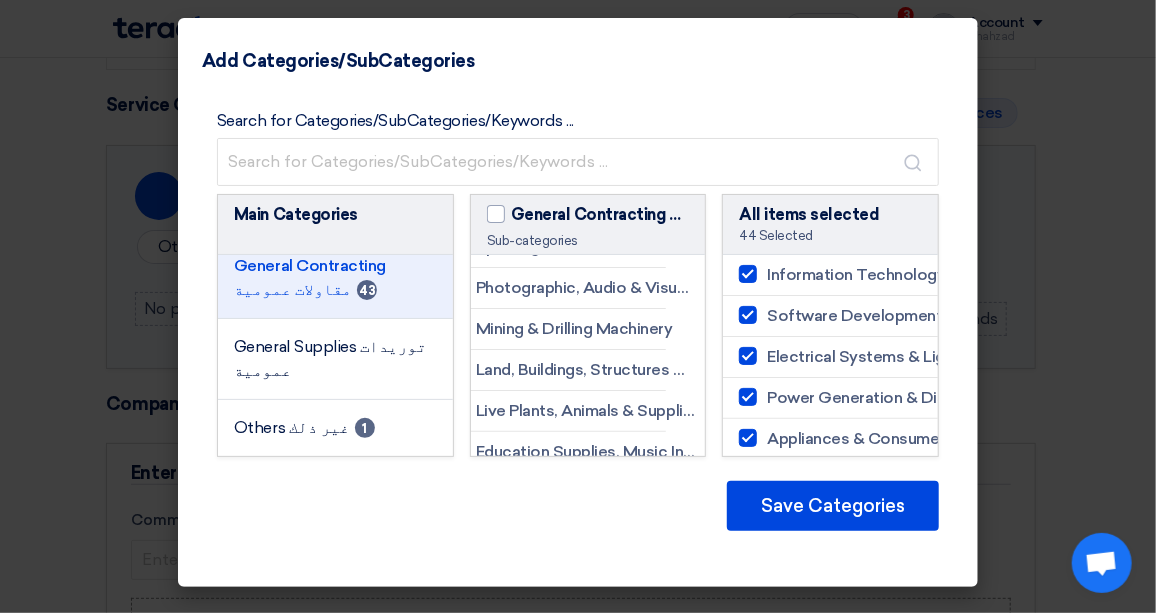 click on "Land, Buildings, Structures & Thoroughfares" 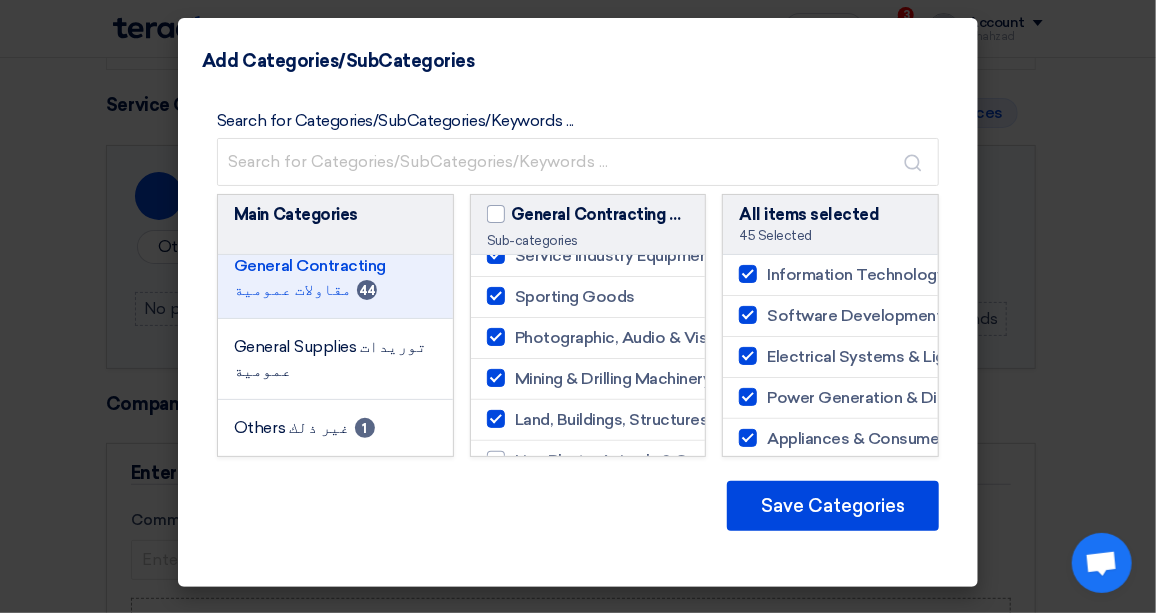 scroll, scrollTop: 1454, scrollLeft: 0, axis: vertical 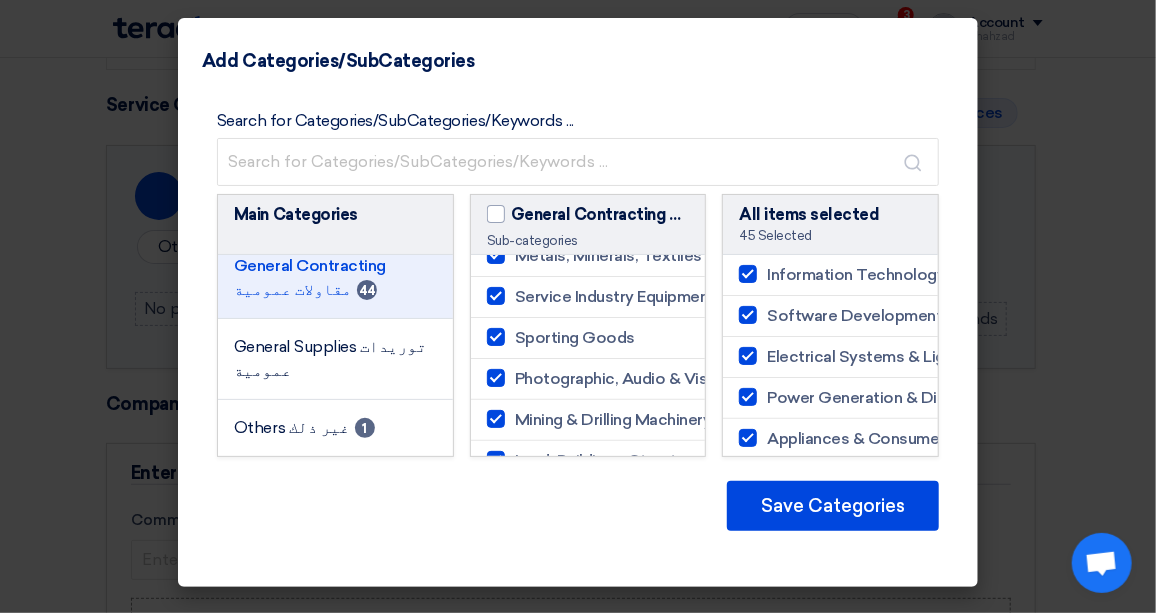 click 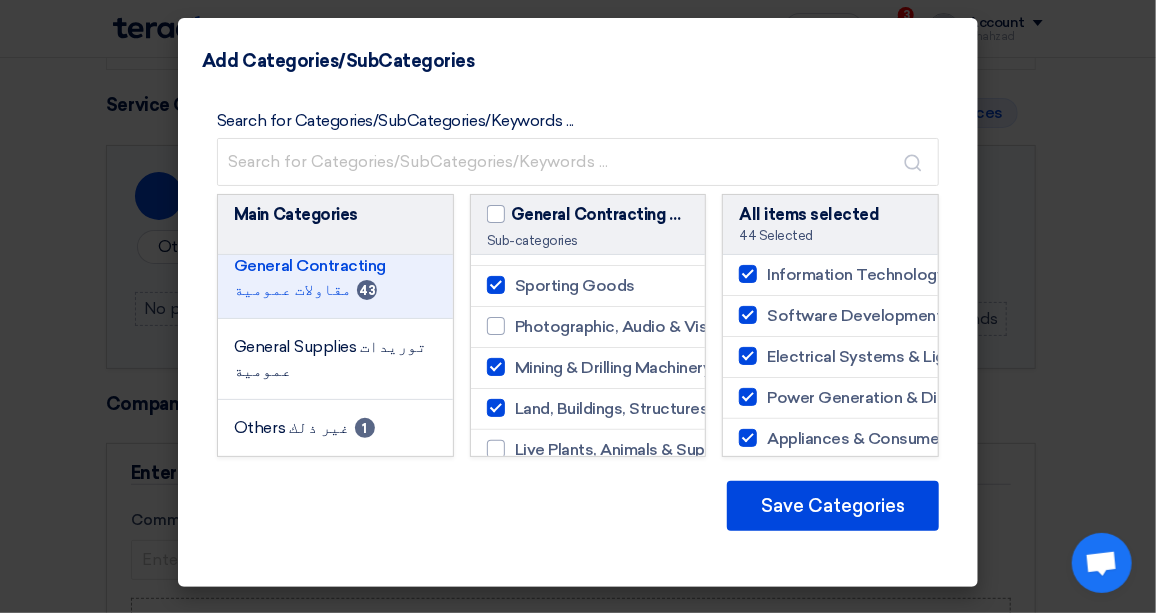 scroll, scrollTop: 1545, scrollLeft: 0, axis: vertical 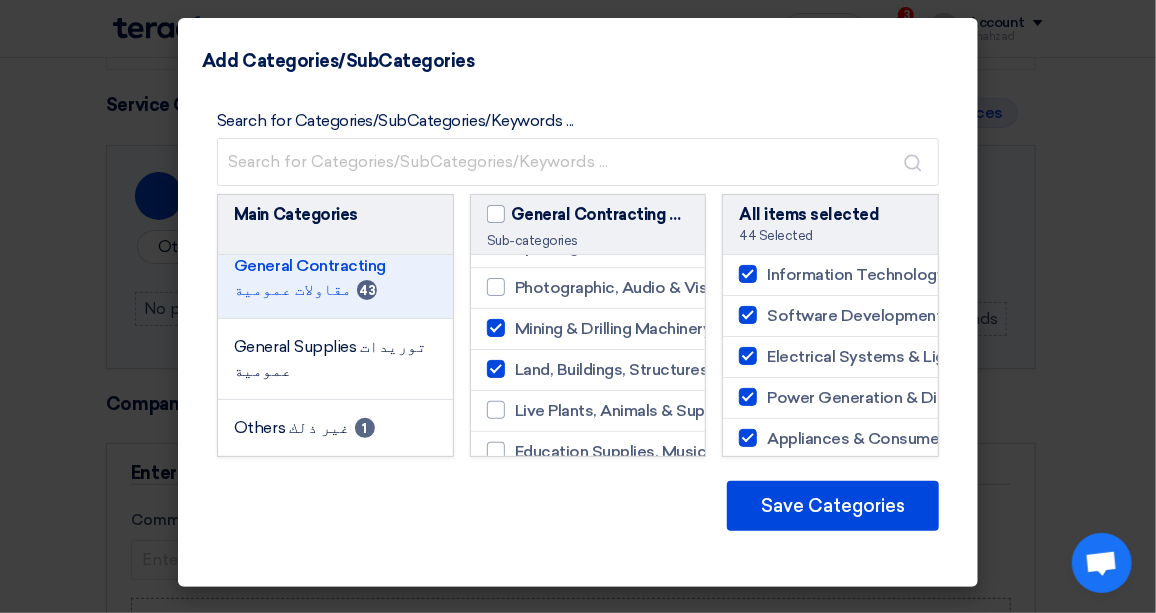 click on "Mining & Drilling Machinery" 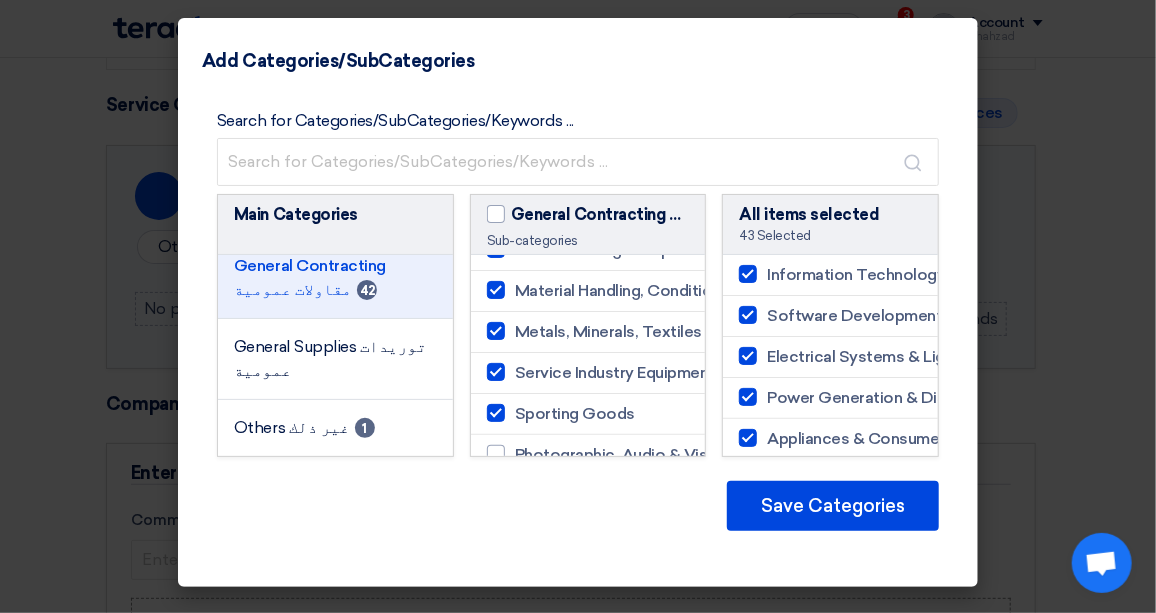 scroll, scrollTop: 1363, scrollLeft: 0, axis: vertical 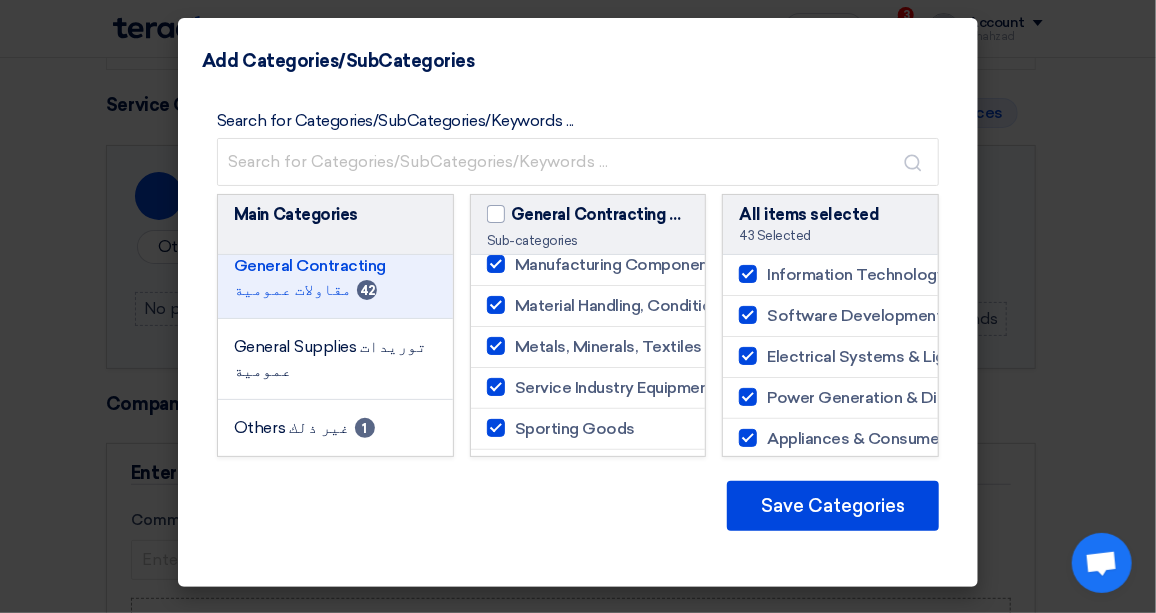 click 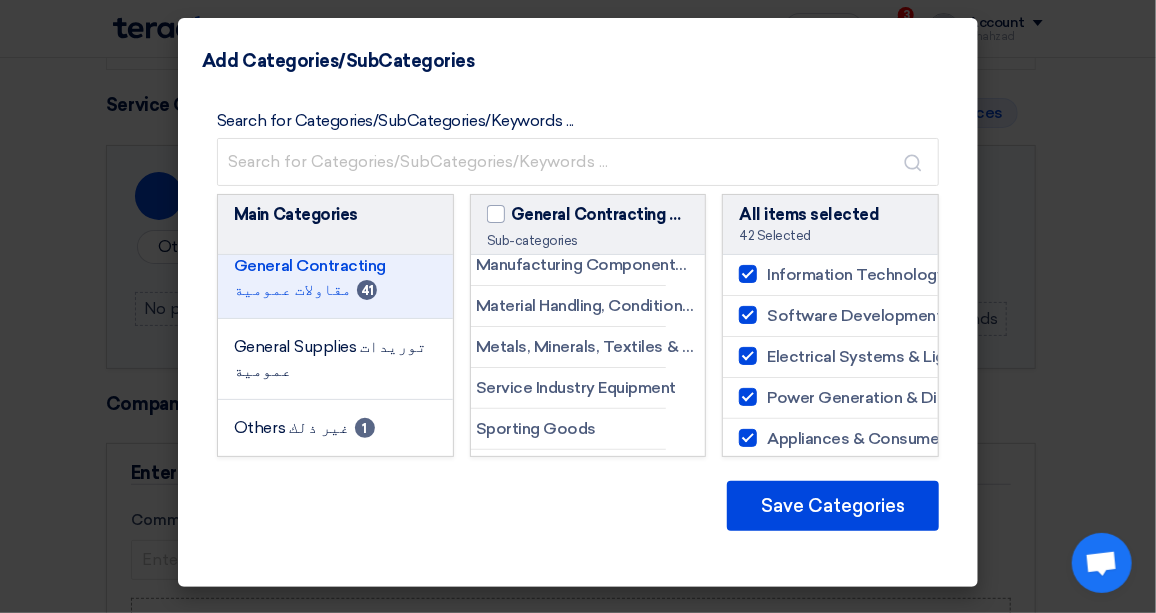 scroll, scrollTop: 1363, scrollLeft: 0, axis: vertical 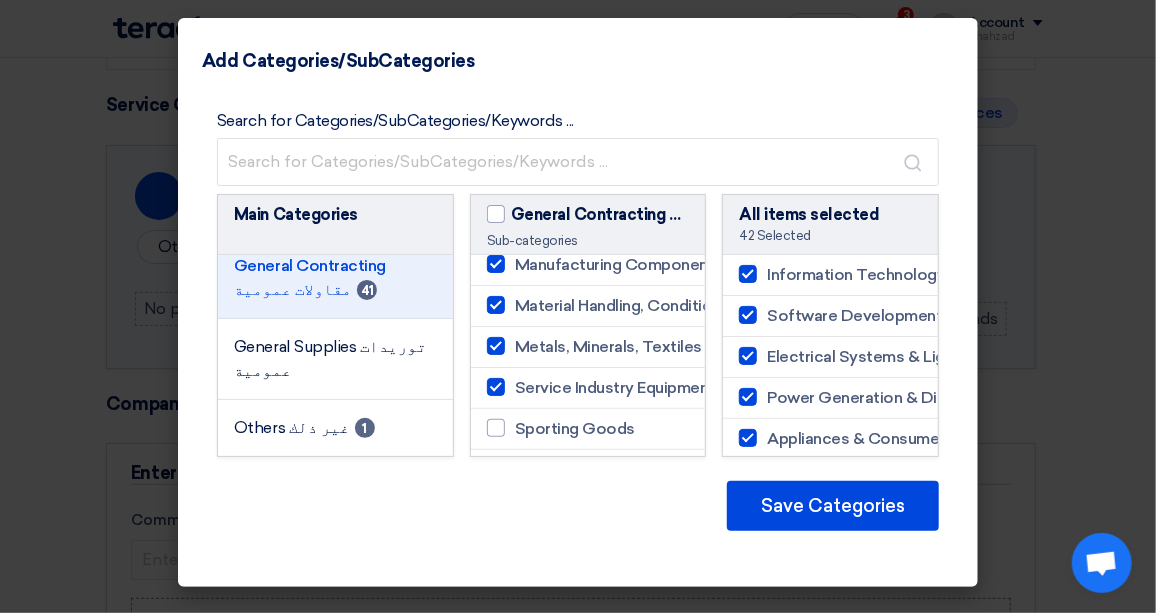 click 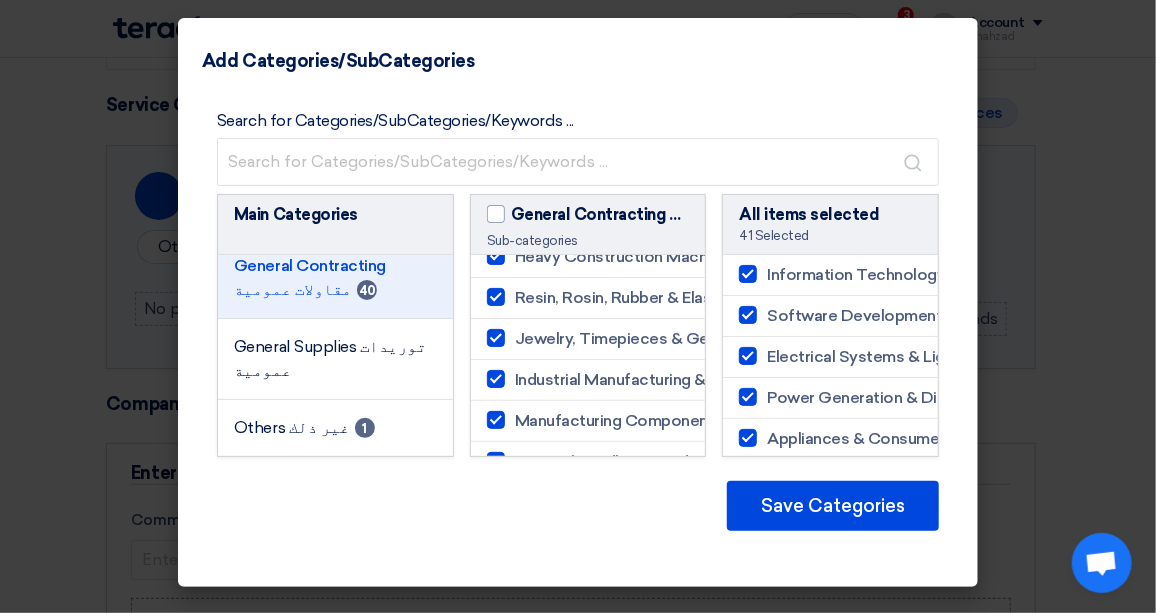 scroll, scrollTop: 1181, scrollLeft: 0, axis: vertical 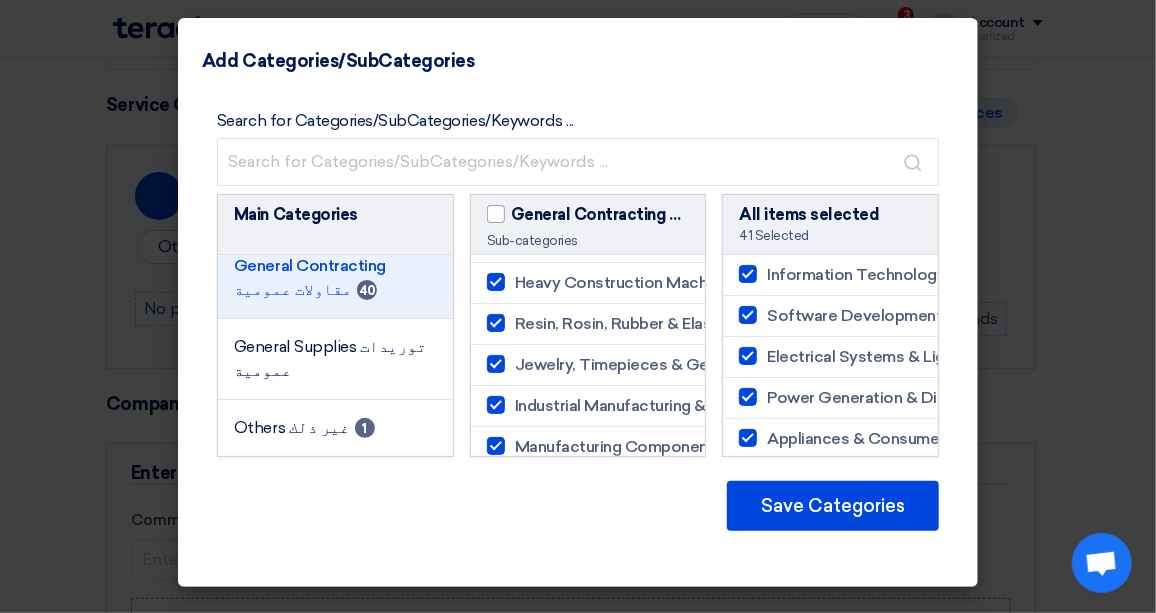 click 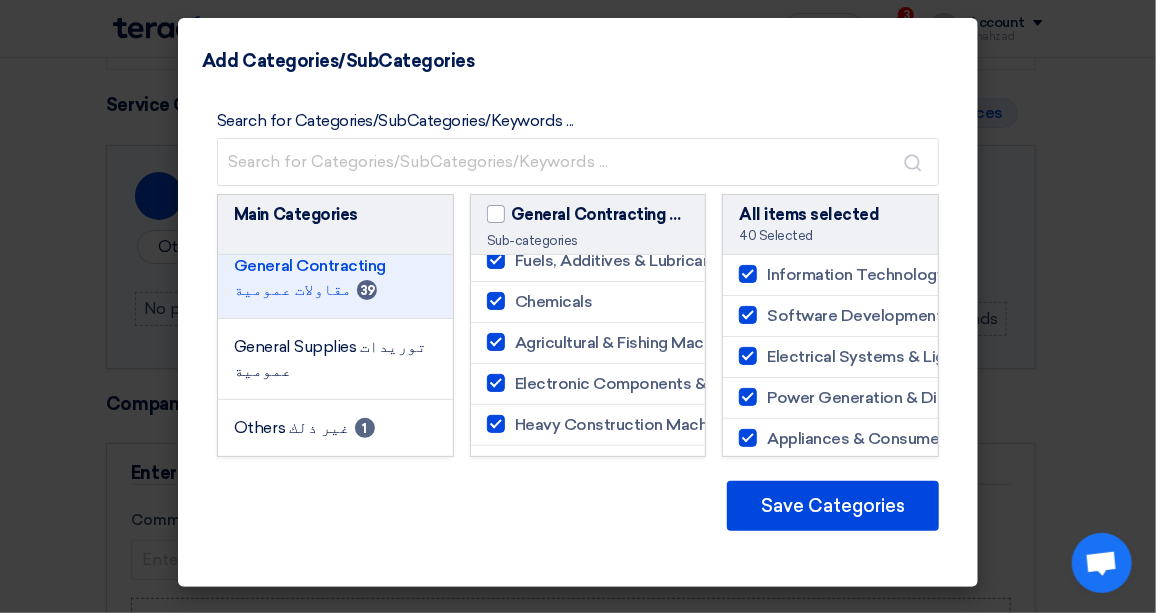 scroll, scrollTop: 999, scrollLeft: 0, axis: vertical 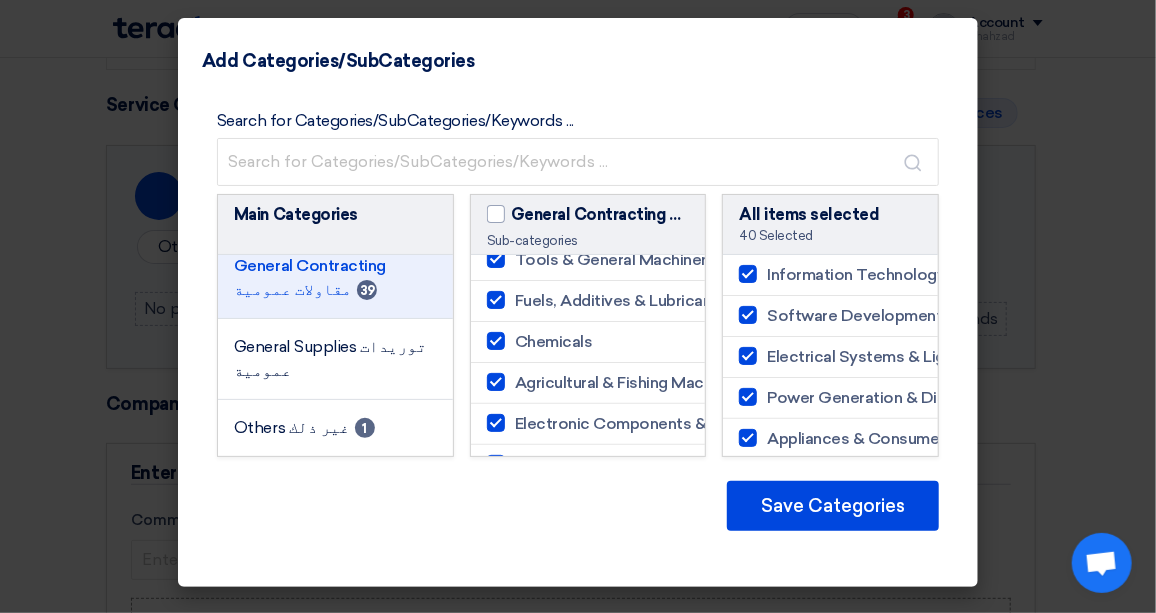 click on "Agricultural & Fishing Machinery" 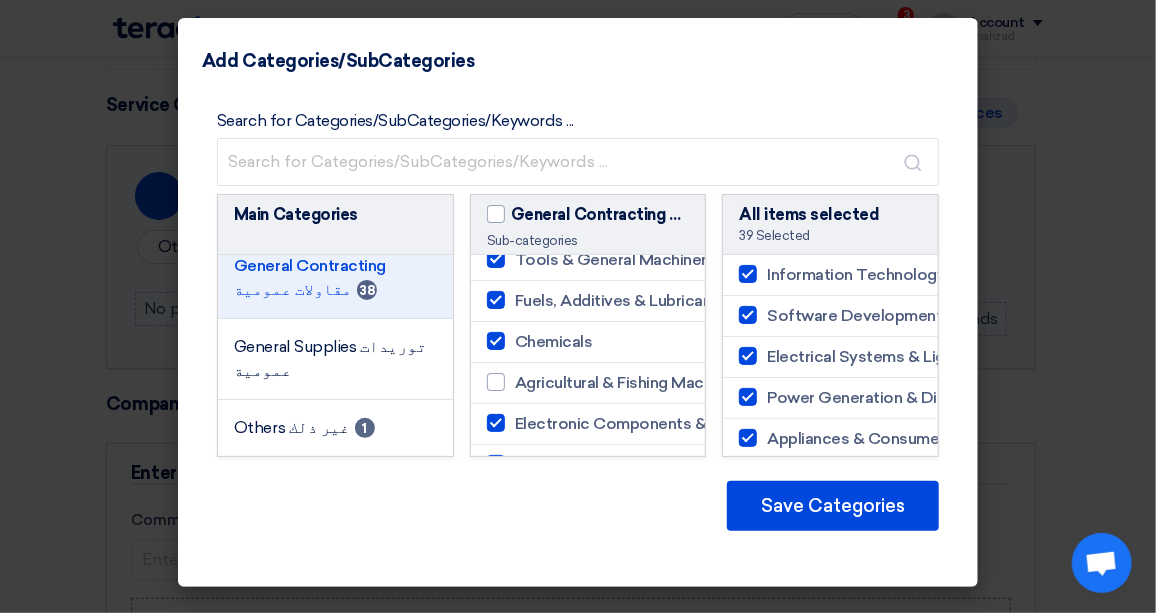 click 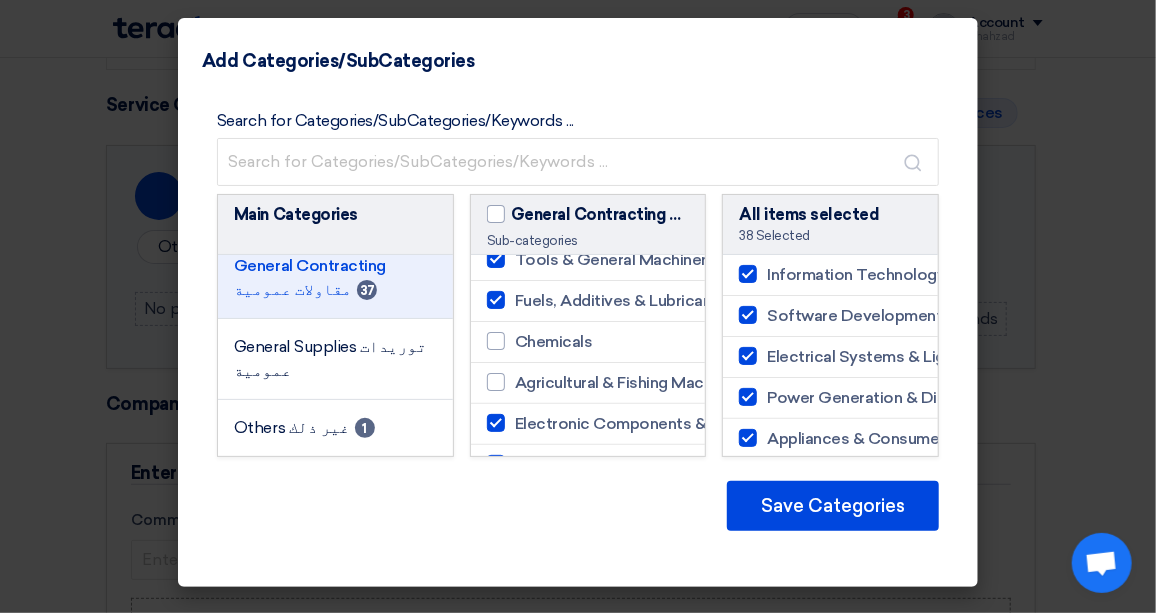 scroll, scrollTop: 909, scrollLeft: 0, axis: vertical 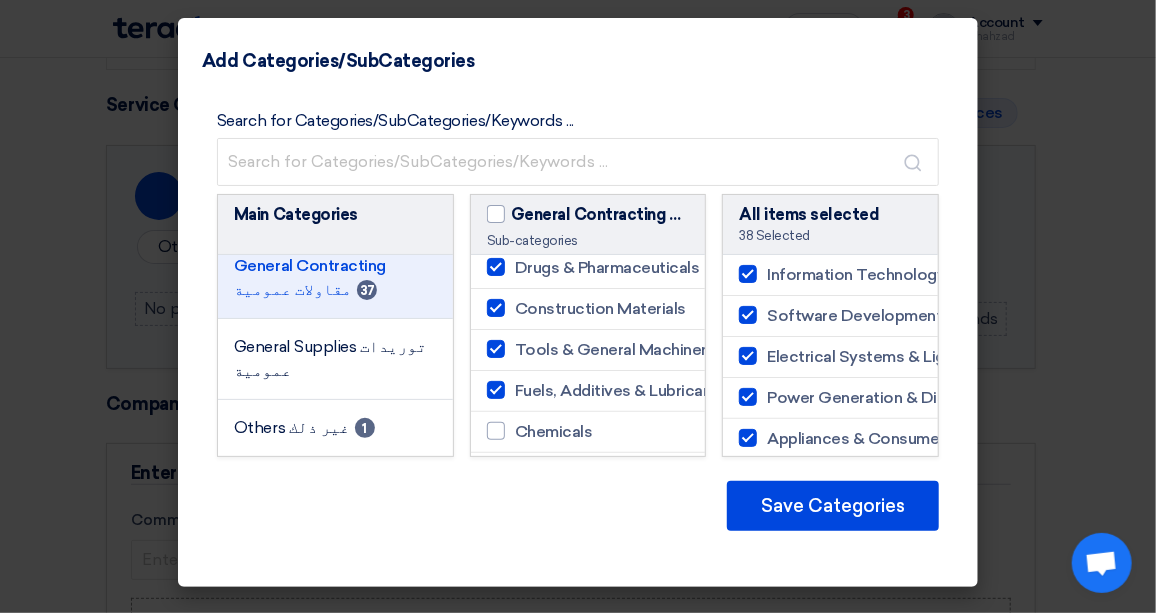click 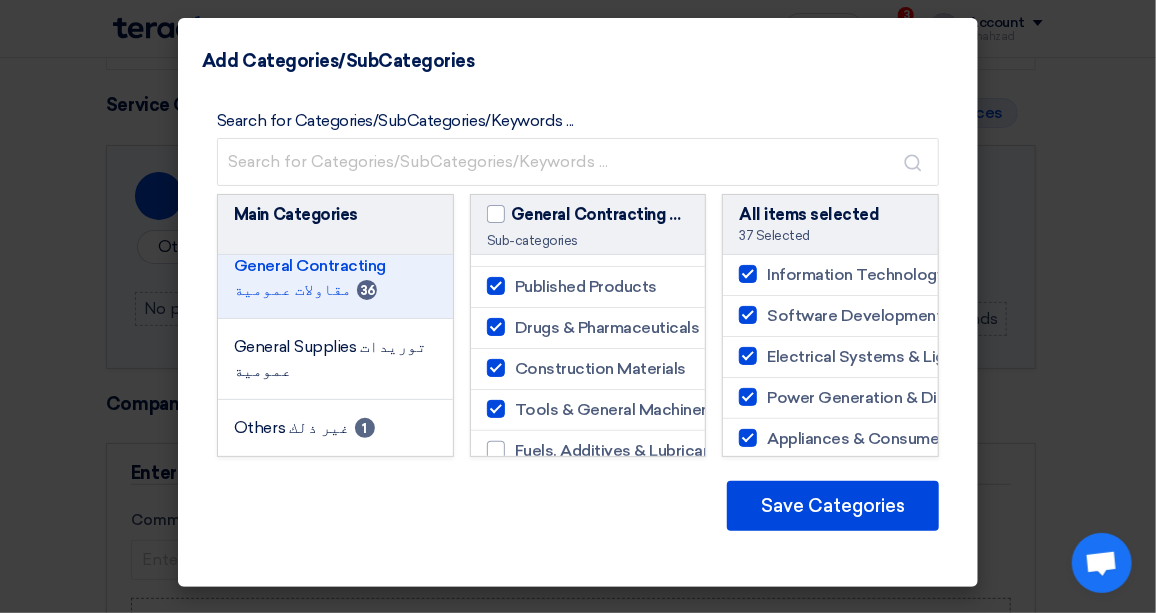 scroll, scrollTop: 818, scrollLeft: 0, axis: vertical 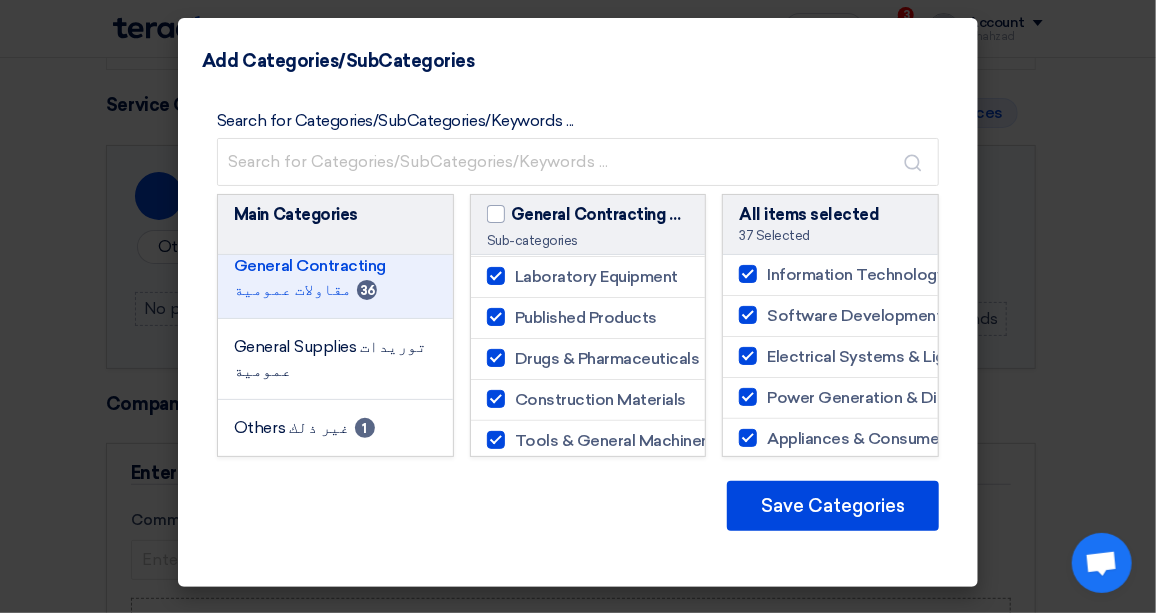 click 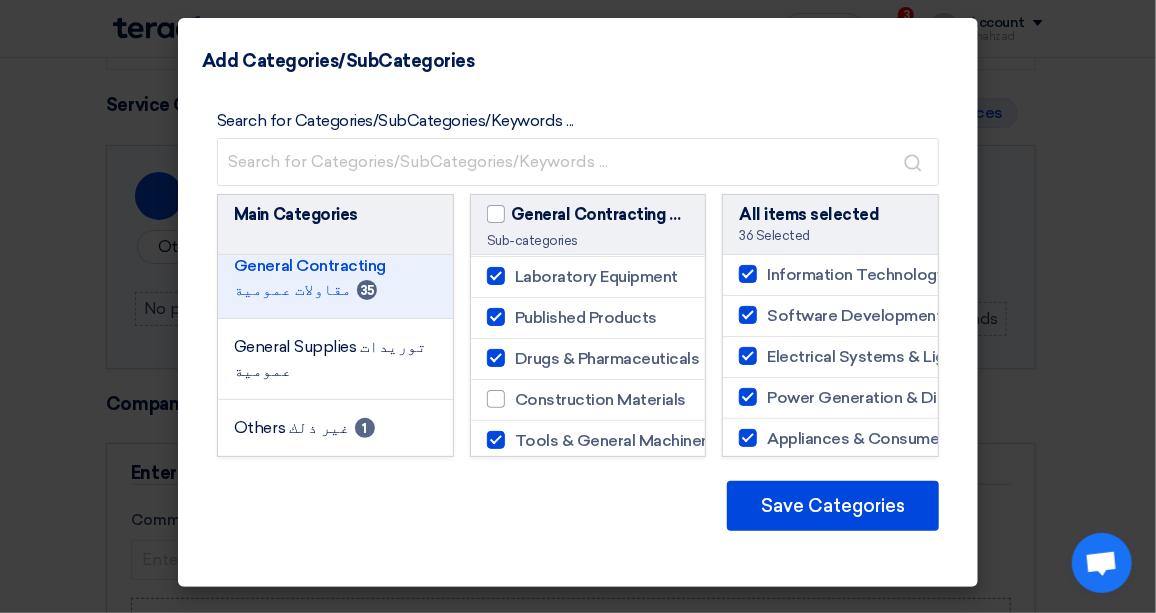 click on "Drugs & Pharmaceuticals" 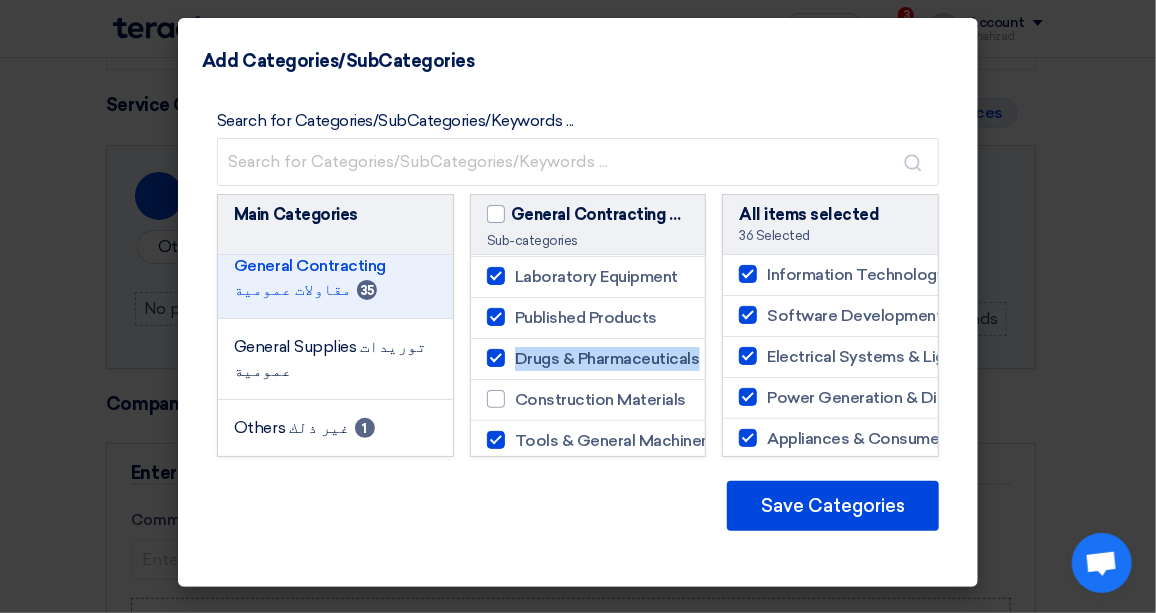 drag, startPoint x: 499, startPoint y: 357, endPoint x: 498, endPoint y: 344, distance: 13.038404 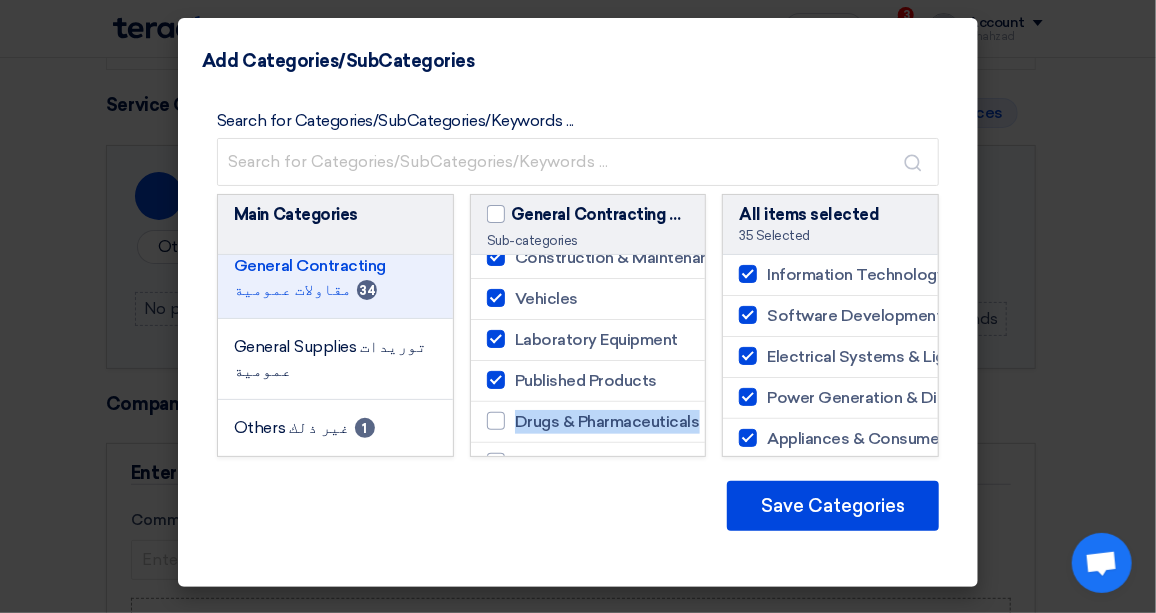 scroll, scrollTop: 727, scrollLeft: 0, axis: vertical 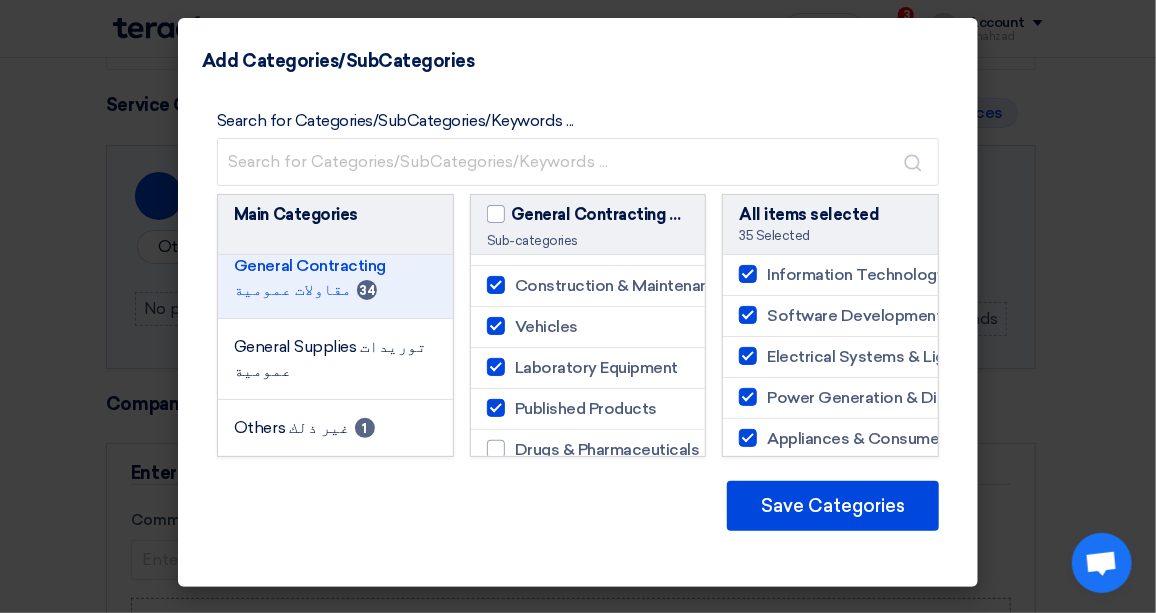 click 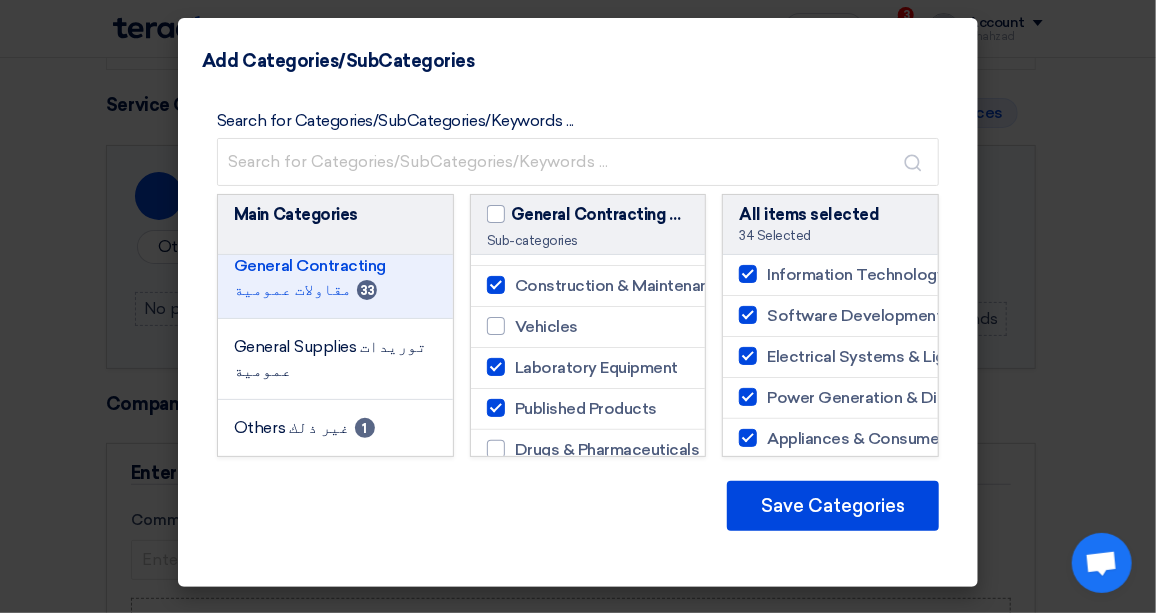 click 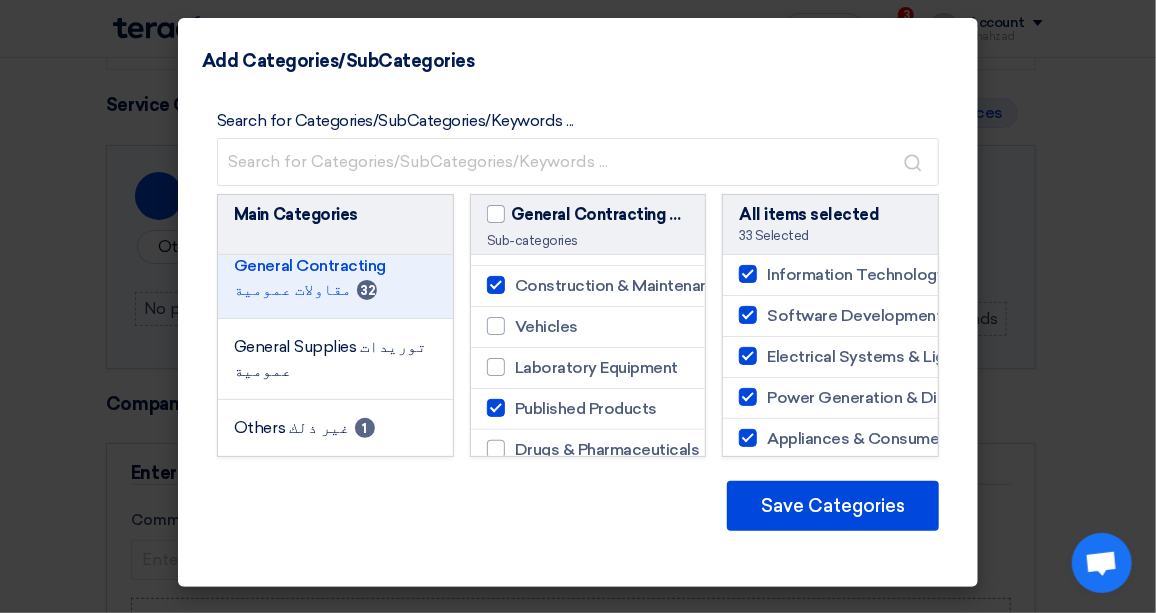drag, startPoint x: 489, startPoint y: 413, endPoint x: 494, endPoint y: 397, distance: 16.763054 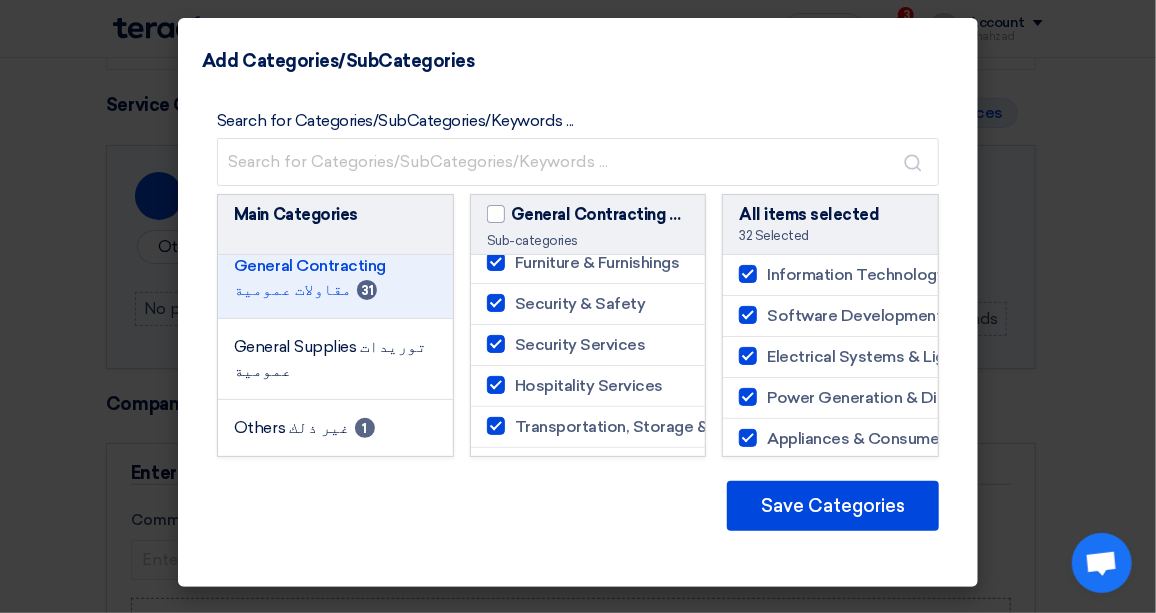scroll, scrollTop: 636, scrollLeft: 0, axis: vertical 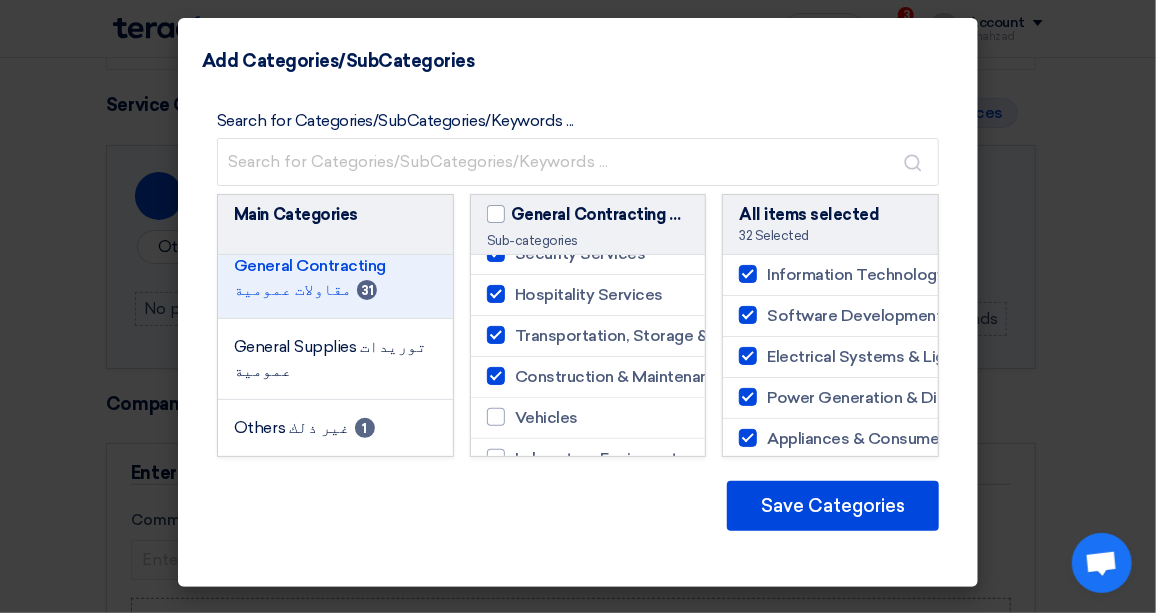click 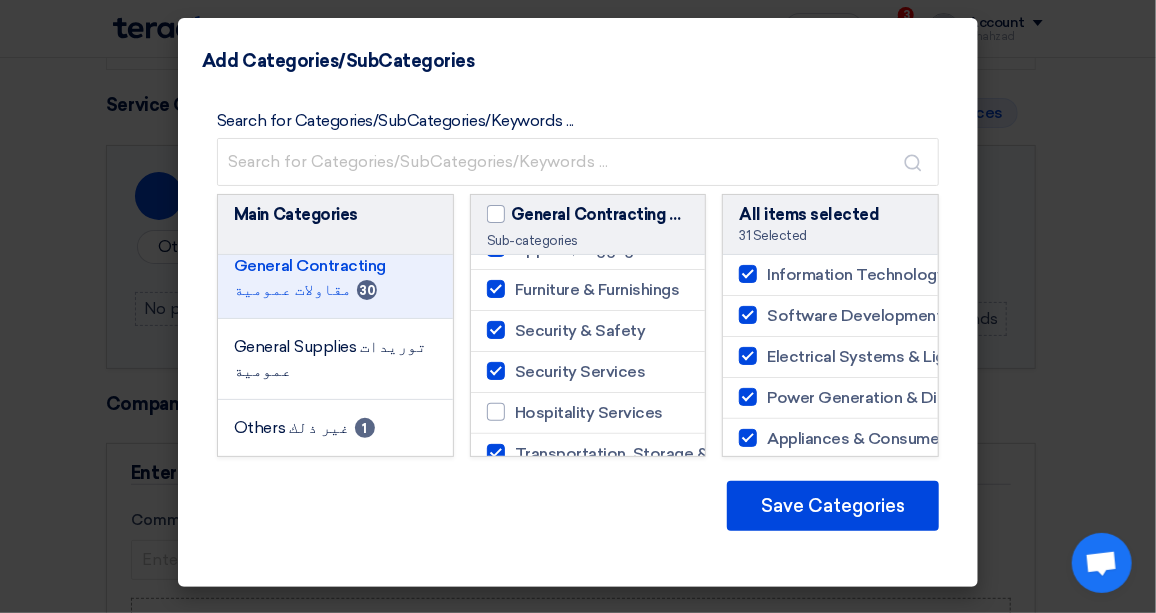 scroll, scrollTop: 545, scrollLeft: 0, axis: vertical 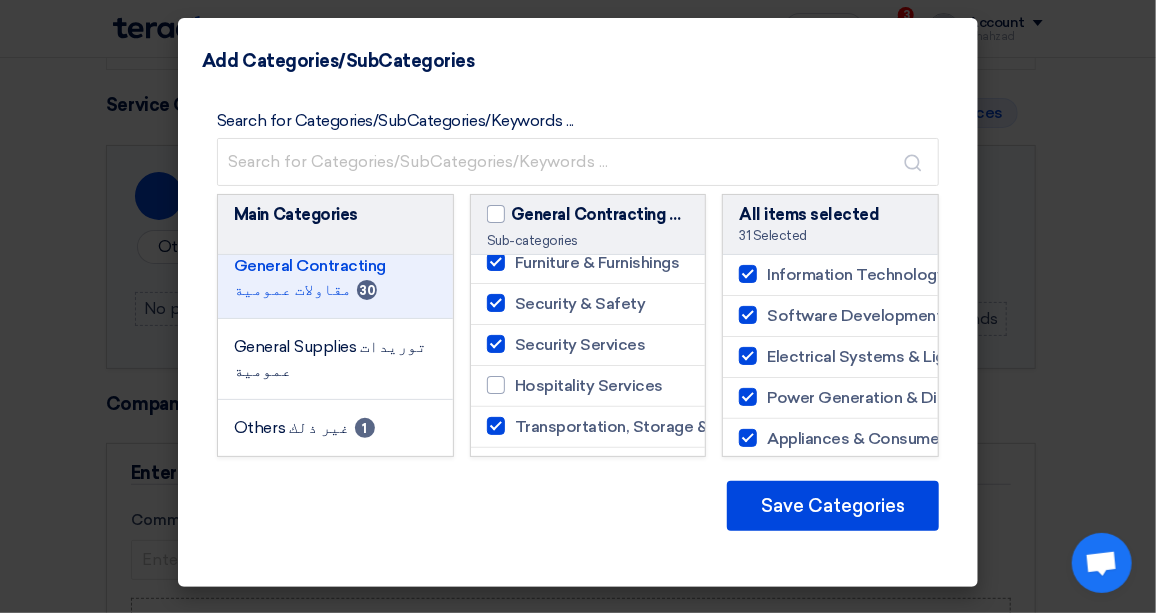 click 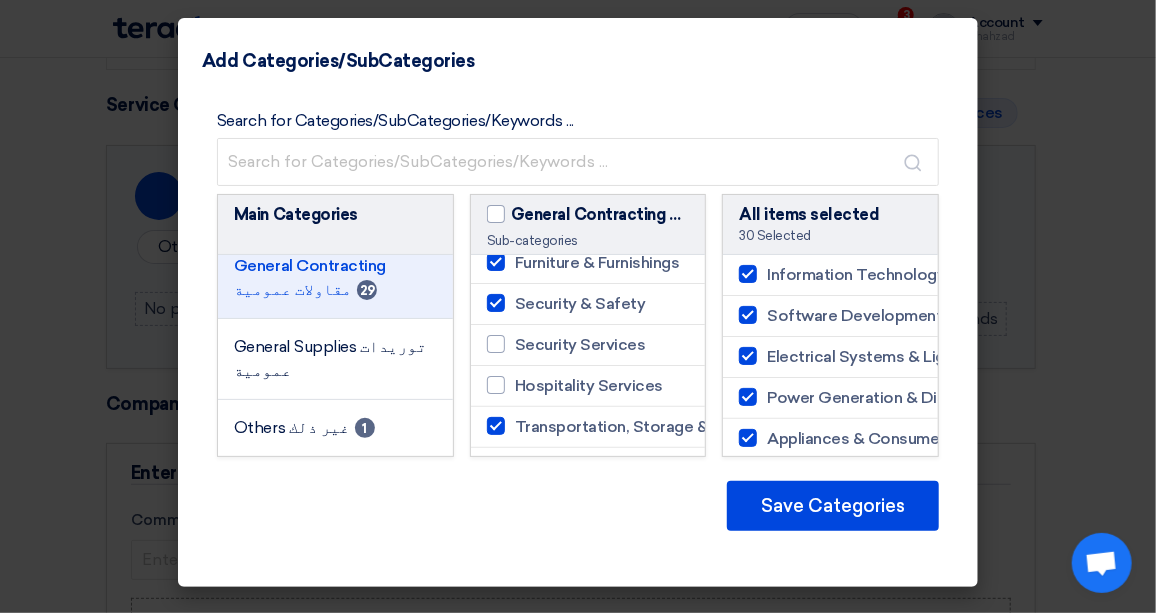 click 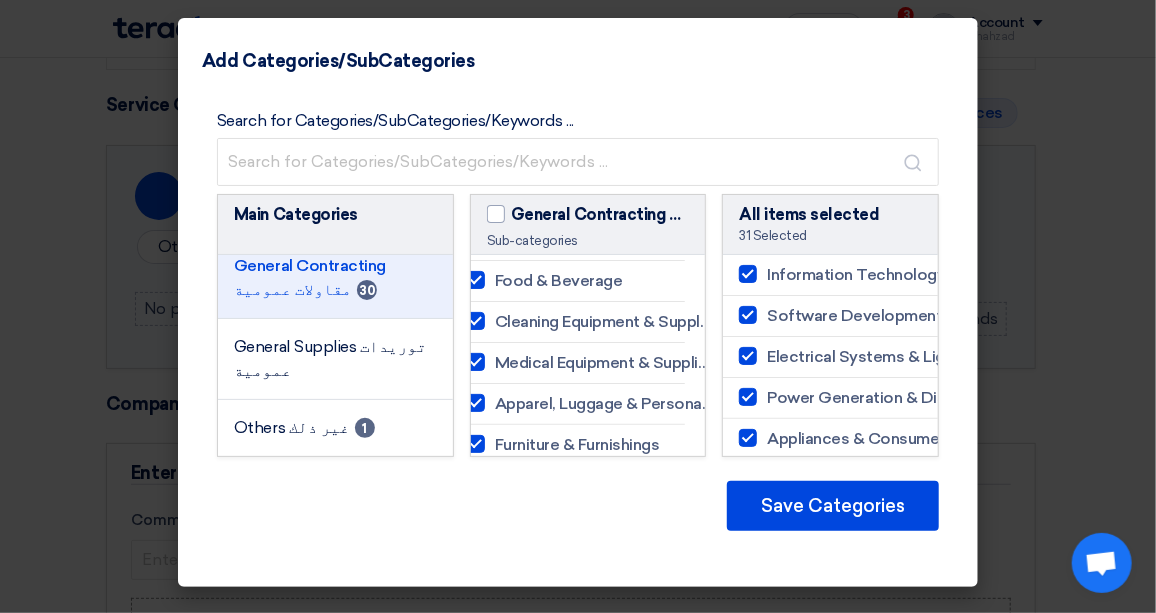 scroll, scrollTop: 363, scrollLeft: 0, axis: vertical 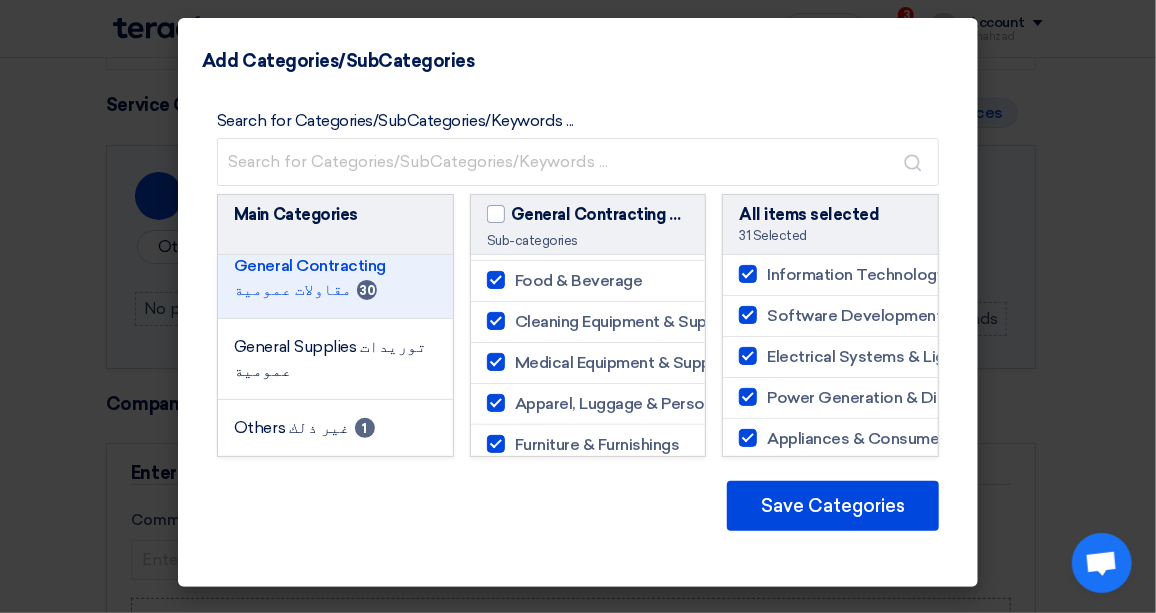 click 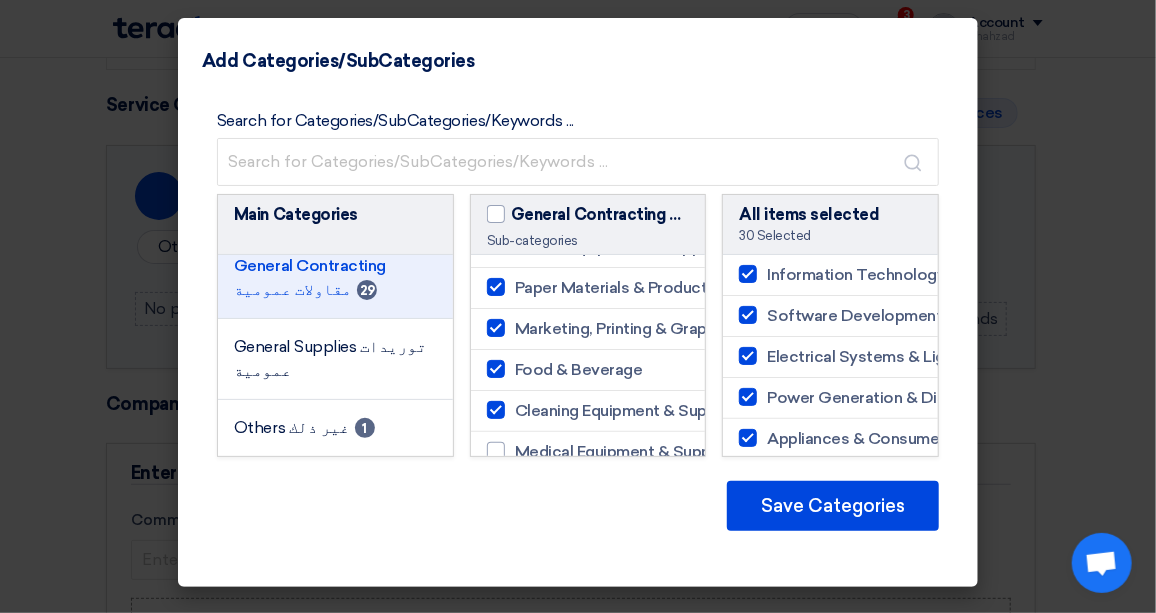 scroll, scrollTop: 272, scrollLeft: 0, axis: vertical 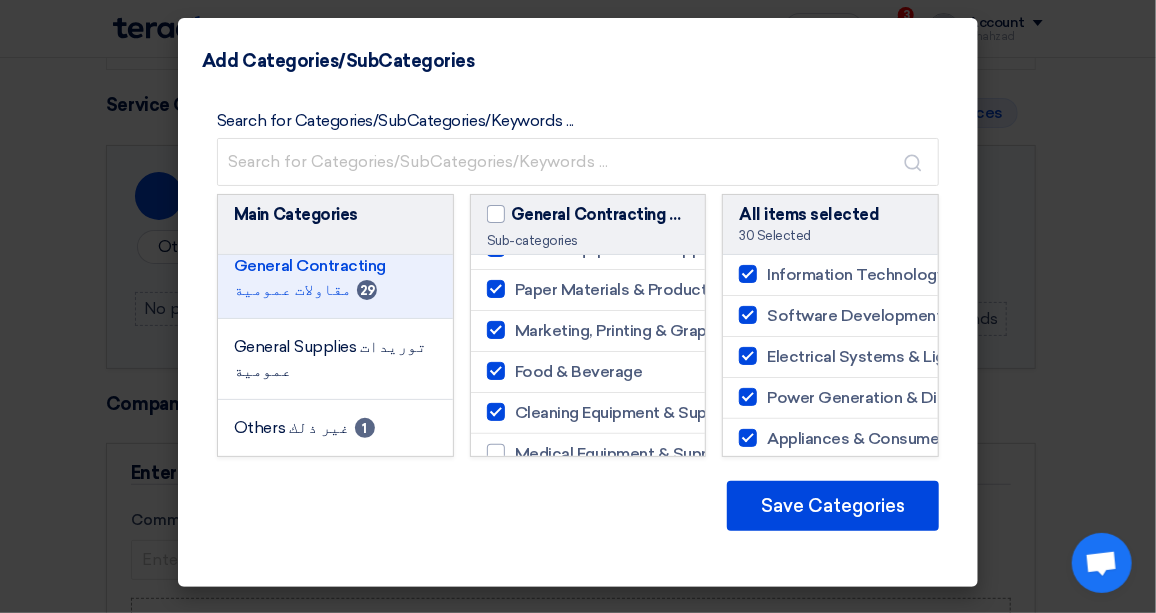 click 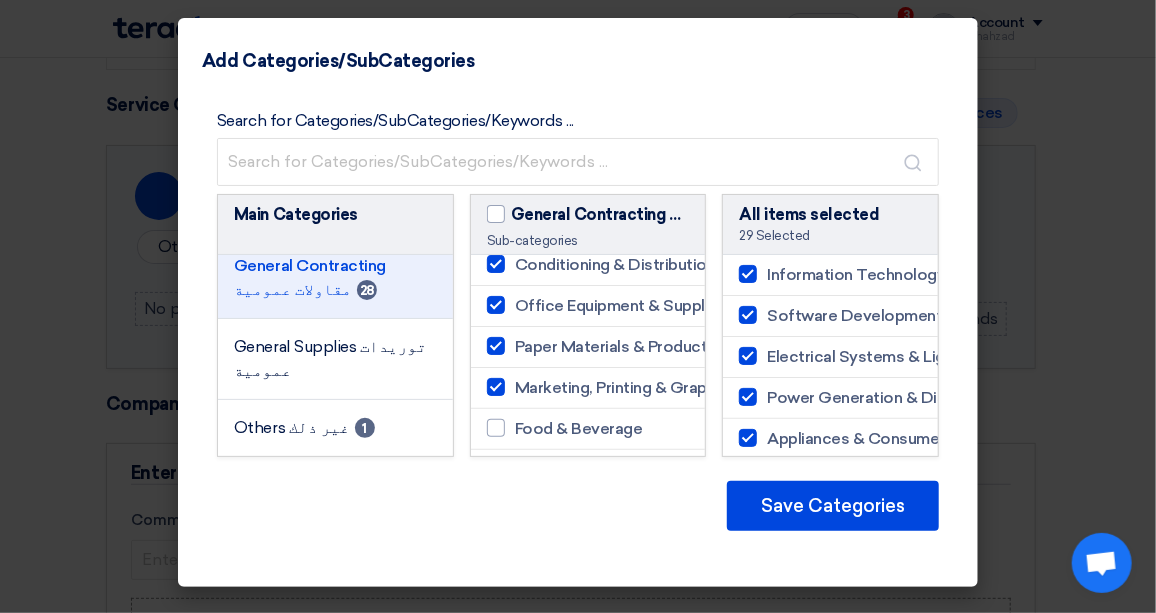 scroll, scrollTop: 181, scrollLeft: 0, axis: vertical 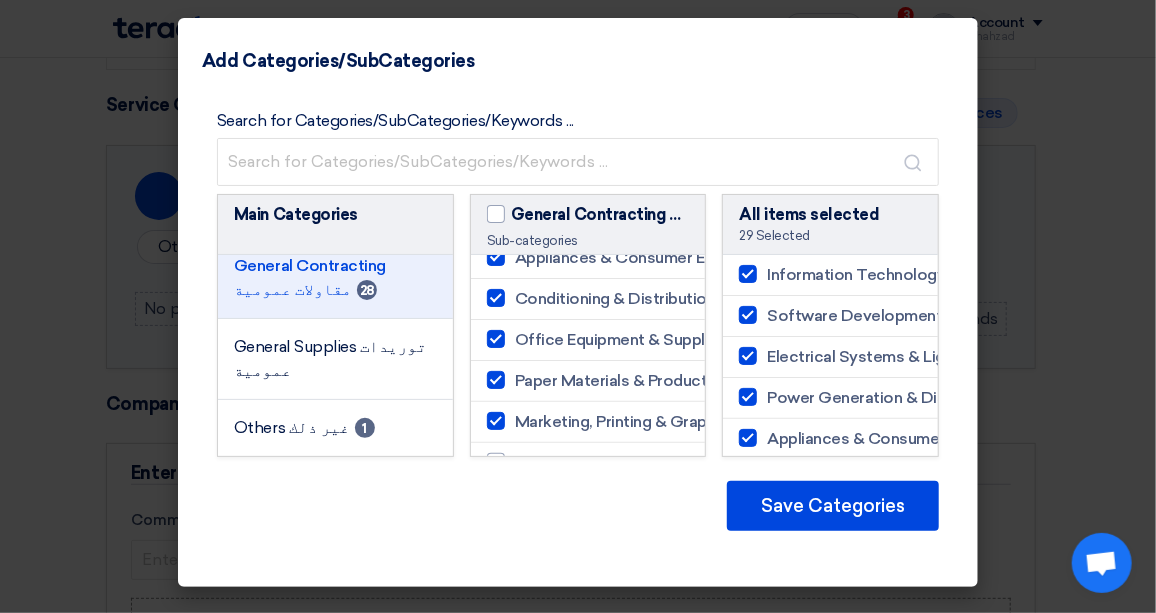 click 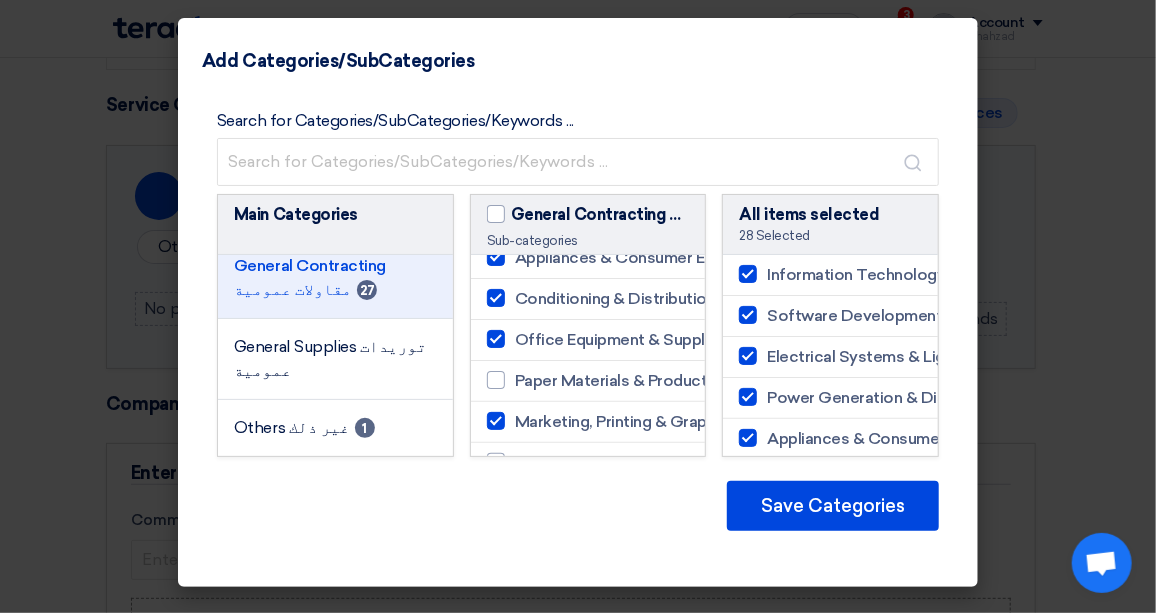click 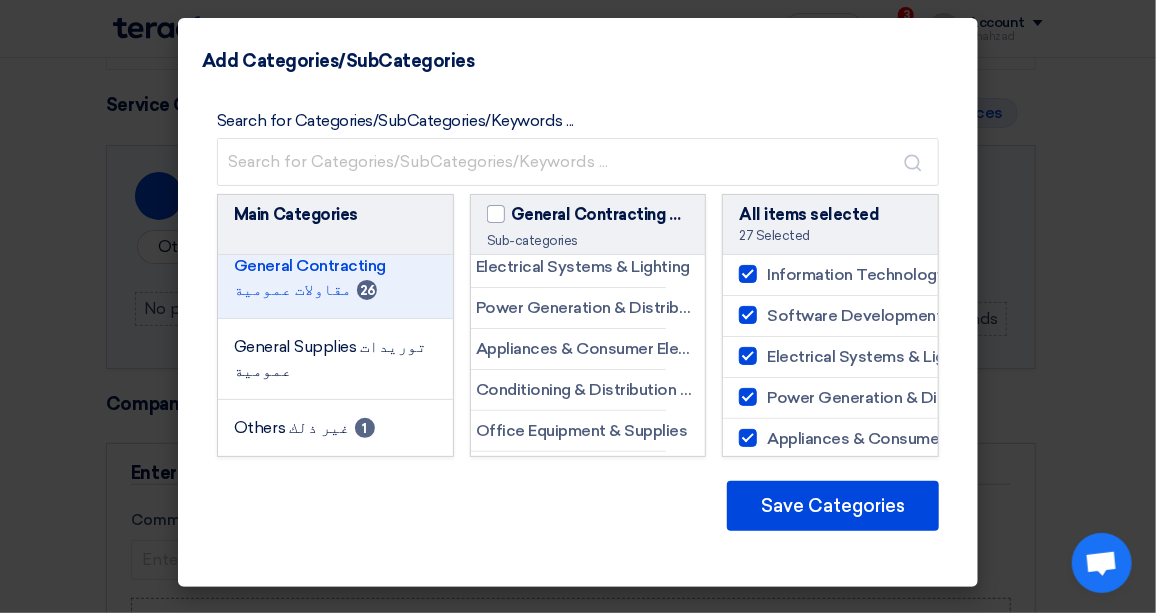 scroll, scrollTop: 90, scrollLeft: 0, axis: vertical 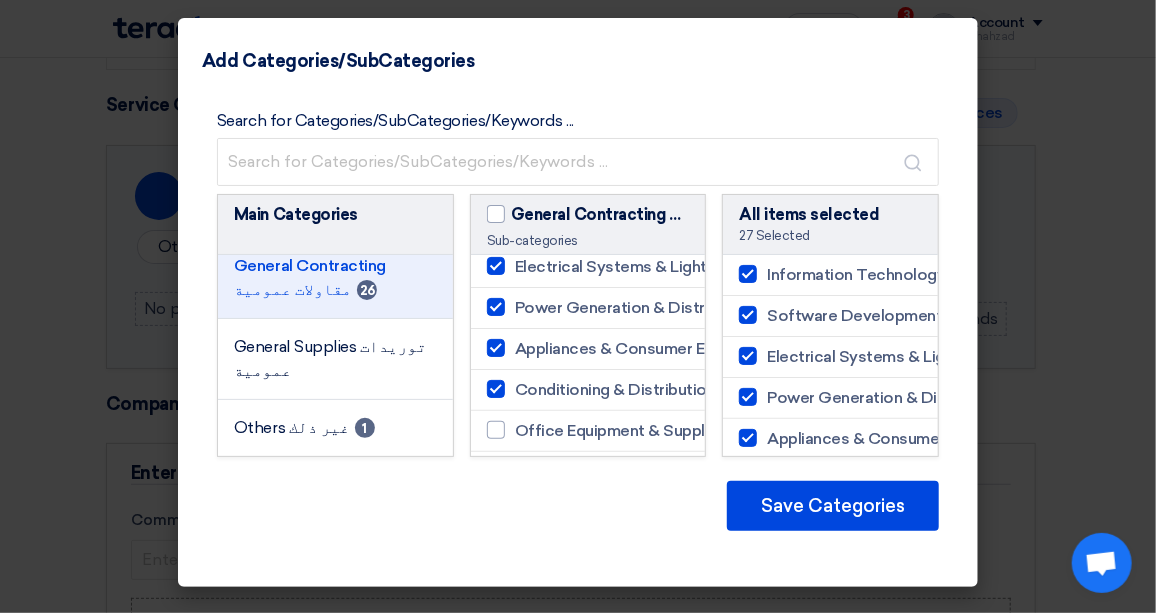 click 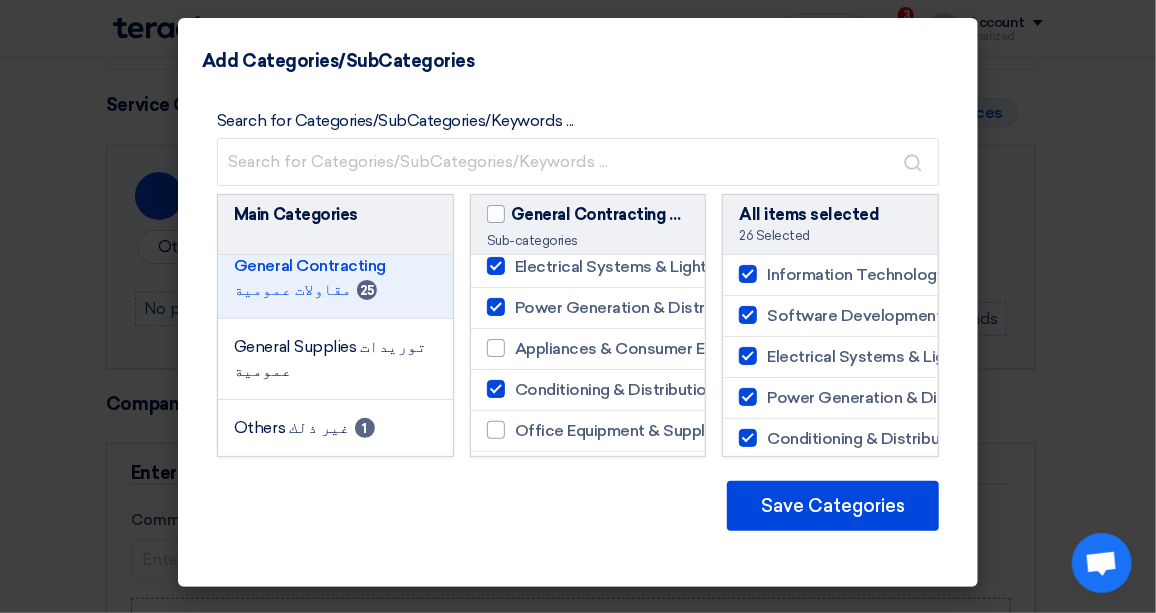 click 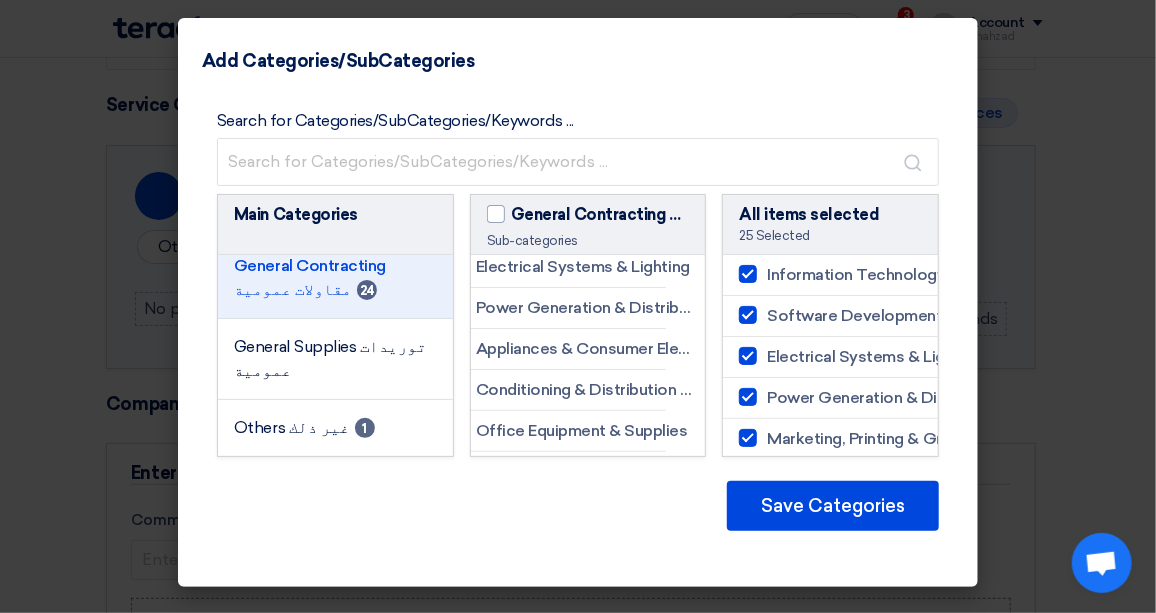 scroll, scrollTop: 90, scrollLeft: 0, axis: vertical 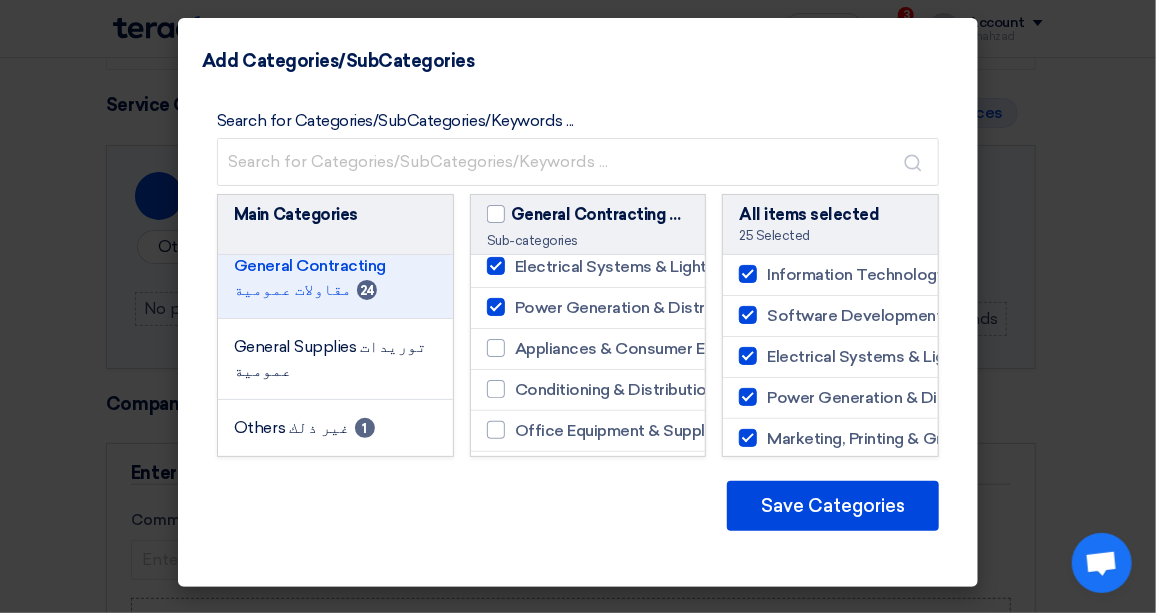 drag, startPoint x: 496, startPoint y: 301, endPoint x: 515, endPoint y: 331, distance: 35.510563 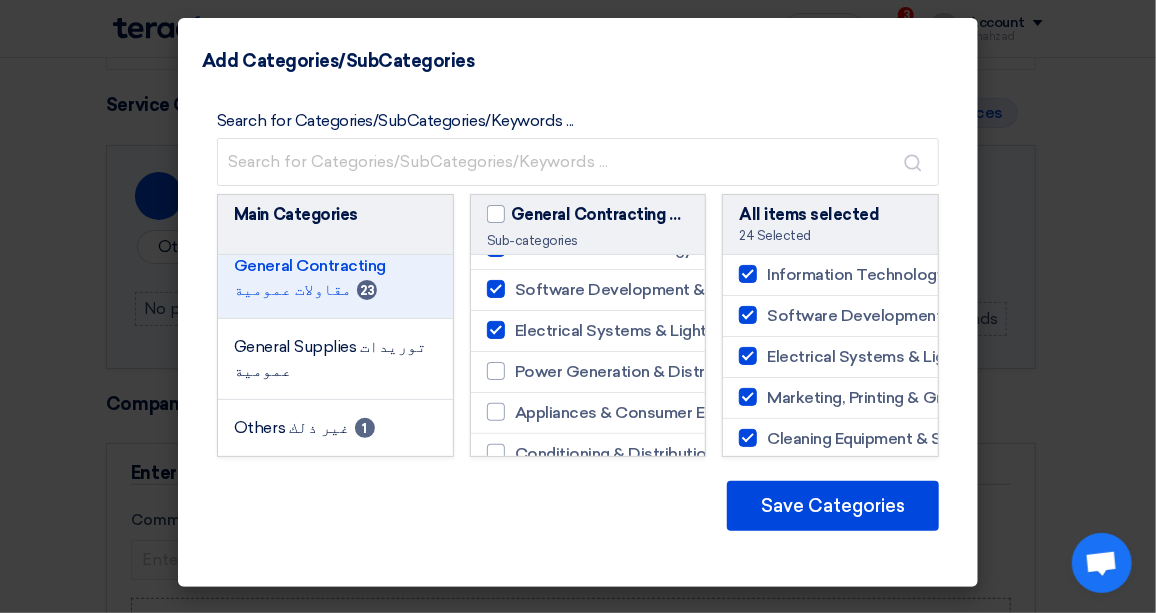 scroll, scrollTop: 0, scrollLeft: 0, axis: both 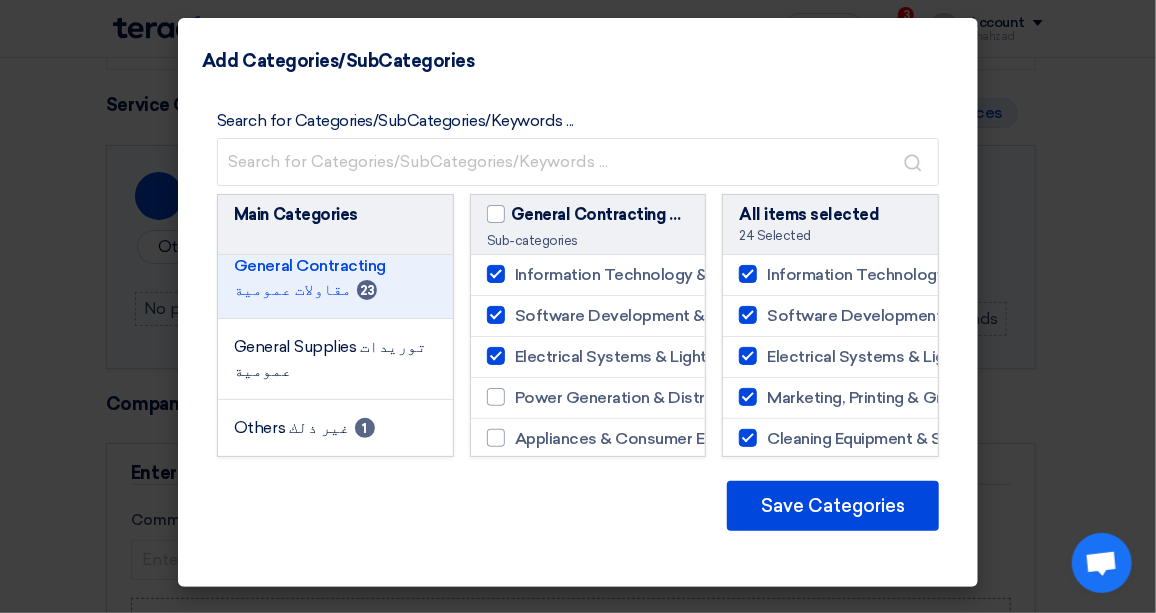 click 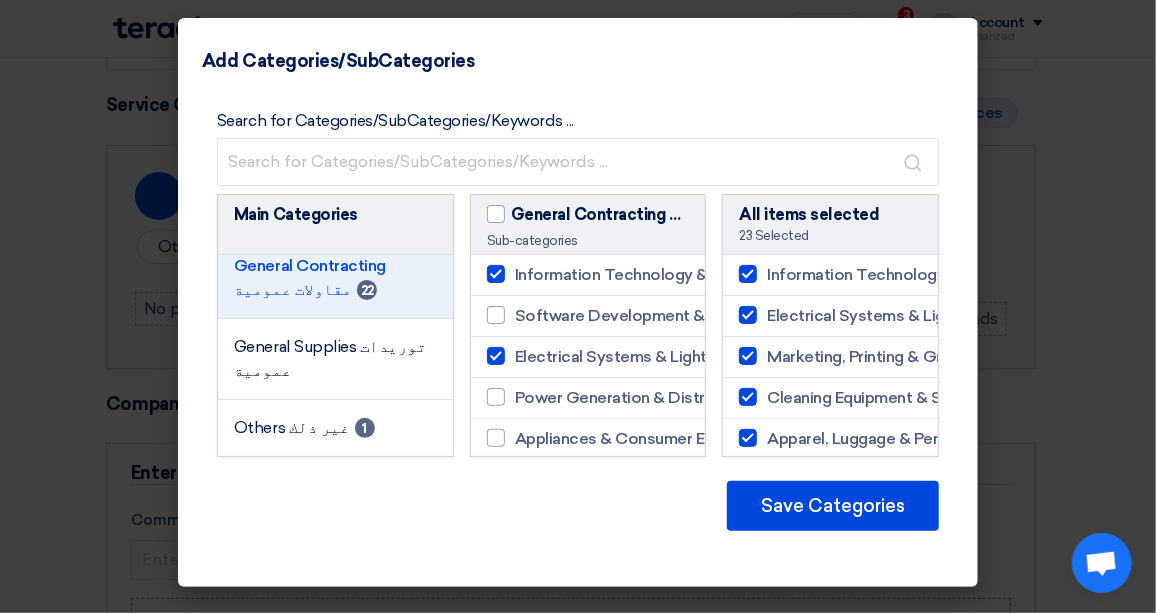 click on "Information Technology & Telecommunications" 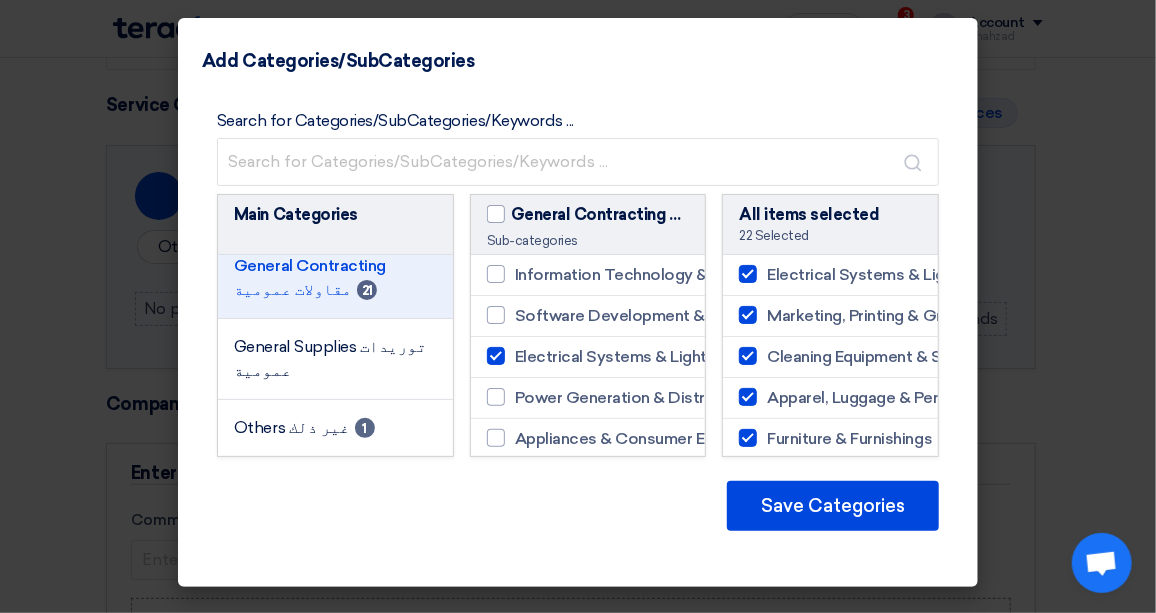 scroll, scrollTop: 0, scrollLeft: 52, axis: horizontal 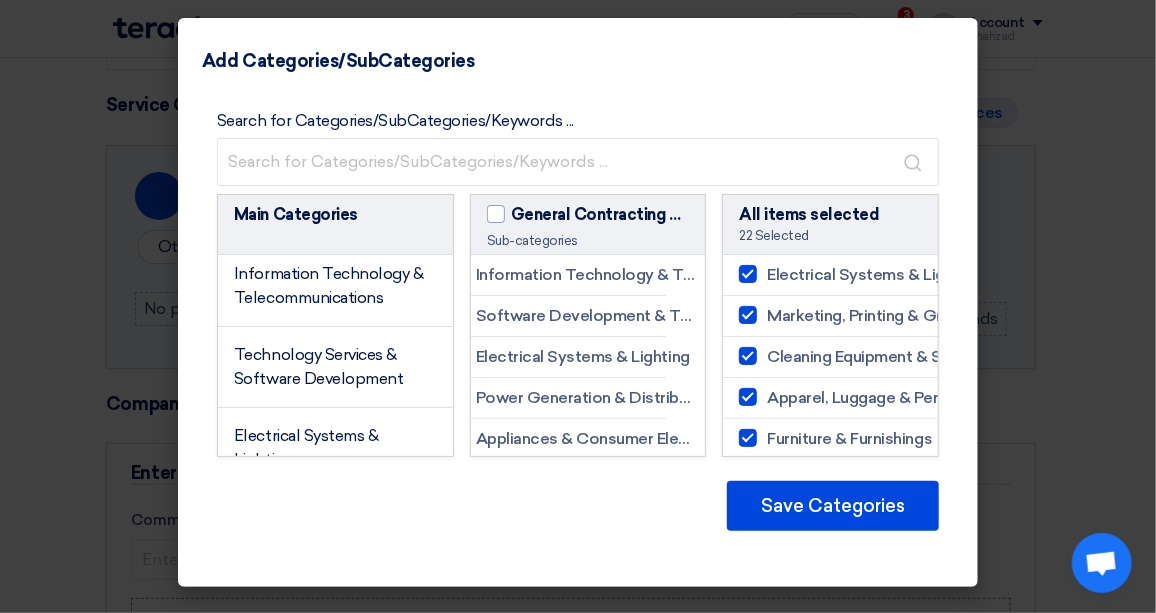 click on "Information Technology & Telecommunications" 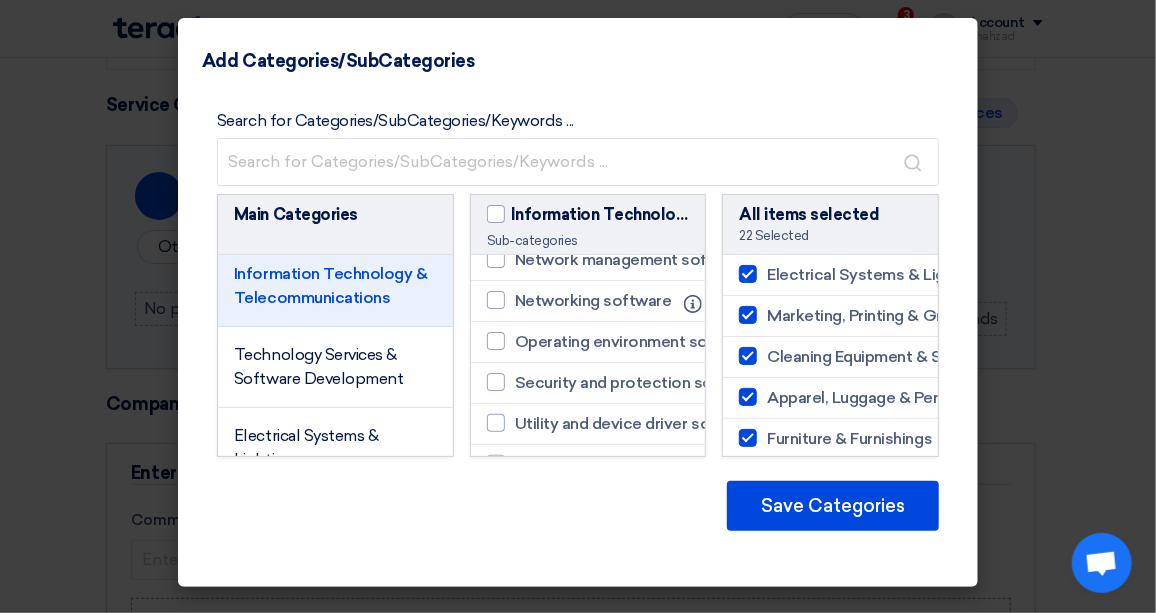 scroll, scrollTop: 1816, scrollLeft: 0, axis: vertical 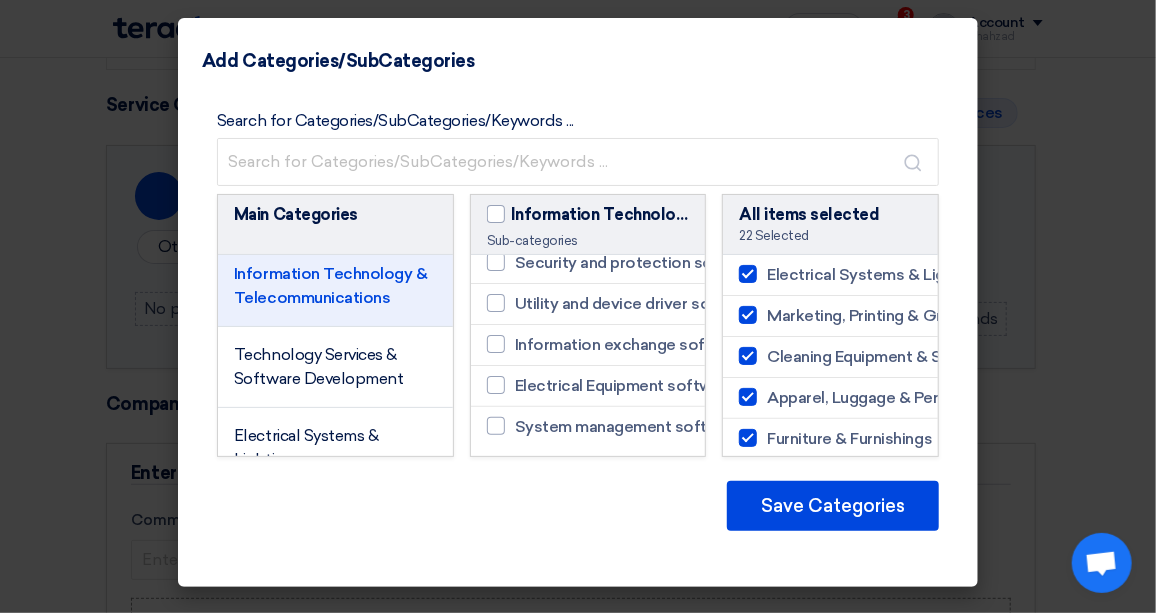 click on "Technology Services & Software Development" 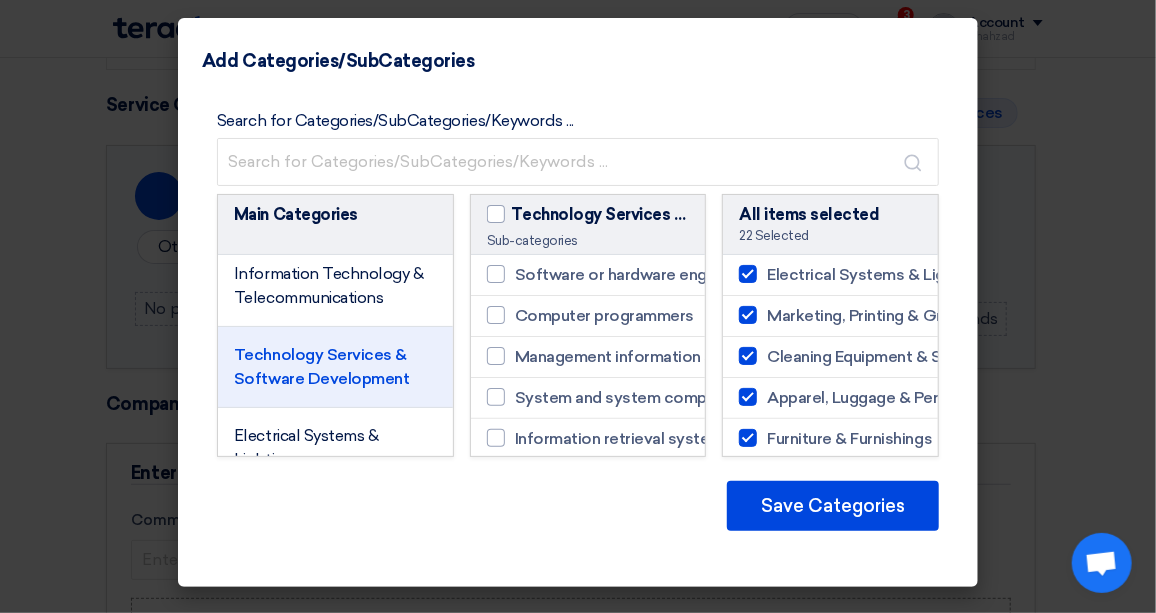 scroll, scrollTop: 0, scrollLeft: 0, axis: both 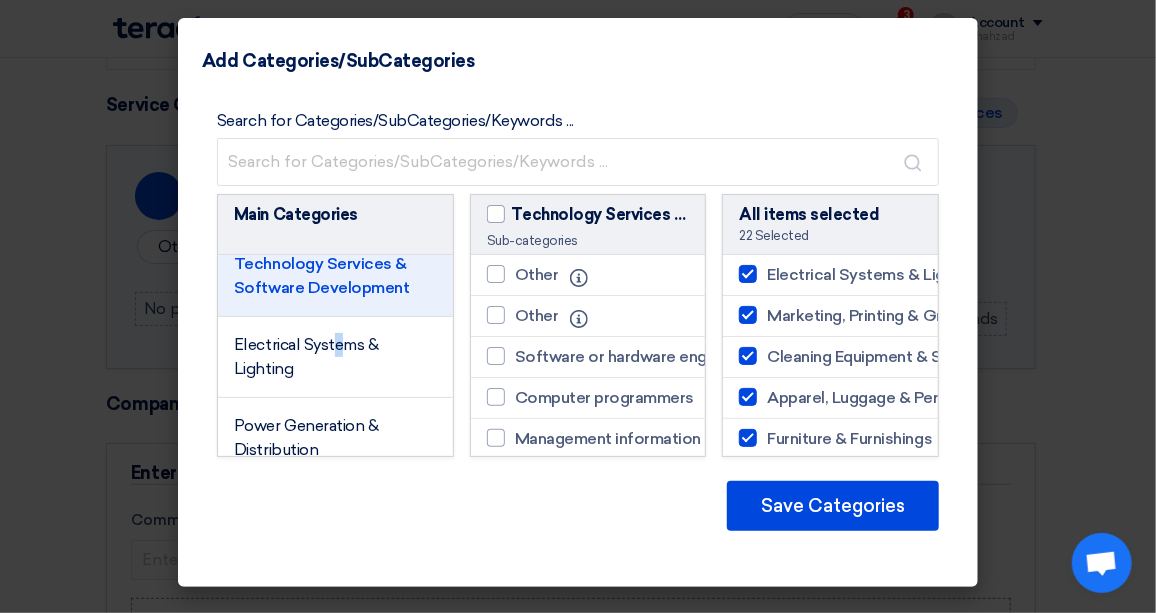 click on "Electrical Systems & Lighting" 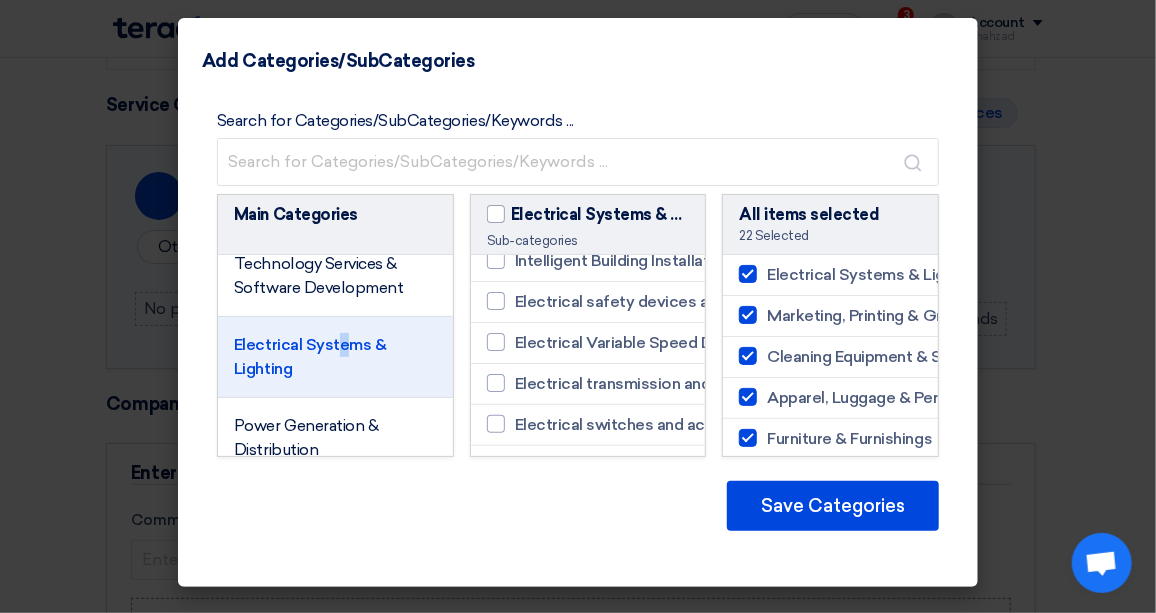 scroll, scrollTop: 1086, scrollLeft: 0, axis: vertical 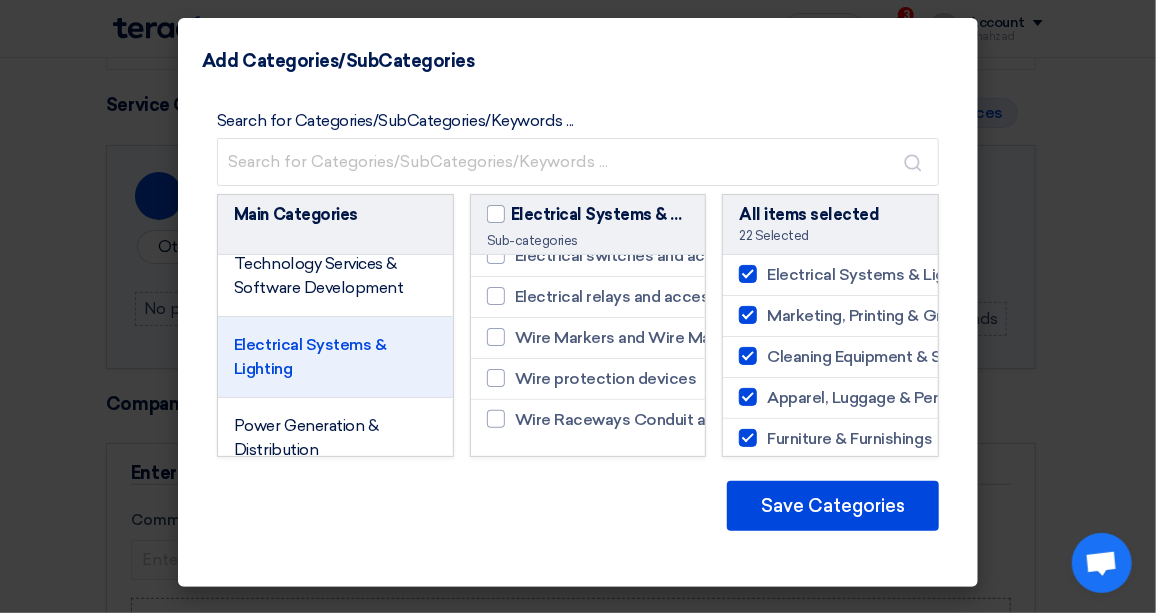 click on "Electrical Systems & Lighting" 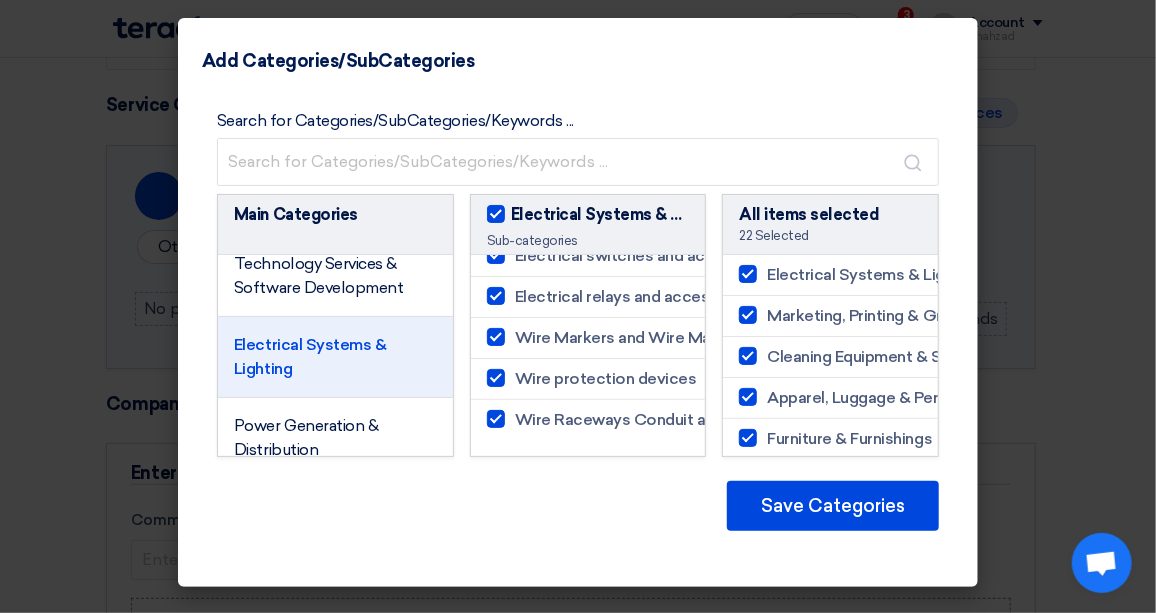 checkbox on "true" 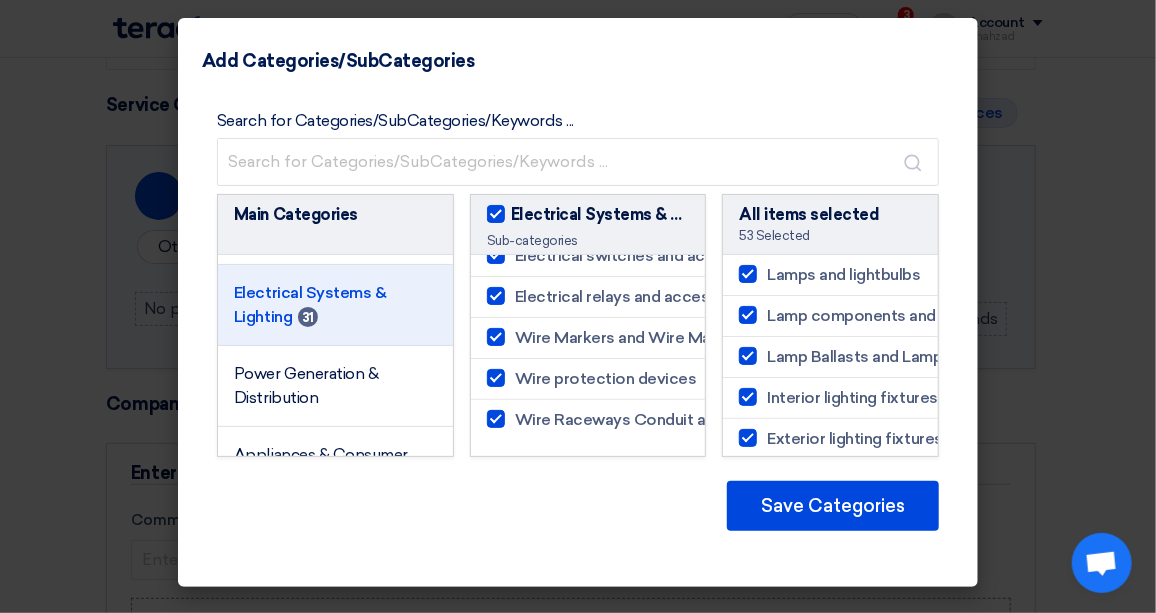 scroll, scrollTop: 272, scrollLeft: 0, axis: vertical 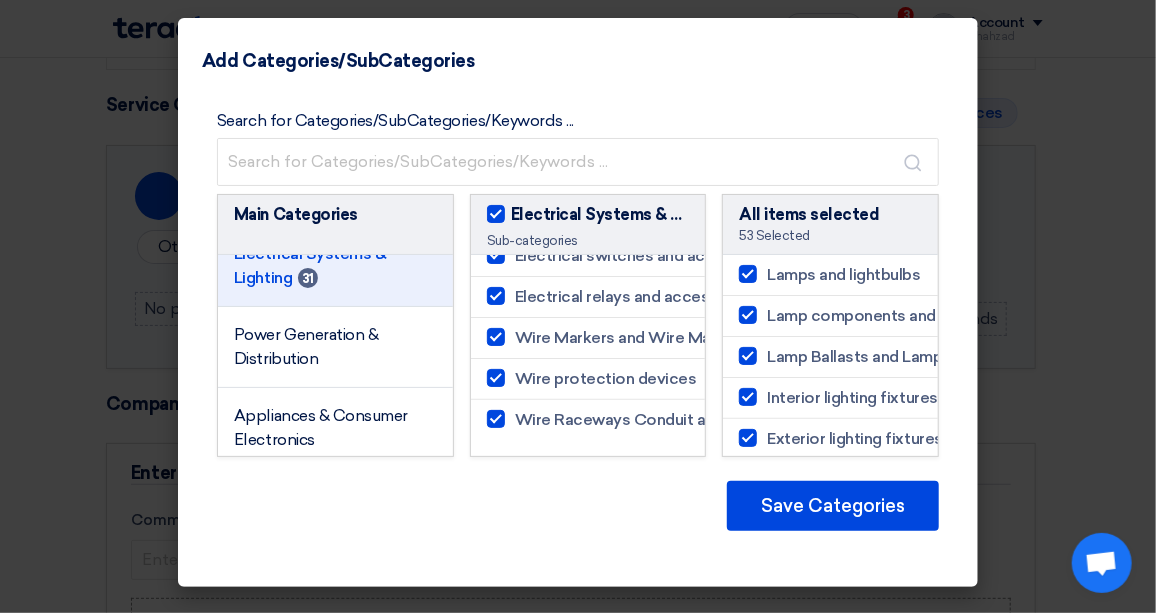 click on "Power Generation & Distribution" 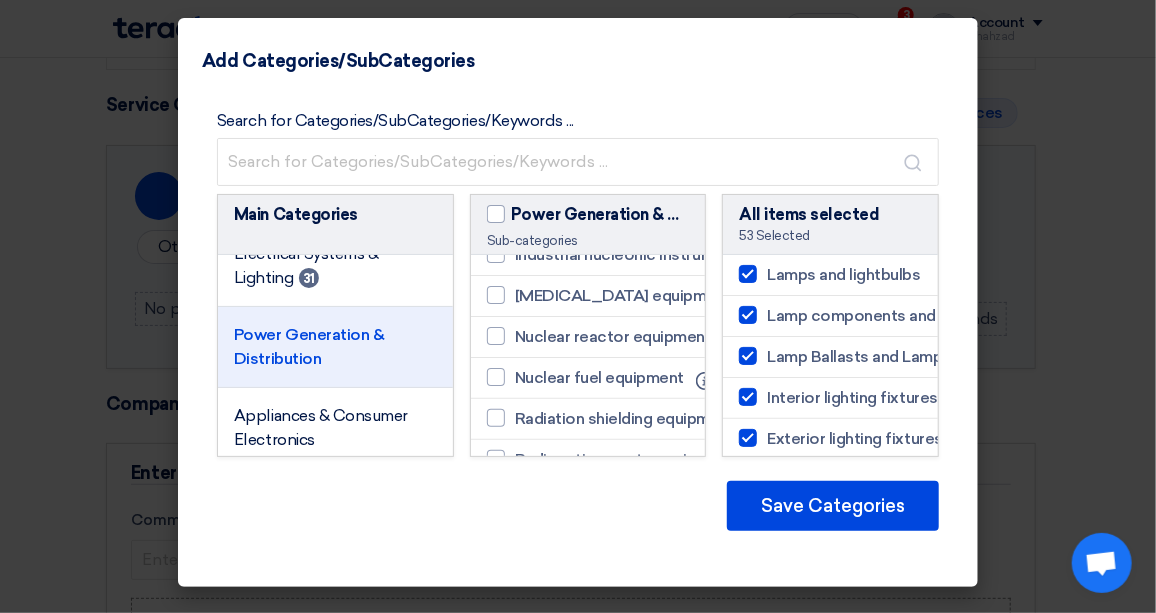 click on "Appliances & Consumer Electronics" 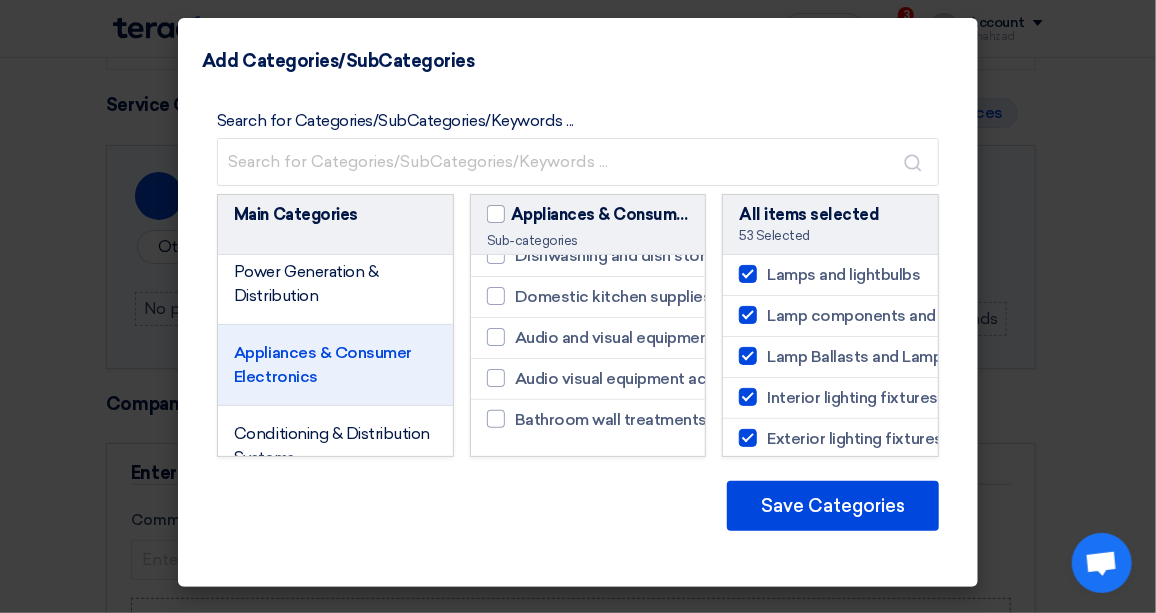 scroll, scrollTop: 363, scrollLeft: 0, axis: vertical 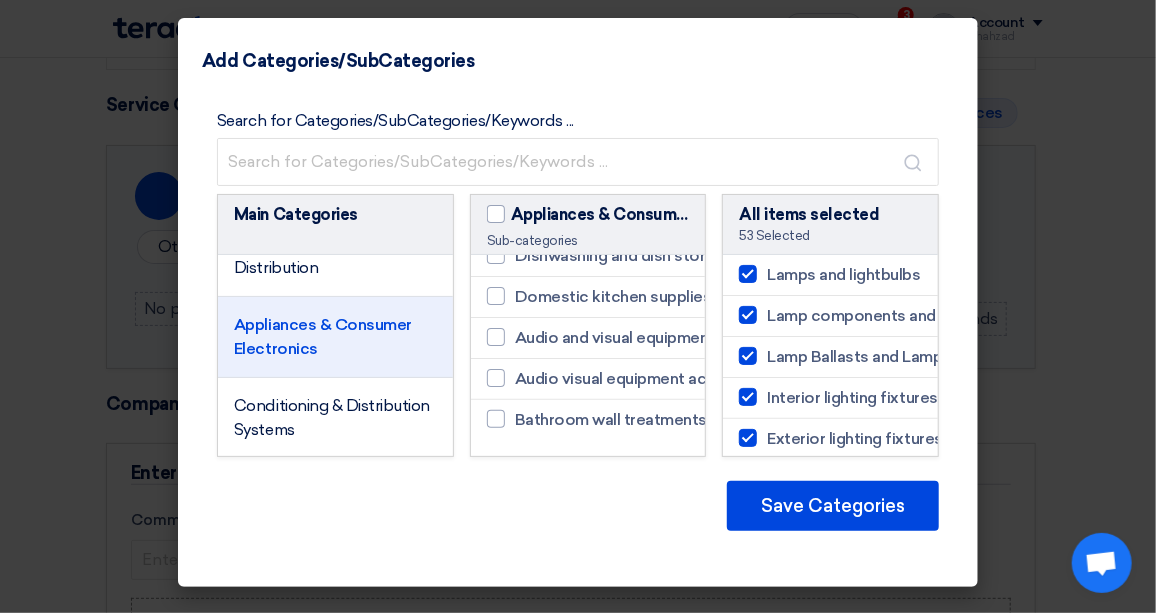 click on "Conditioning & Distribution Systems" 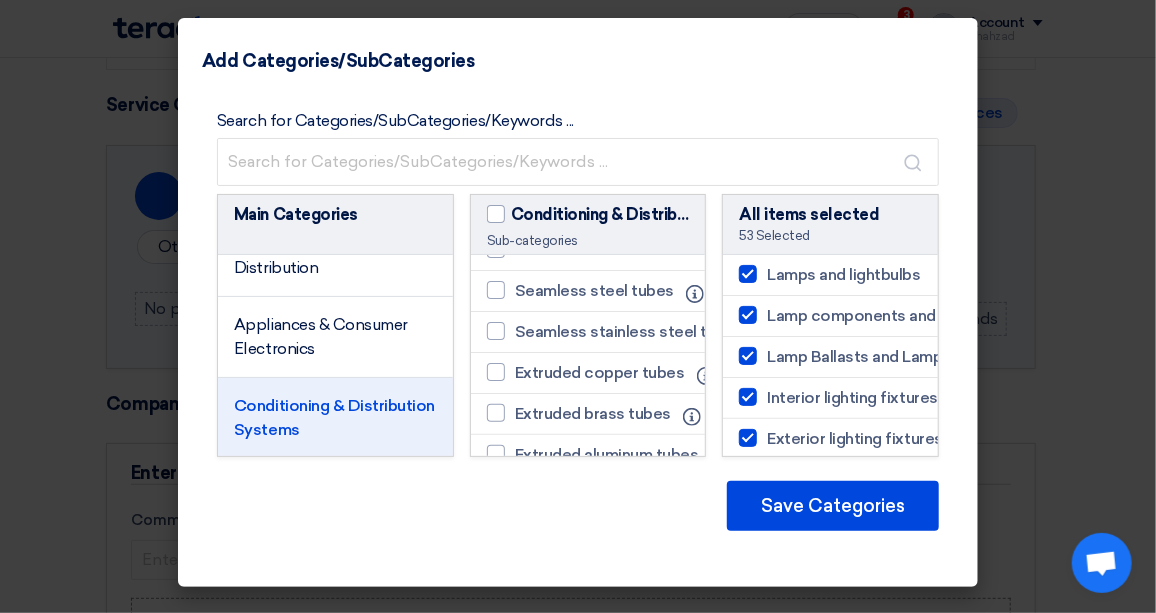 scroll, scrollTop: 3034, scrollLeft: 0, axis: vertical 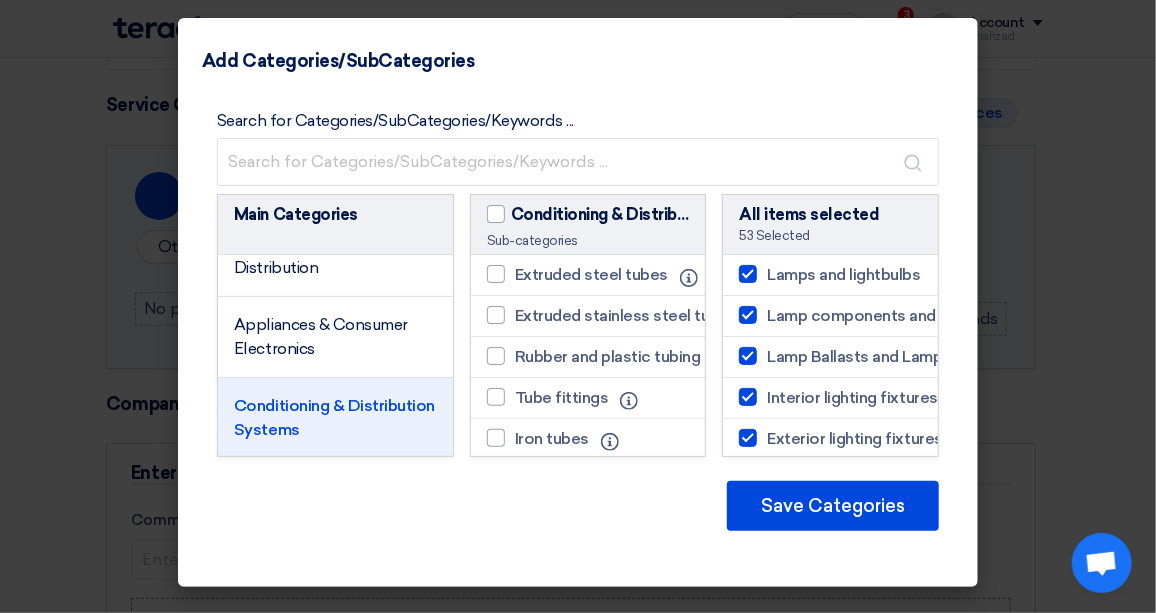 click 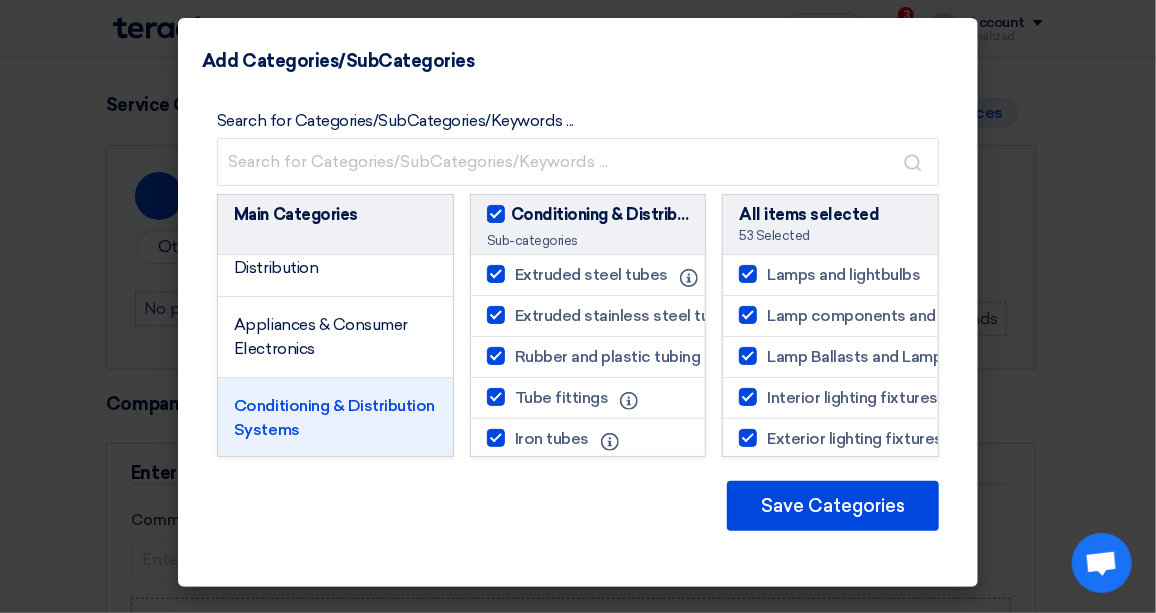 checkbox on "true" 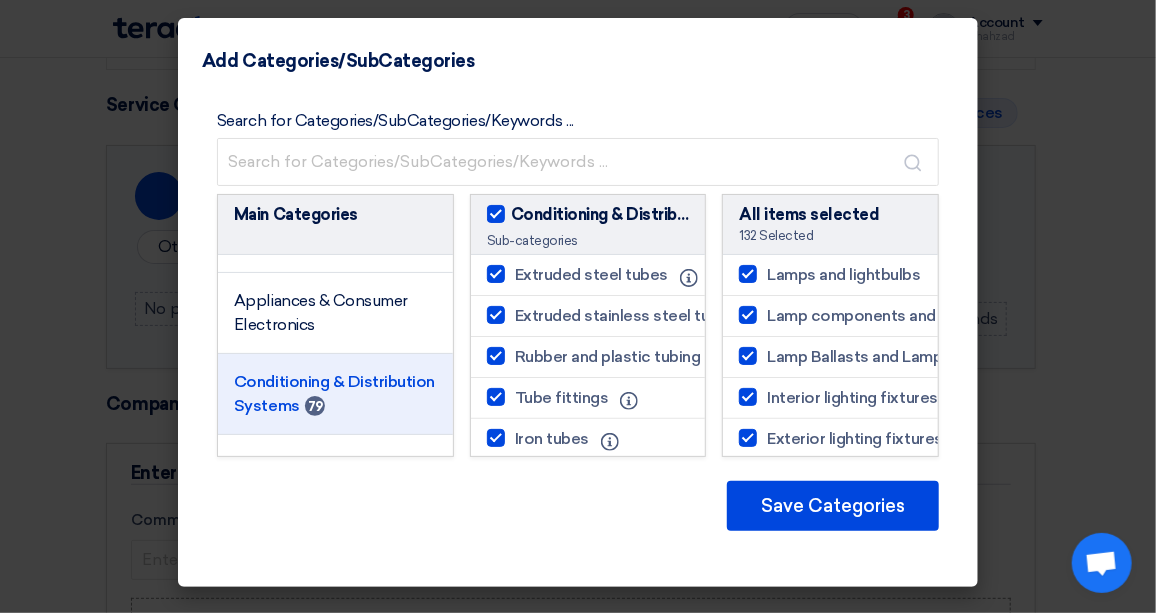 scroll, scrollTop: 454, scrollLeft: 0, axis: vertical 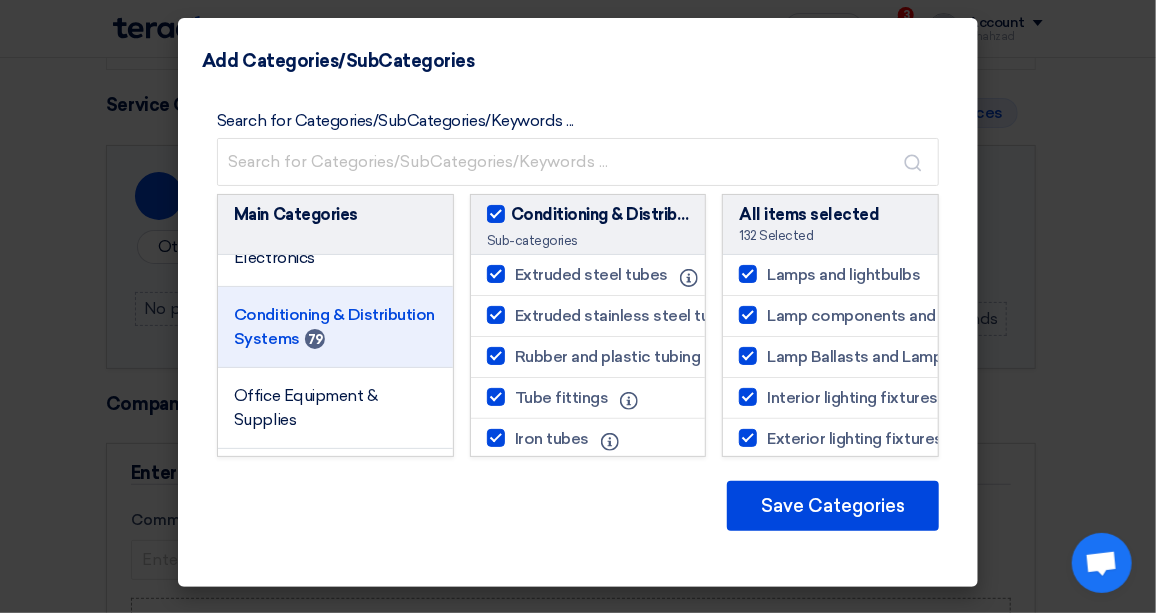 click on "Office Equipment & Supplies" 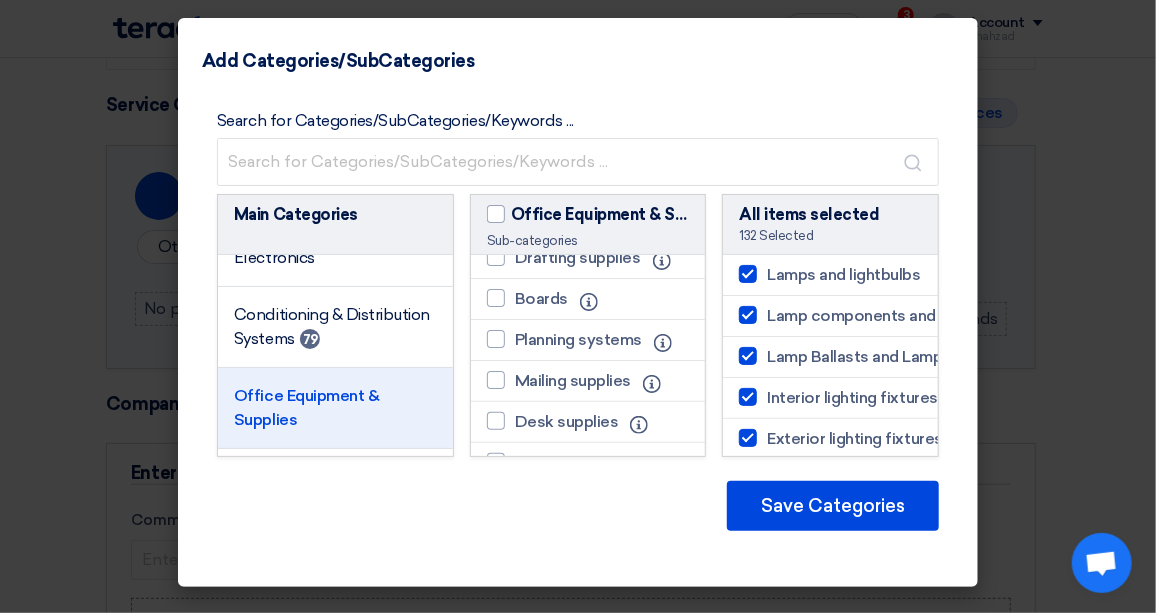 scroll, scrollTop: 677, scrollLeft: 0, axis: vertical 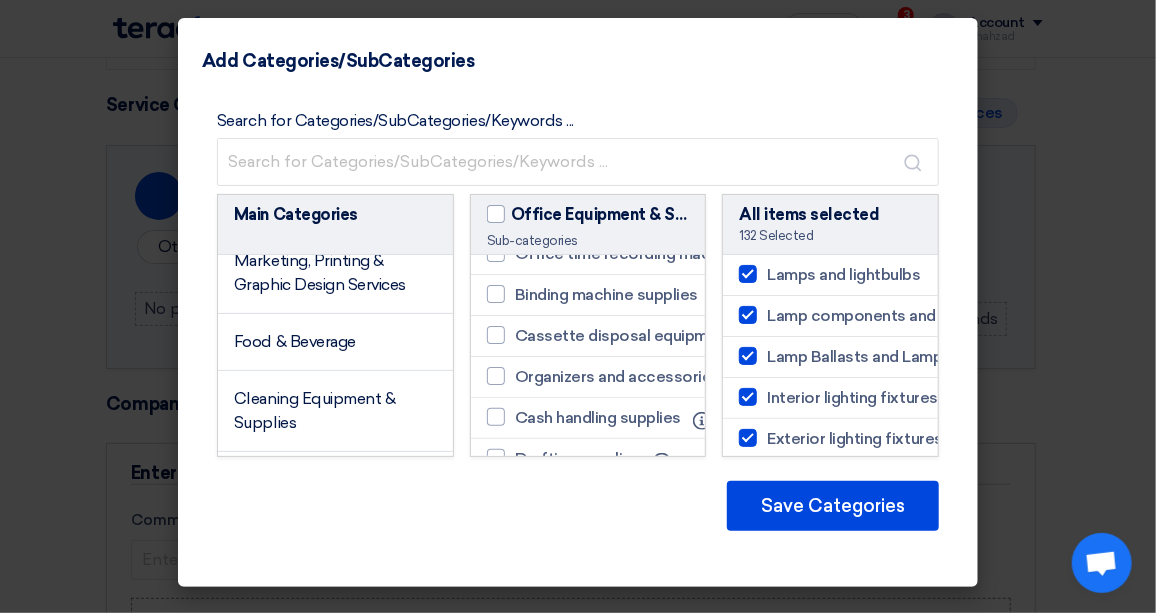 click on "Marketing, Printing & Graphic Design Services" 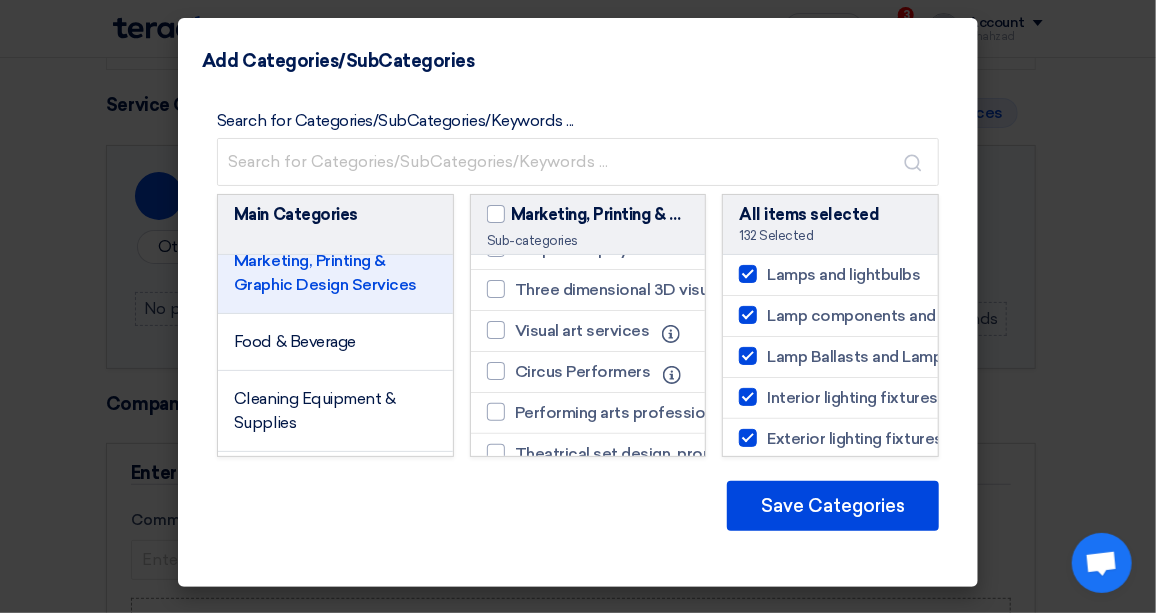scroll, scrollTop: 883, scrollLeft: 0, axis: vertical 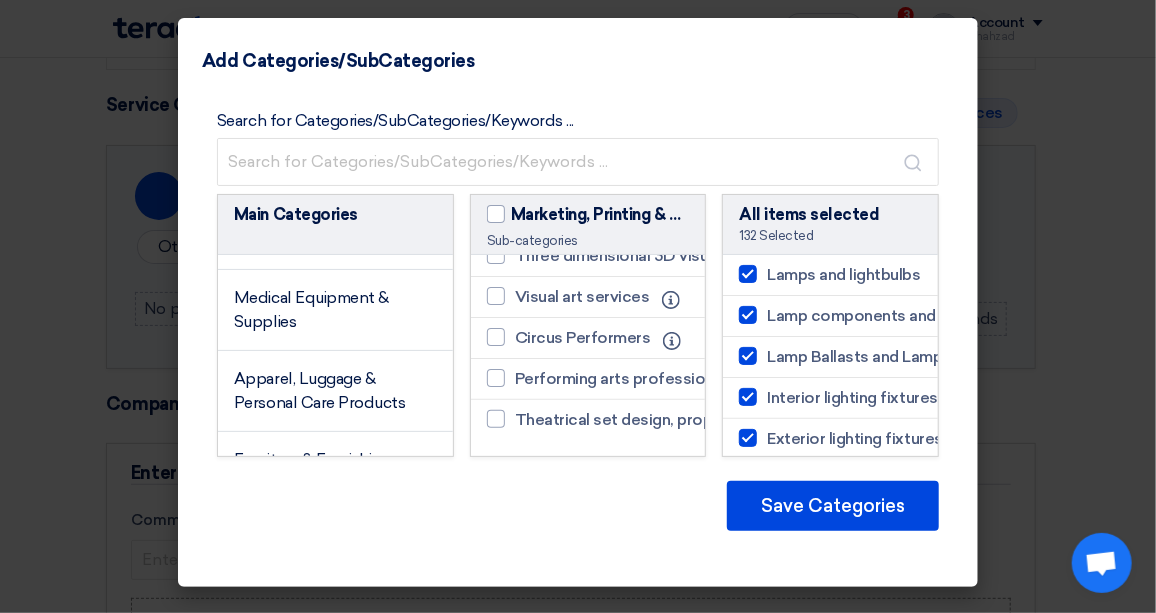 click on "Apparel, Luggage & Personal Care Products" 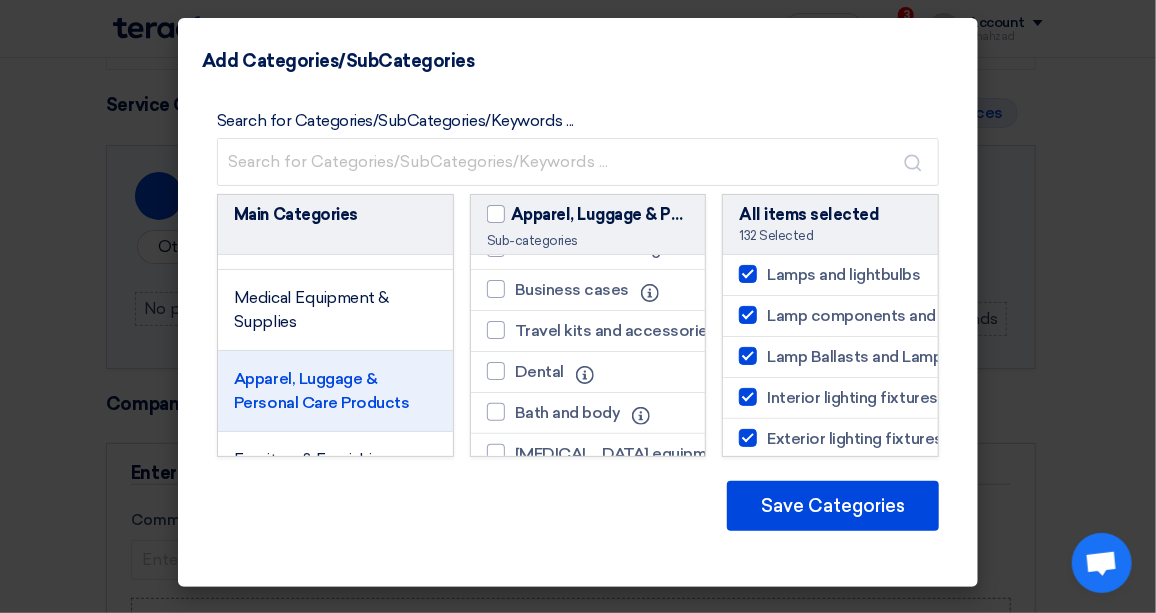 scroll, scrollTop: 1246, scrollLeft: 0, axis: vertical 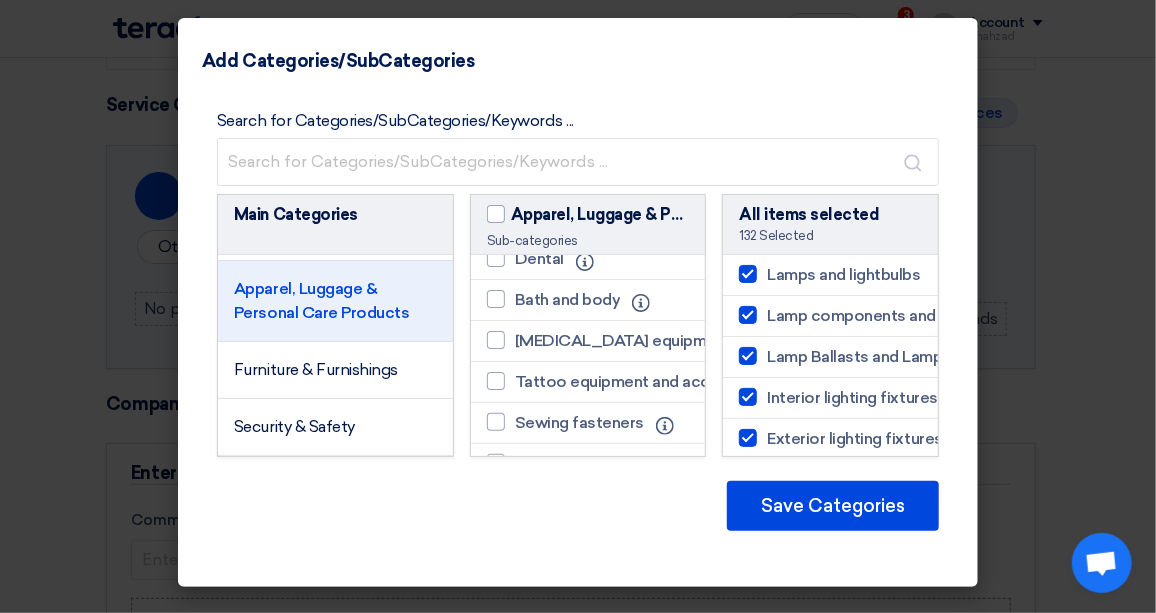 click on "Furniture & Furnishings" 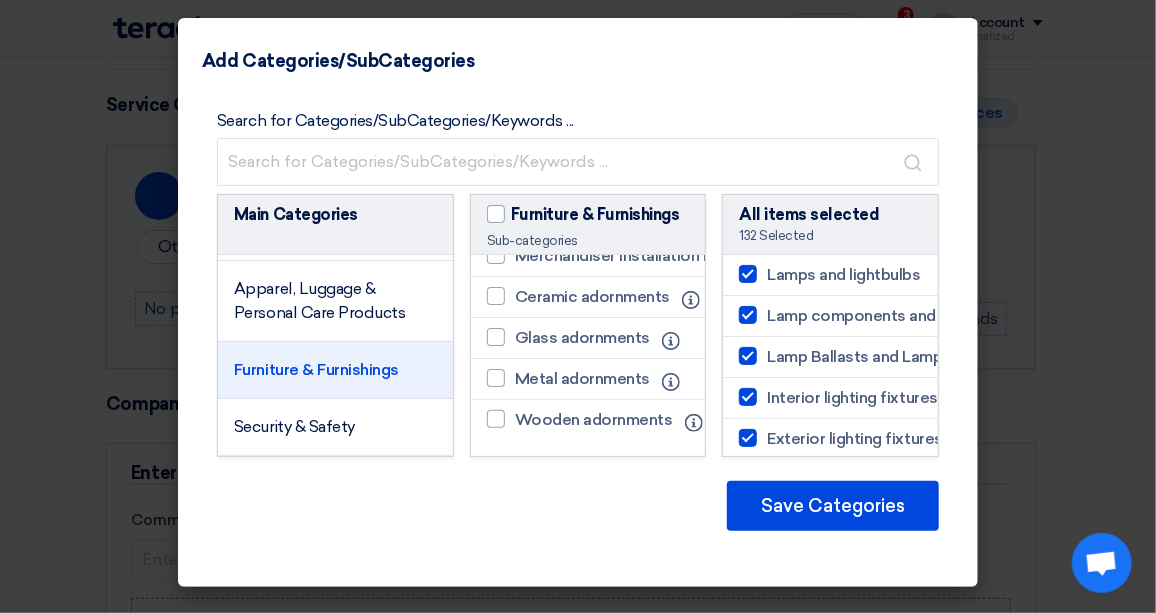 scroll, scrollTop: 1126, scrollLeft: 0, axis: vertical 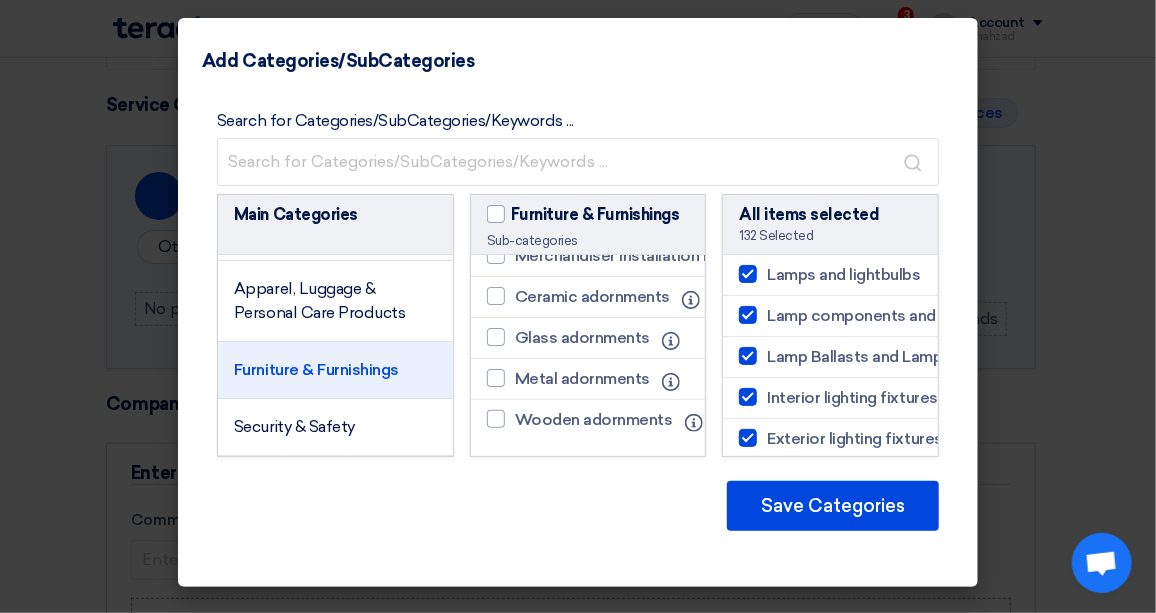 click 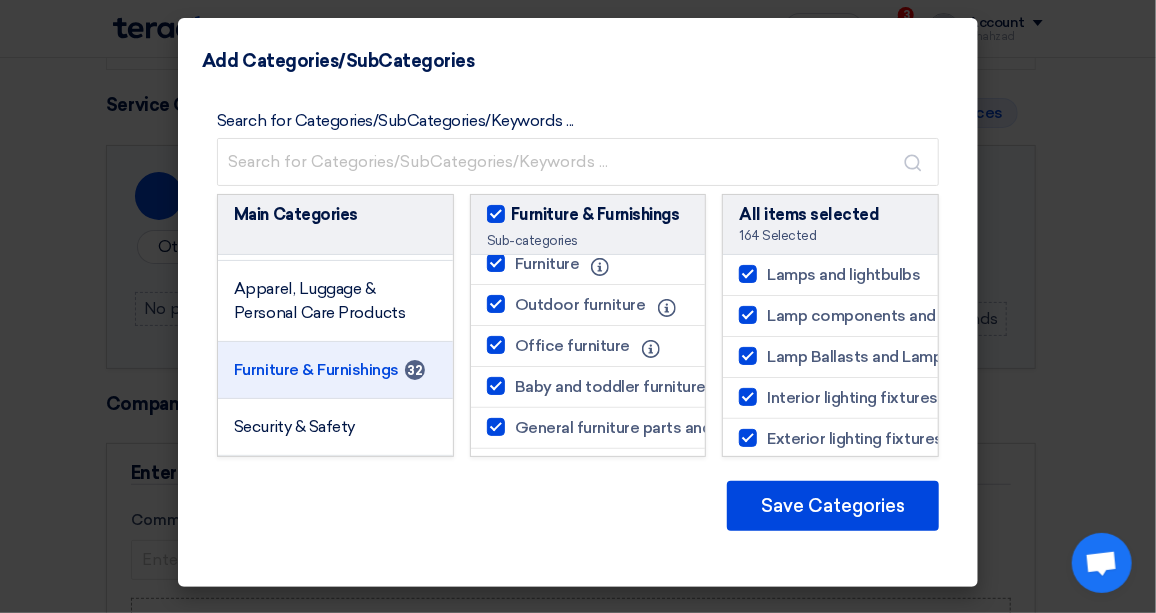 scroll, scrollTop: 0, scrollLeft: 0, axis: both 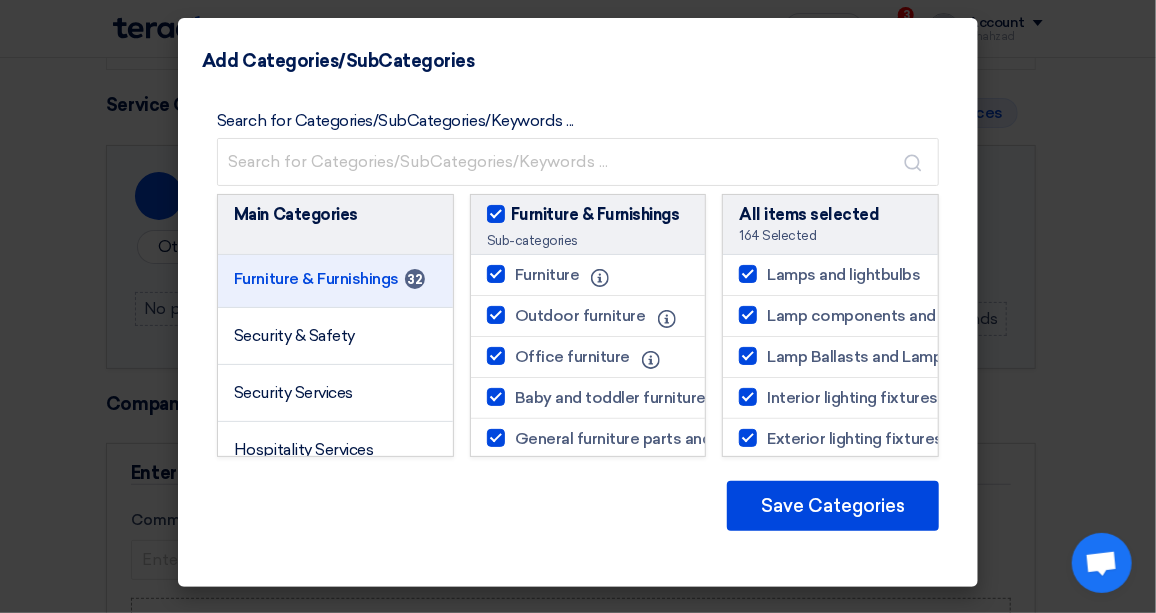 click on "Security & Safety" 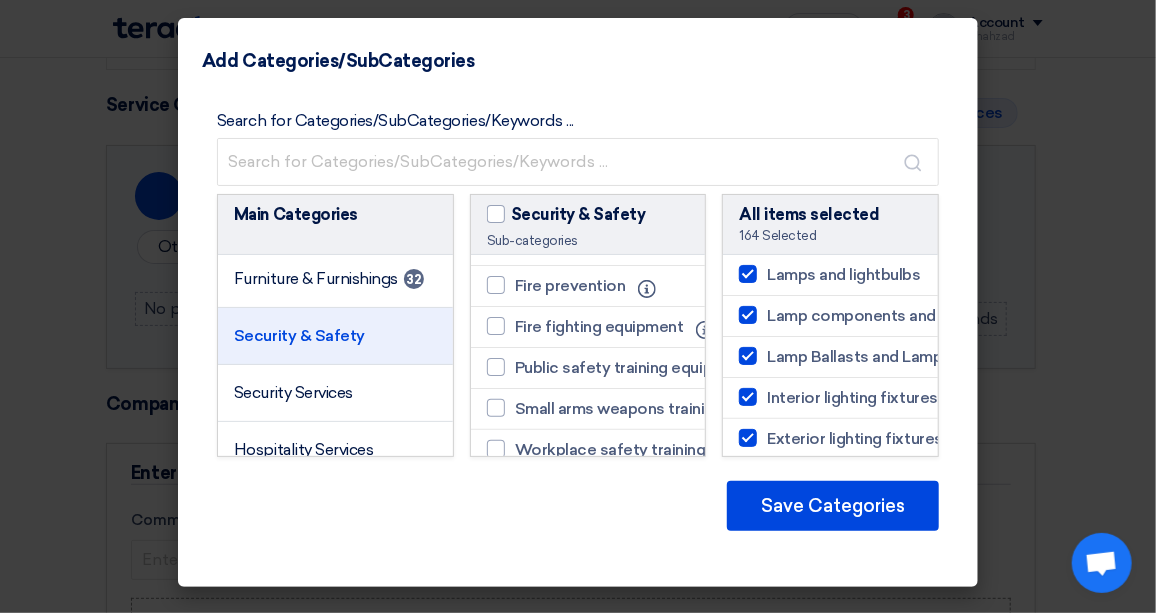 scroll, scrollTop: 1573, scrollLeft: 0, axis: vertical 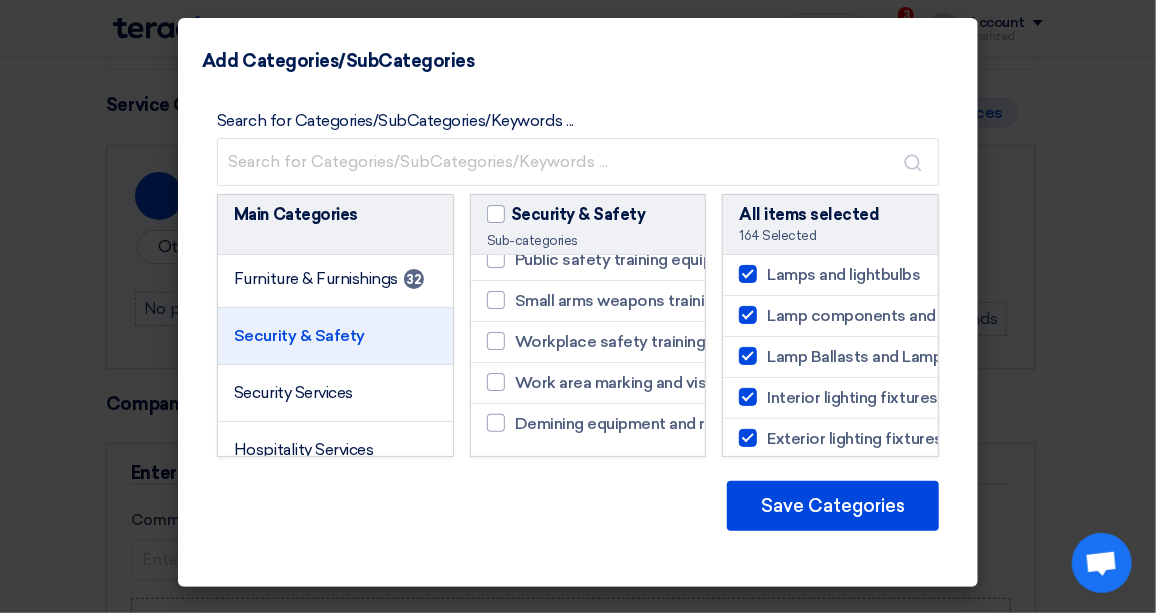 click on "Security Services" 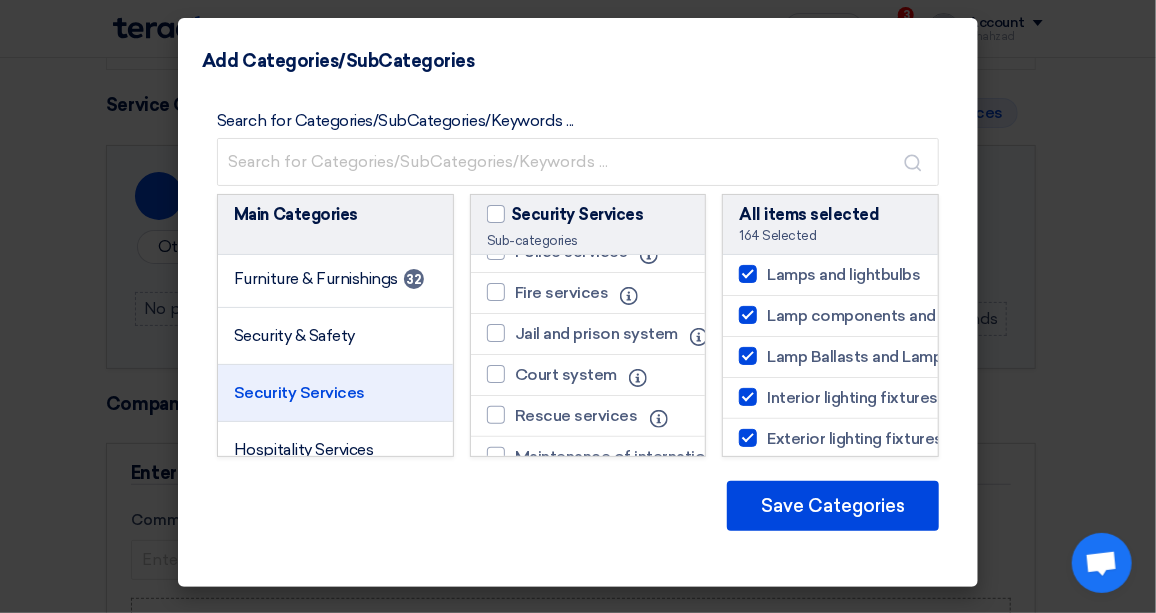 scroll, scrollTop: 0, scrollLeft: 0, axis: both 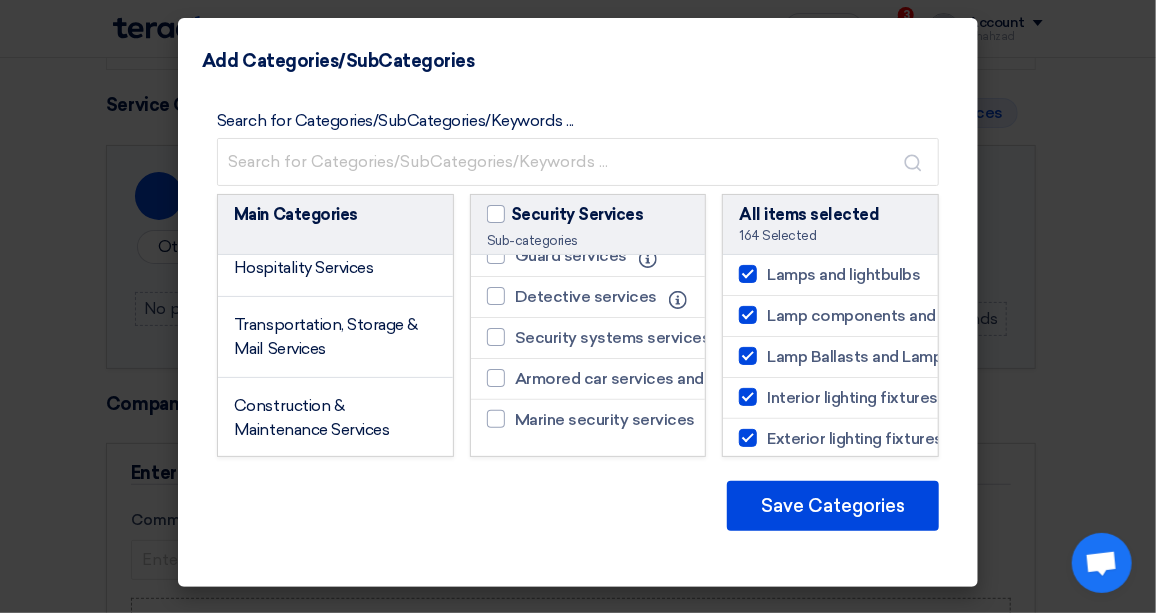 click on "Transportation, Storage & Mail Services" 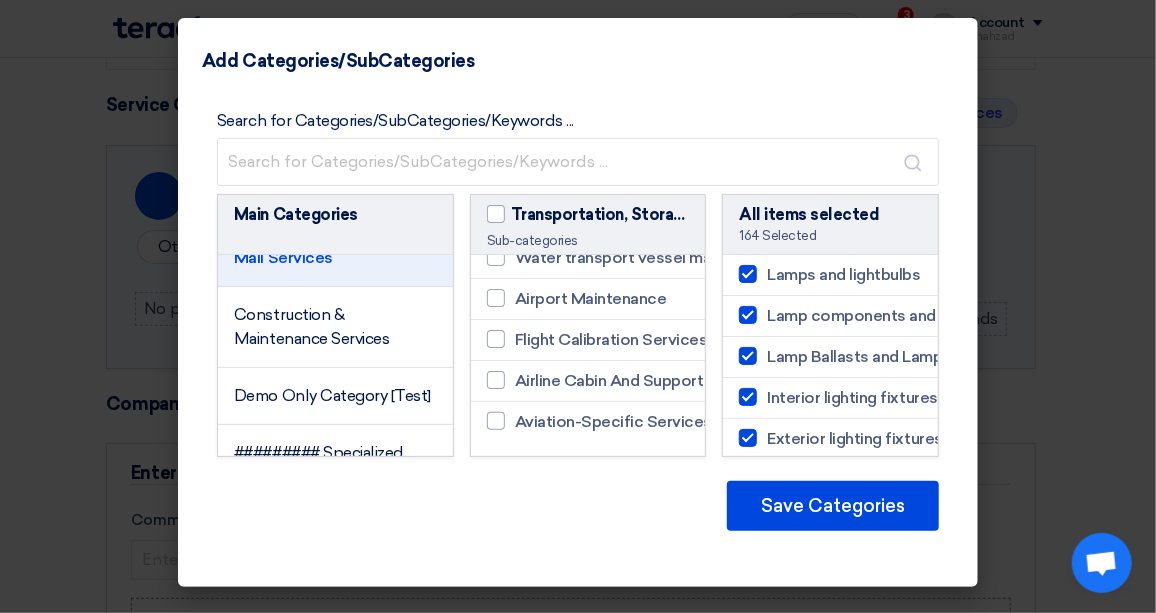 click on "Construction & Maintenance Services" 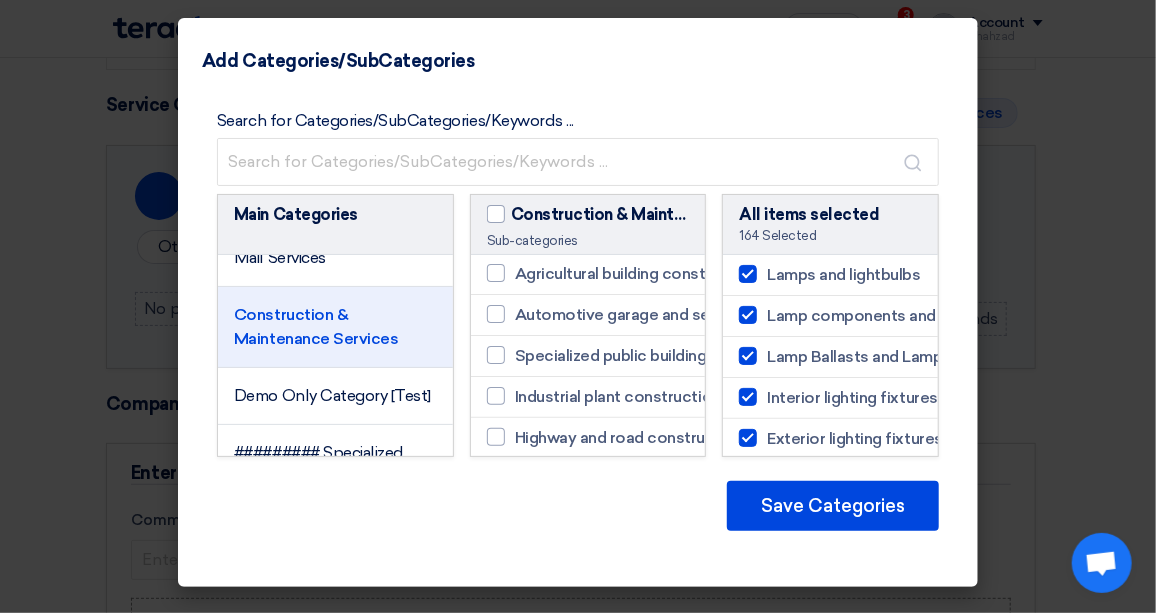 scroll, scrollTop: 101, scrollLeft: 0, axis: vertical 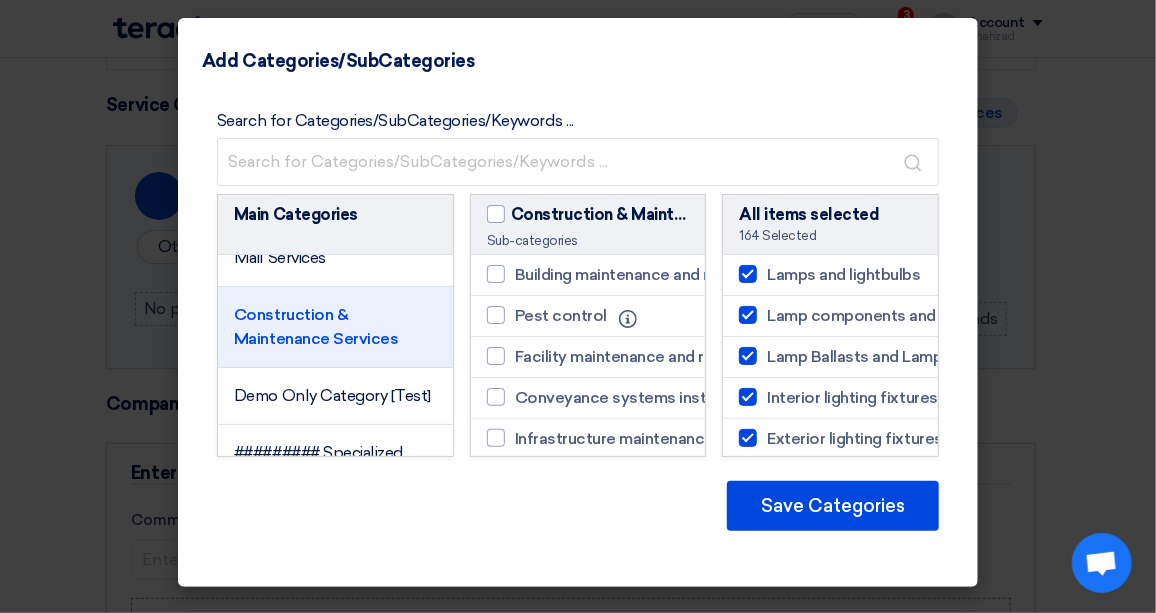click on "Building maintenance and repair services
Info" 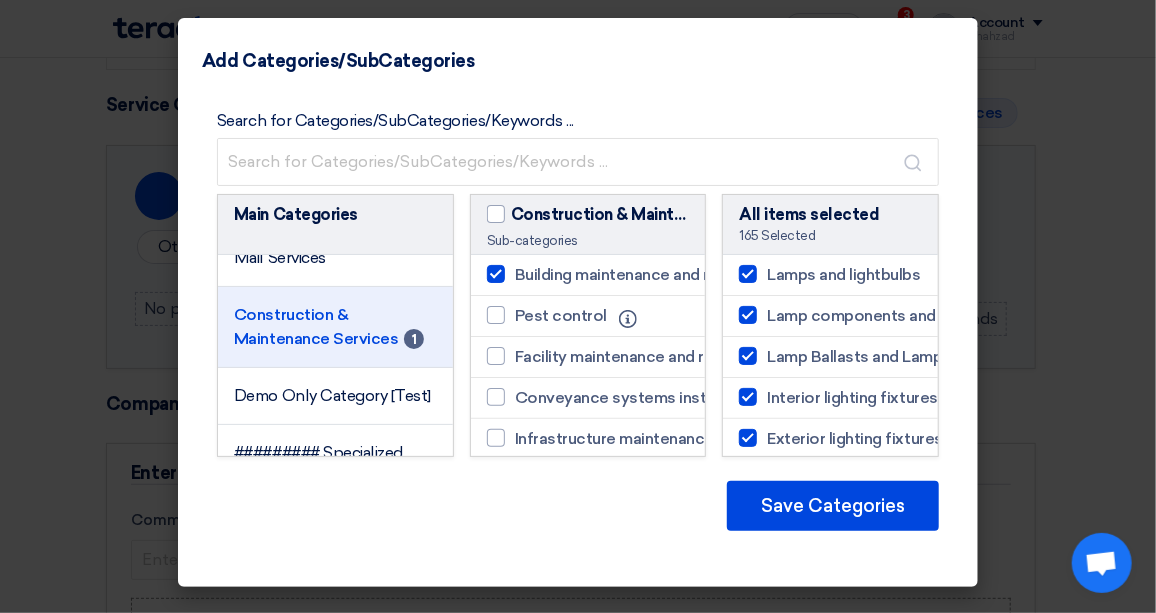 drag, startPoint x: 499, startPoint y: 307, endPoint x: 510, endPoint y: 325, distance: 21.095022 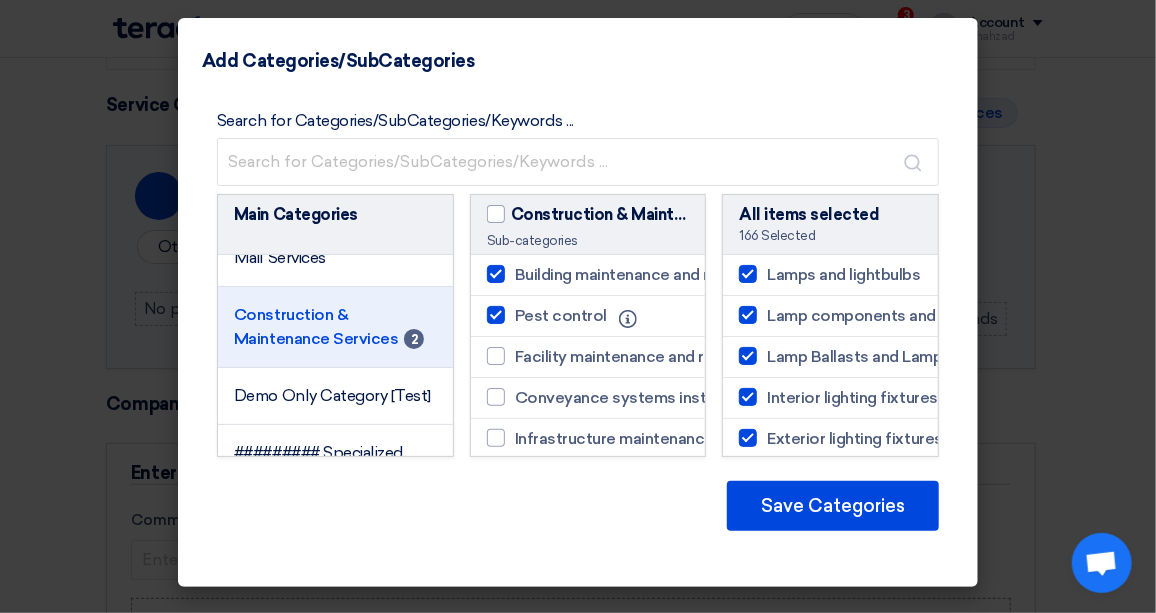 click 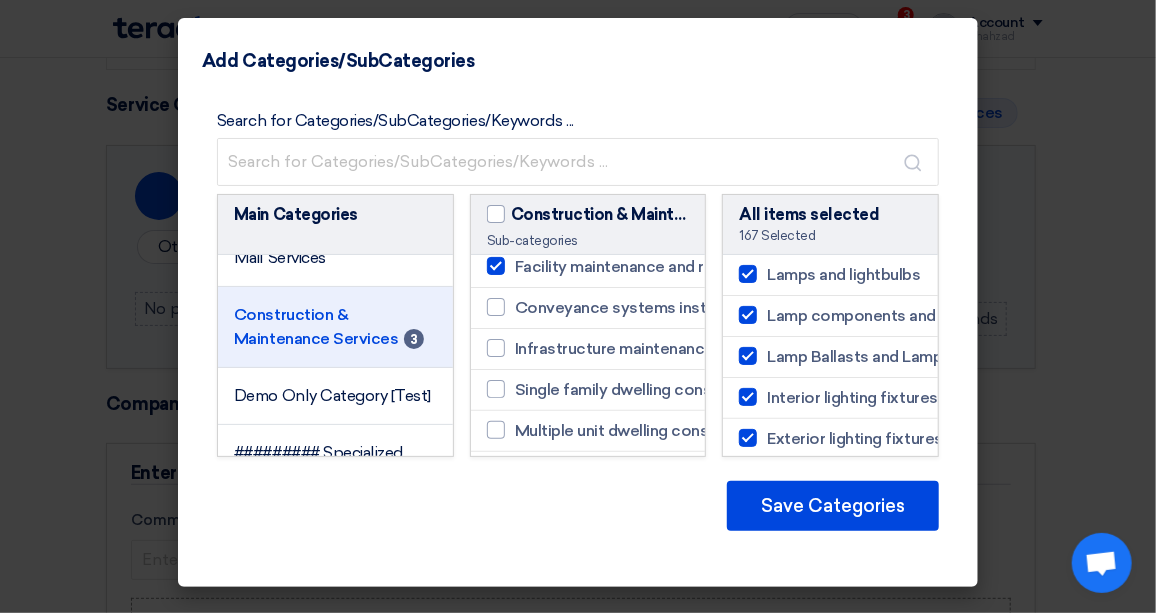click on "Conveyance systems installation and repair" 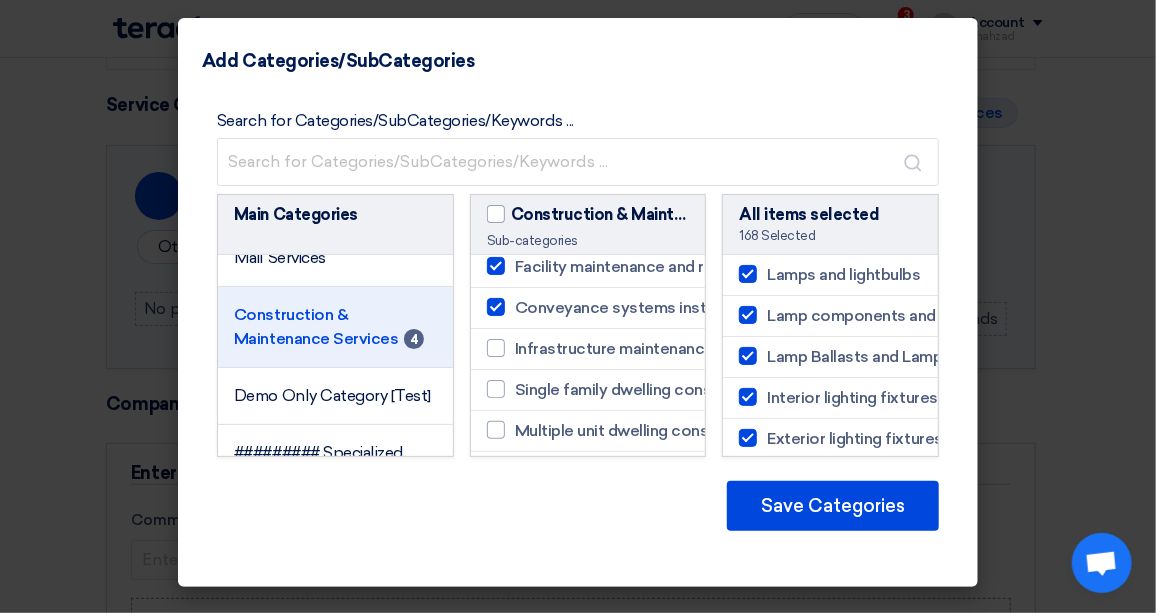 click on "Infrastructure maintenance and repair services" 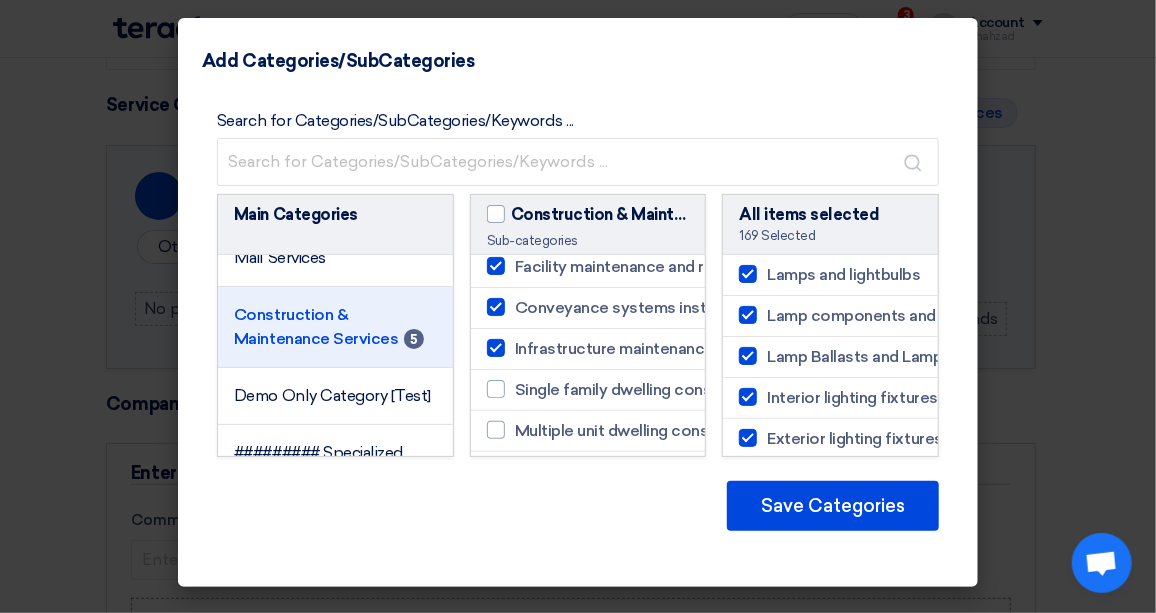 click on "Single family dwelling construction services
Info" 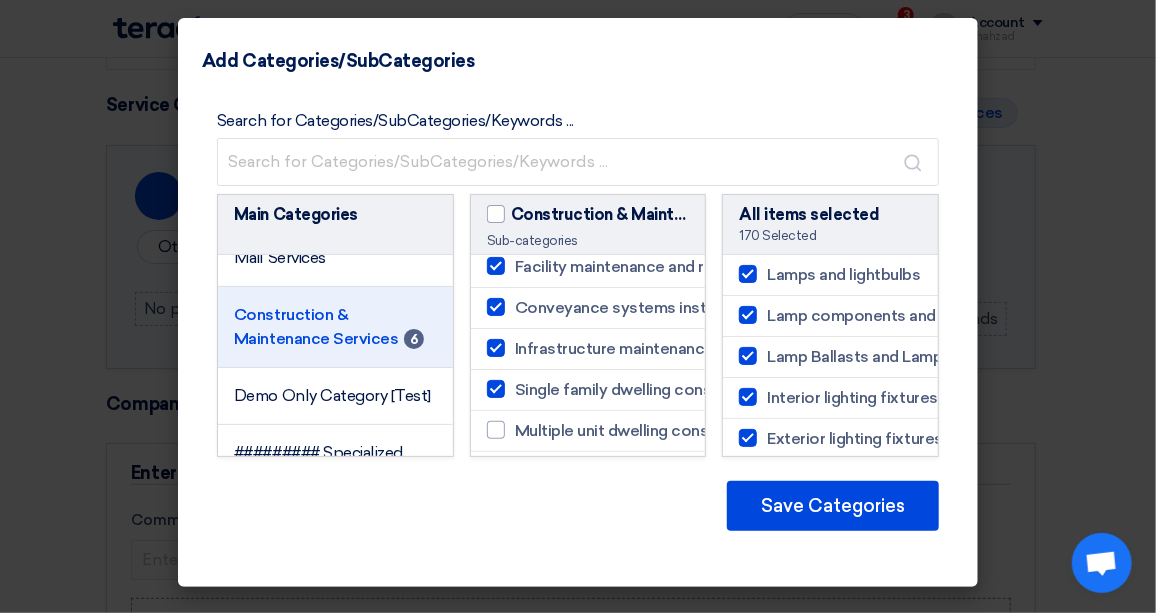 click 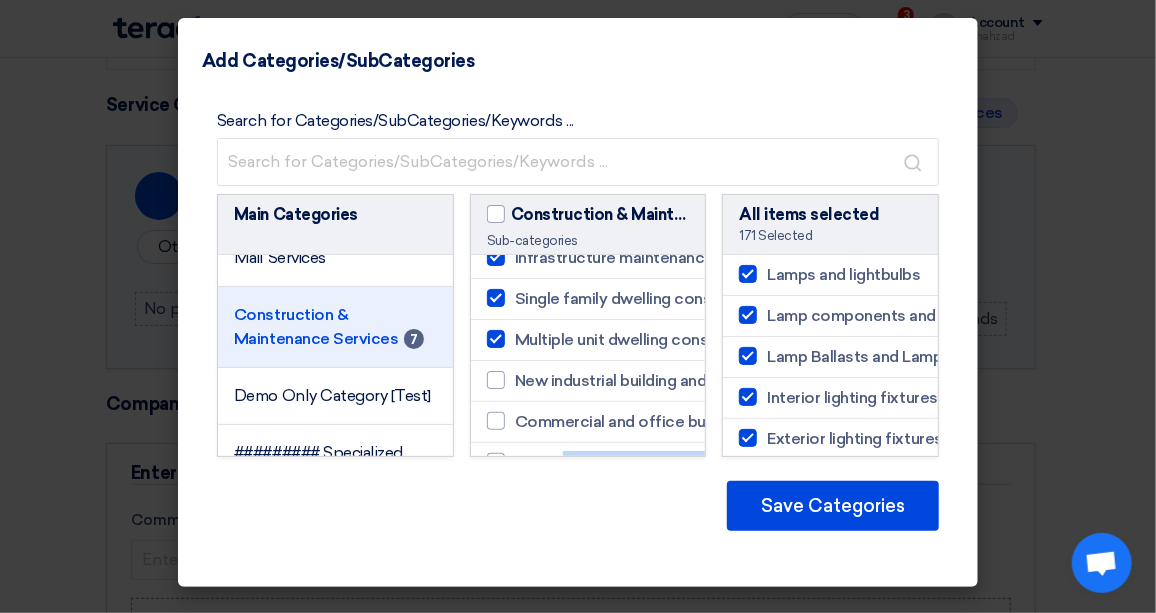 click on "Building maintenance and repair services
Info
Pest control
Info
Facility maintenance and repair services
Info" 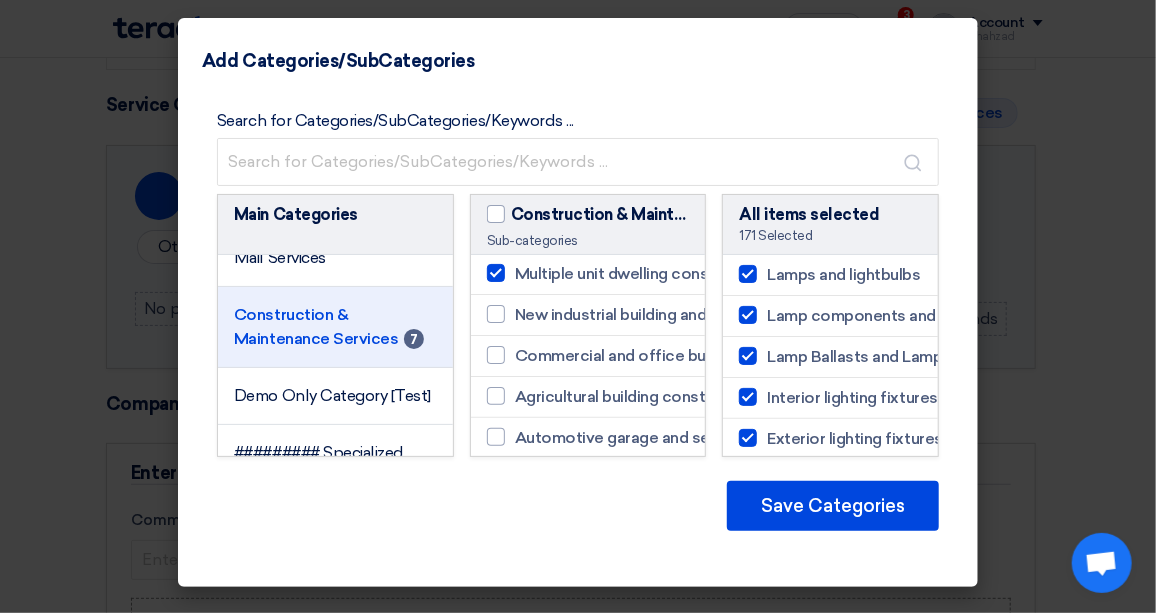 click 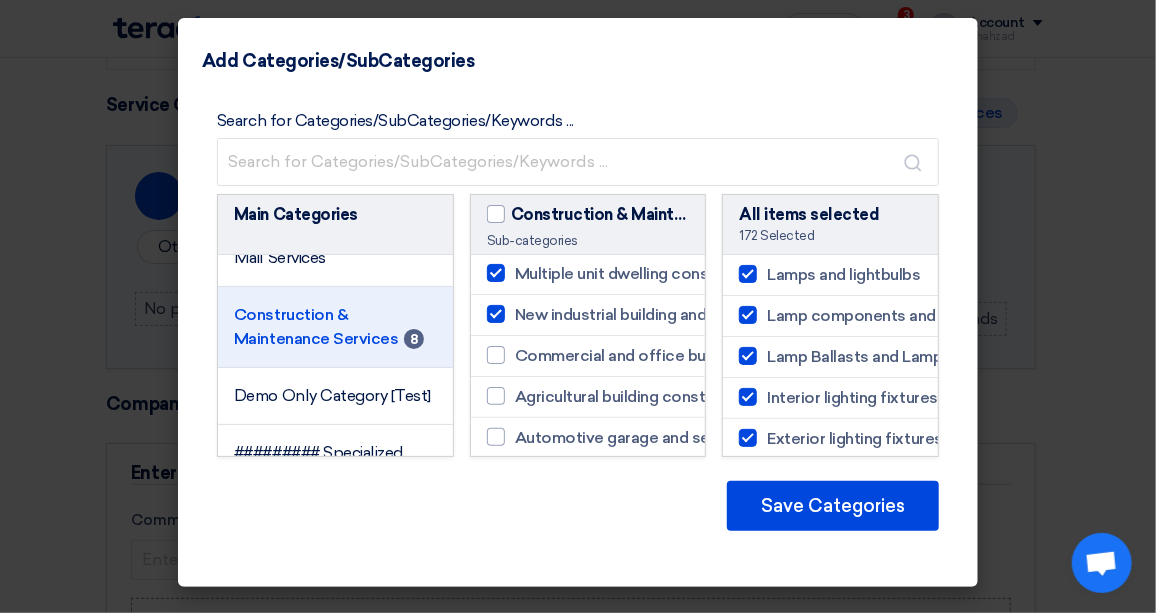 click 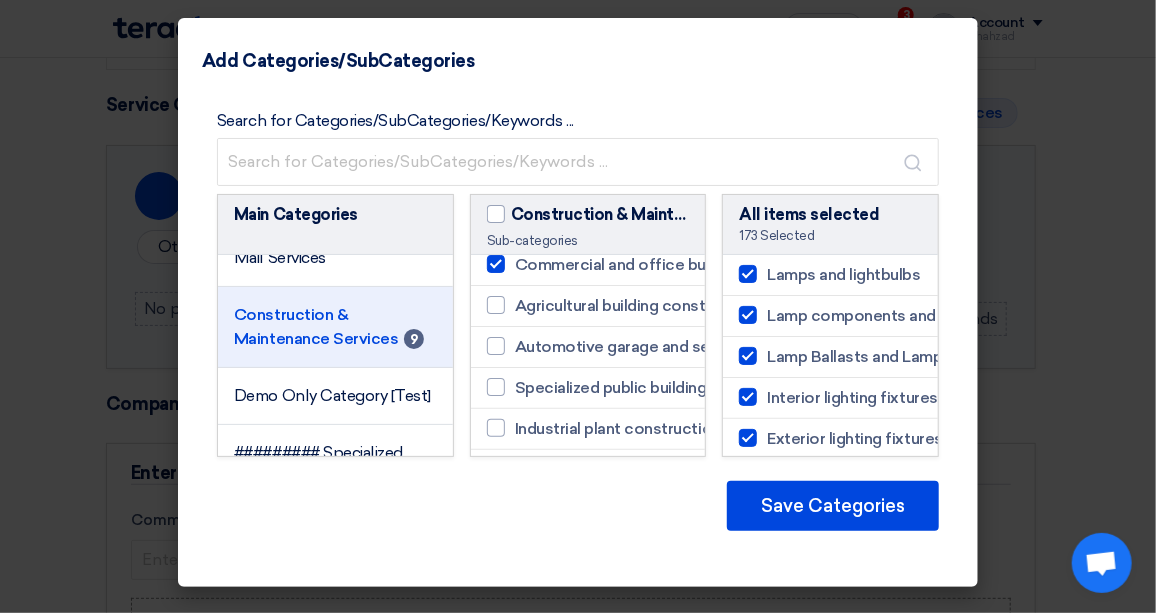 click 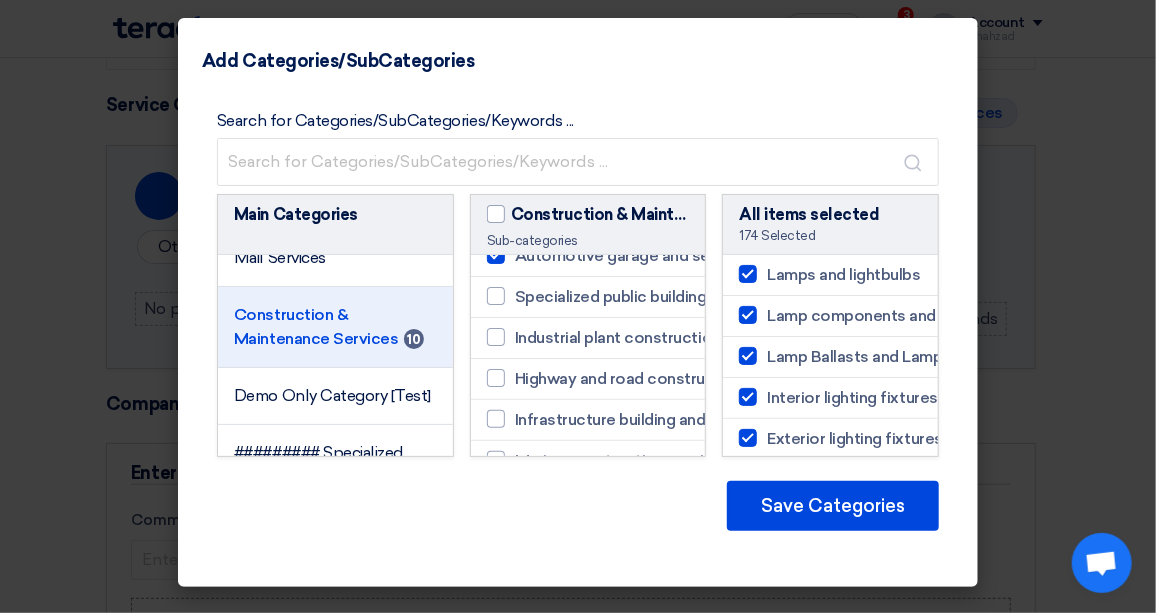 click 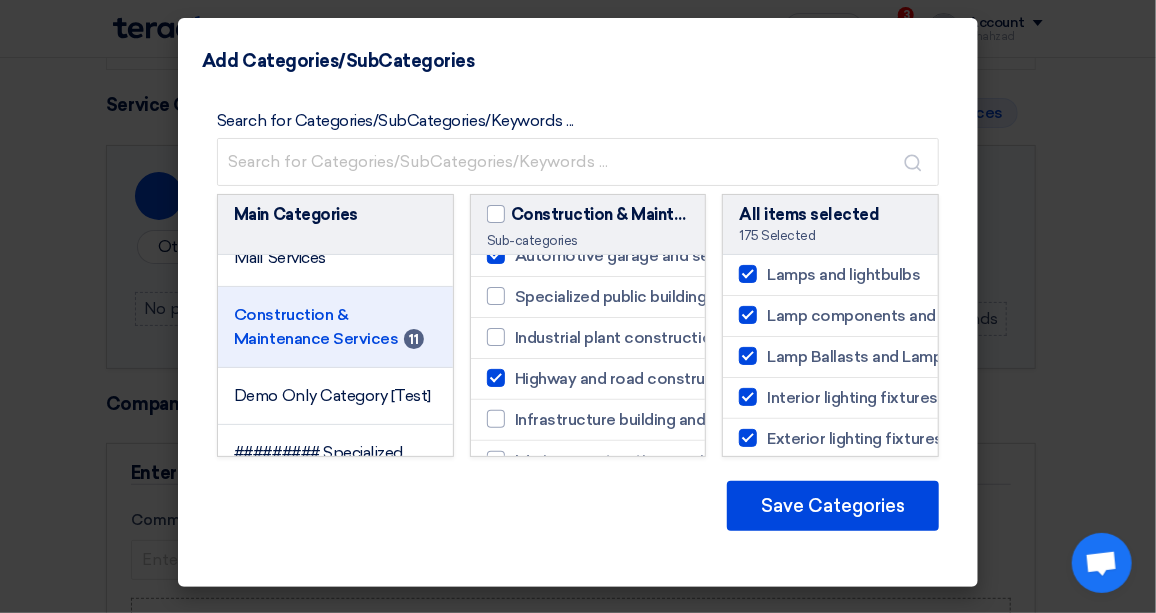 click 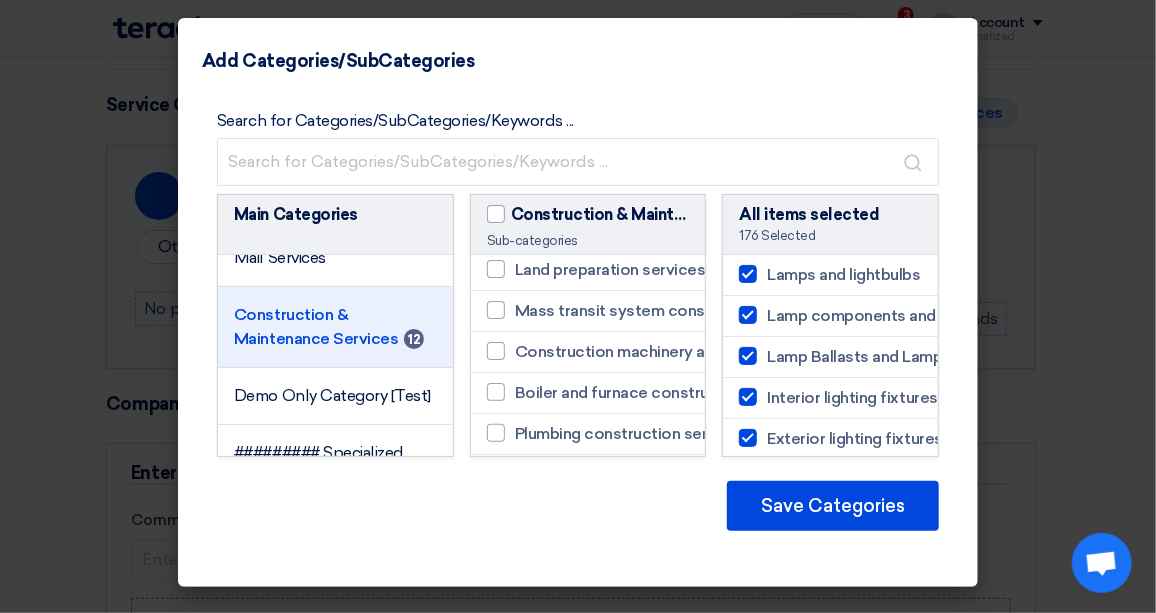 click 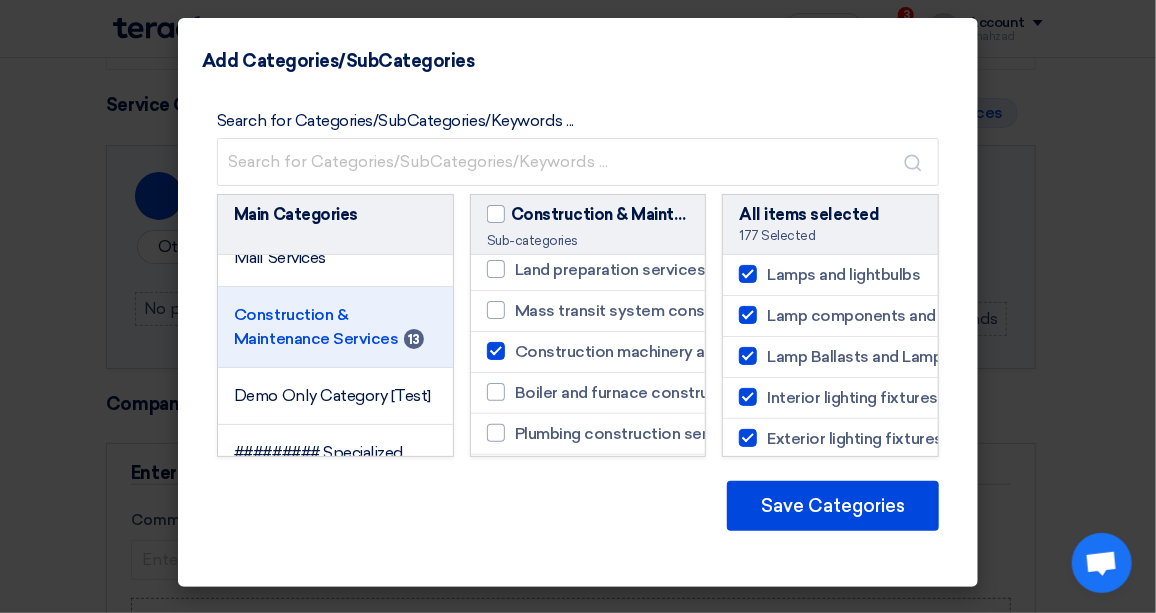 click 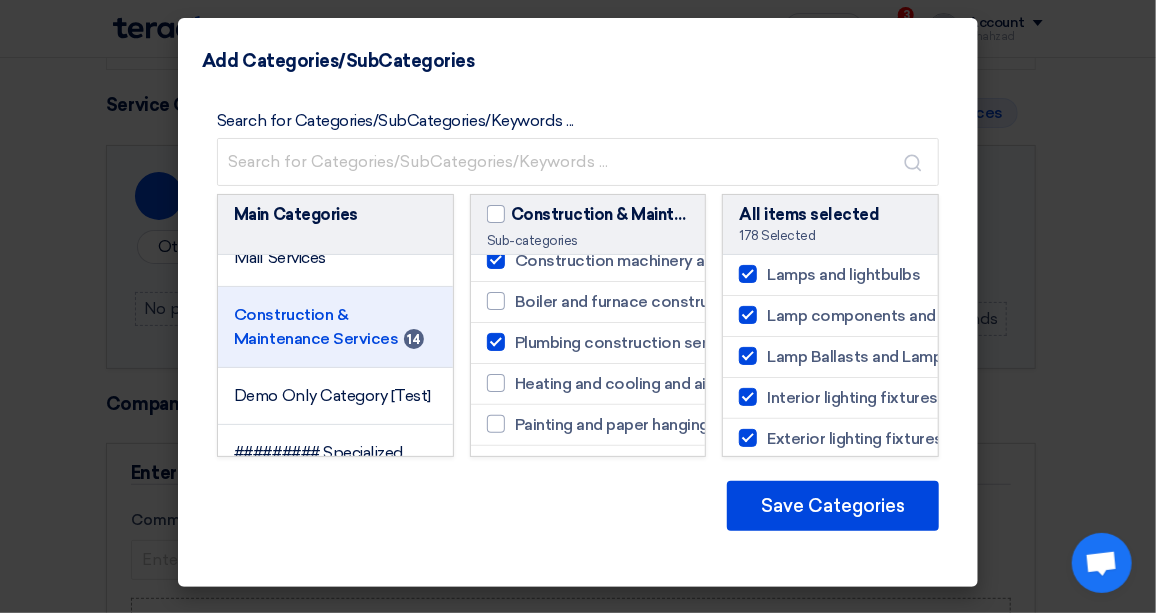 click 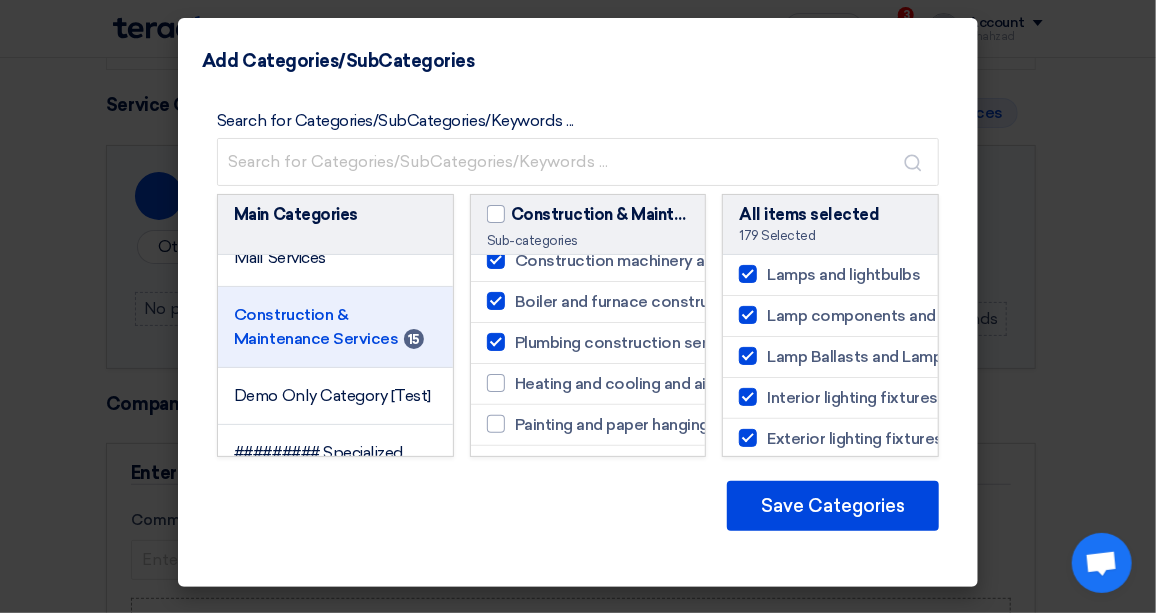 click 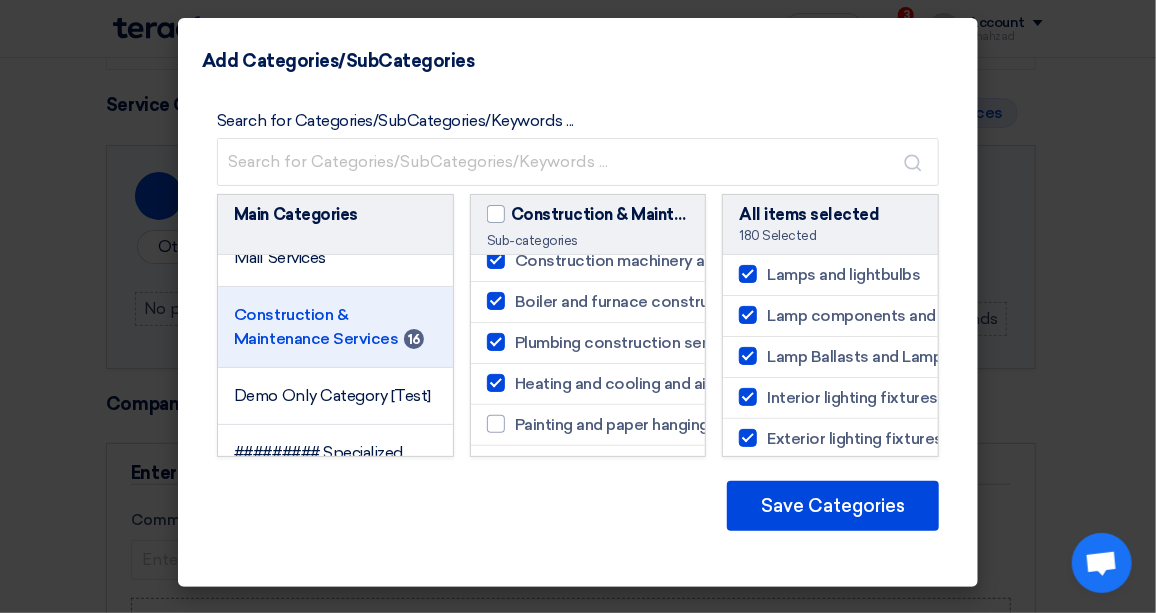 click 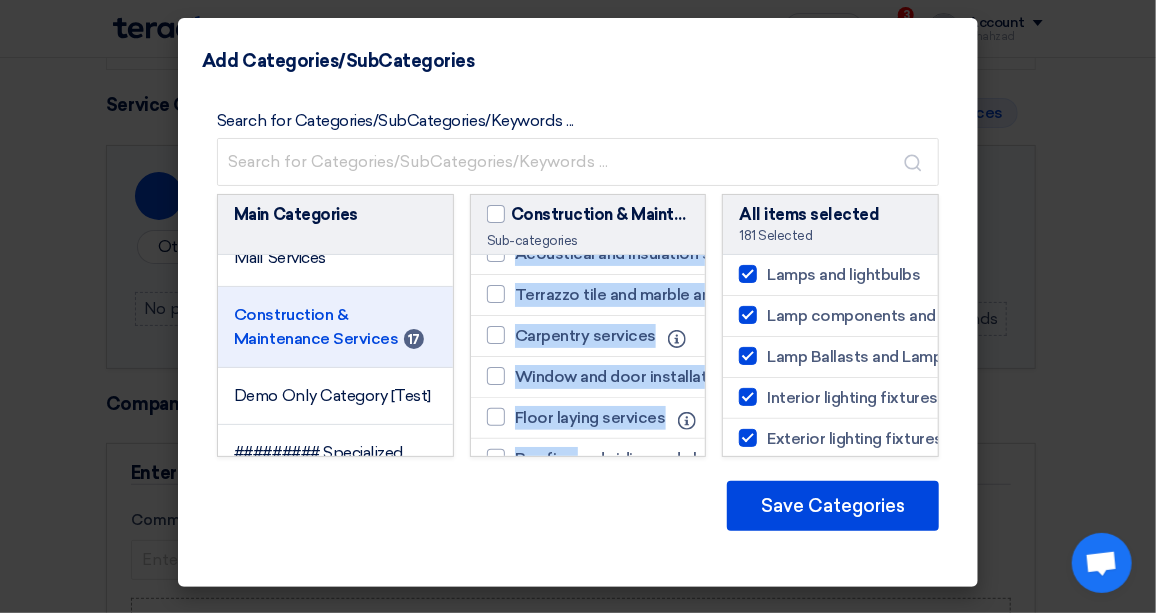 drag, startPoint x: 605, startPoint y: 443, endPoint x: 572, endPoint y: 441, distance: 33.06055 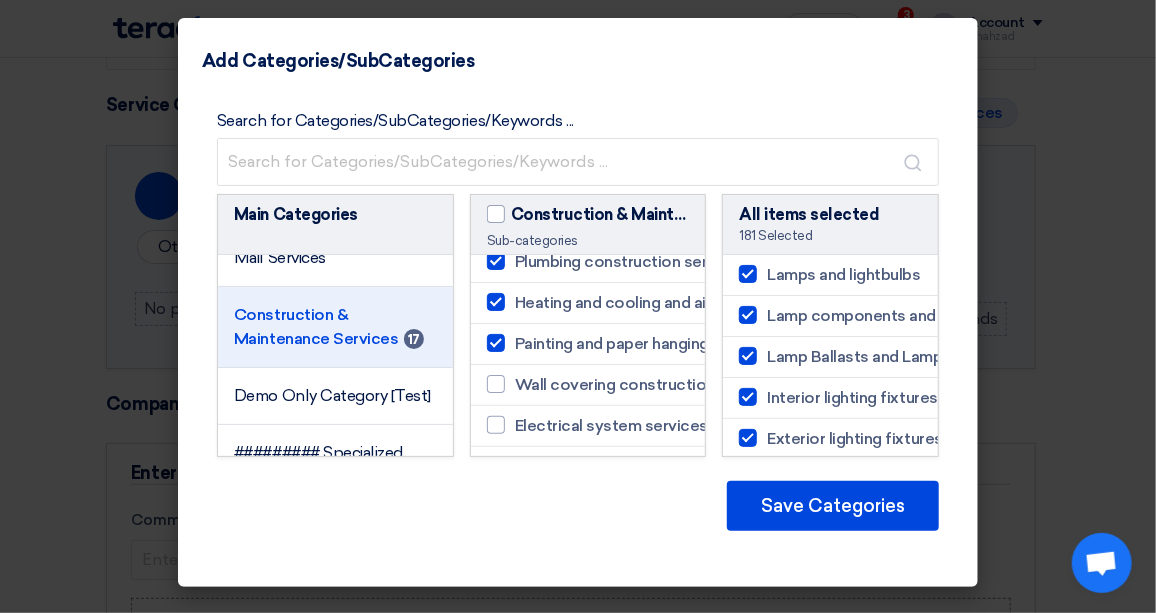 click on "Wall covering construction services" 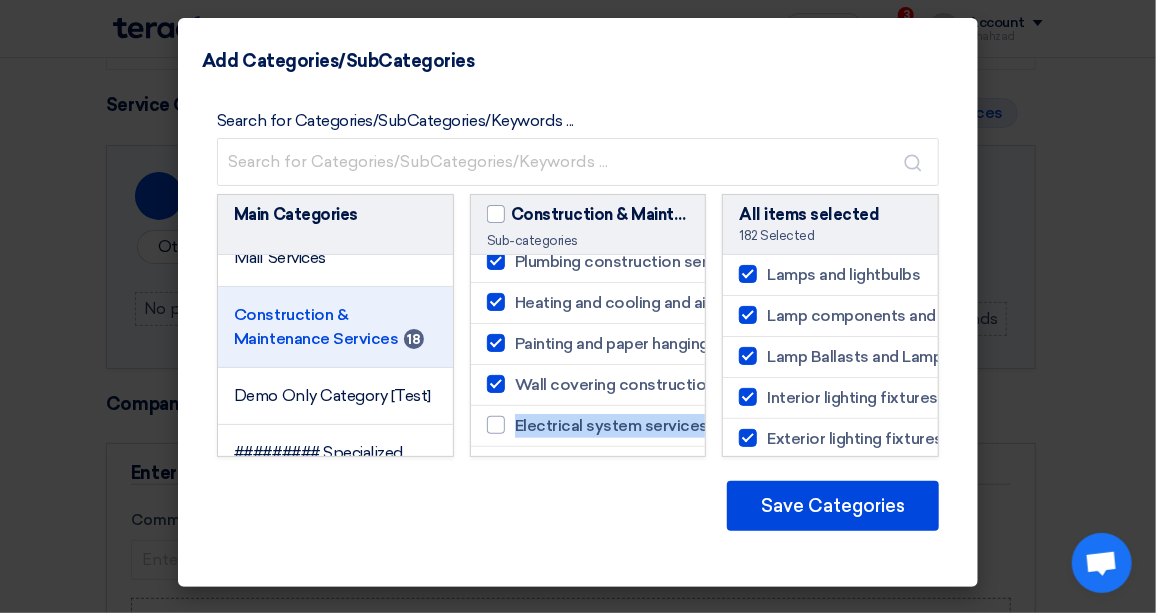 click on "Electrical system services" 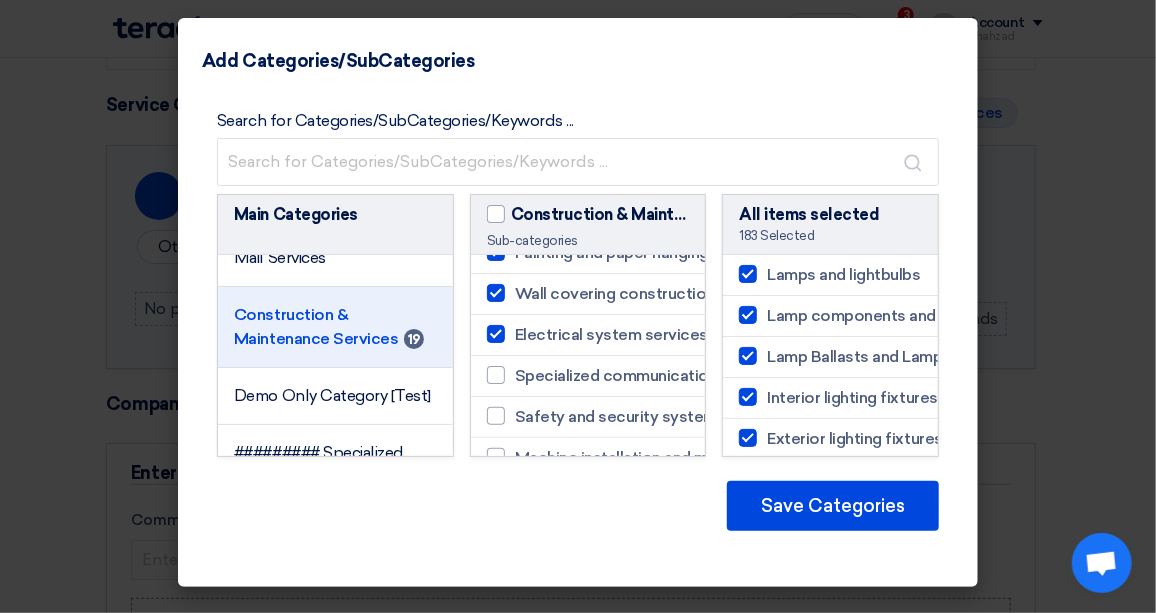 scroll, scrollTop: 965, scrollLeft: 73, axis: both 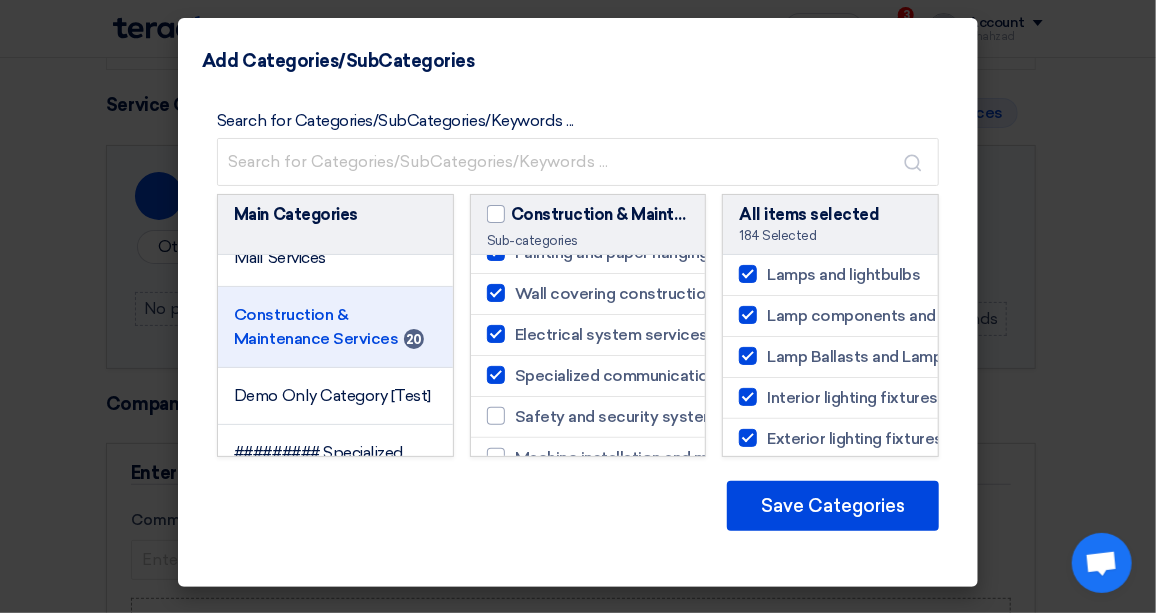 drag, startPoint x: 502, startPoint y: 401, endPoint x: 533, endPoint y: 395, distance: 31.575306 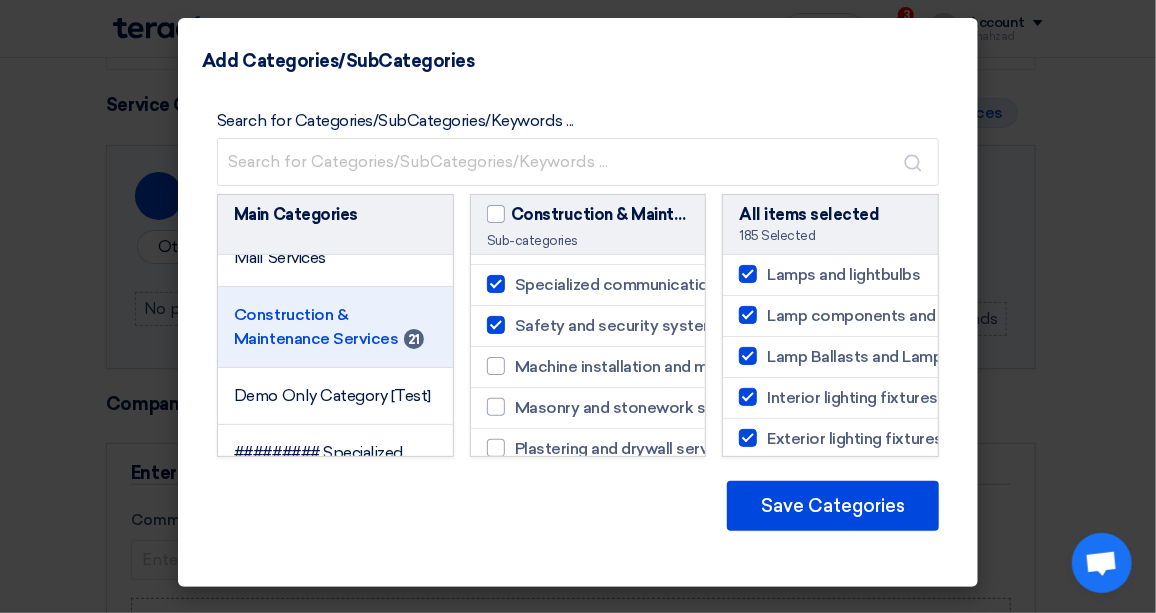 click 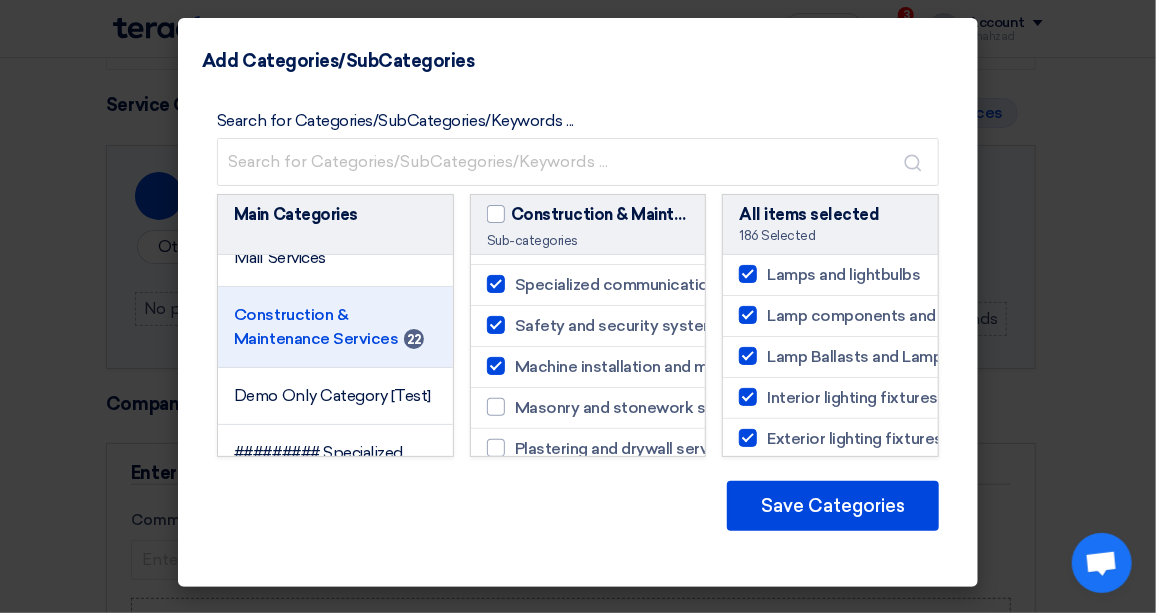 click on "Masonry and stonework services" 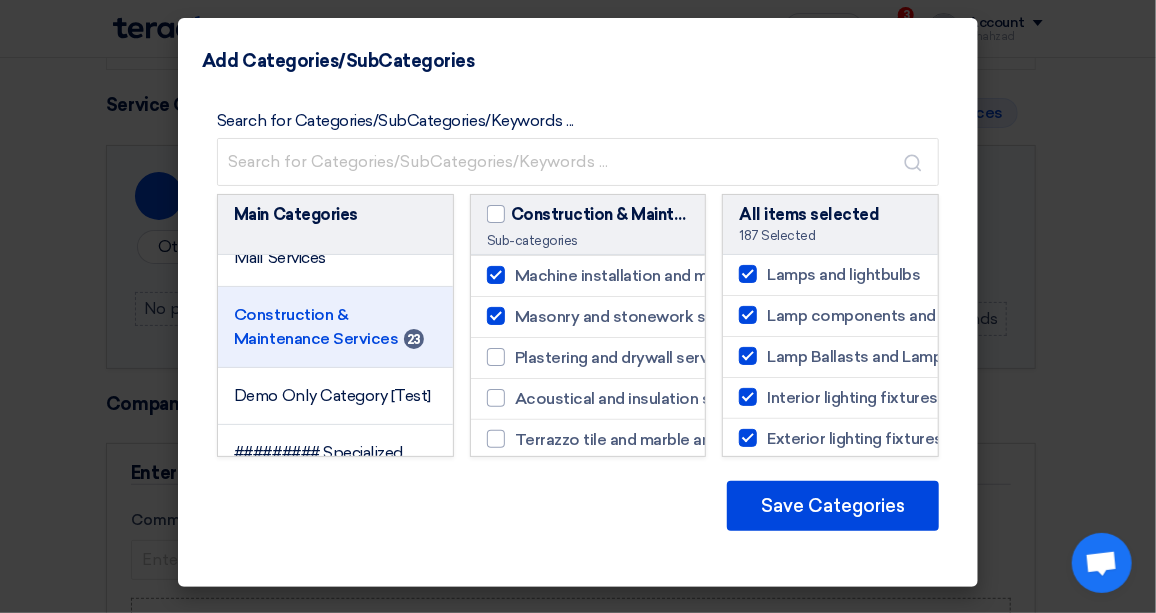 click 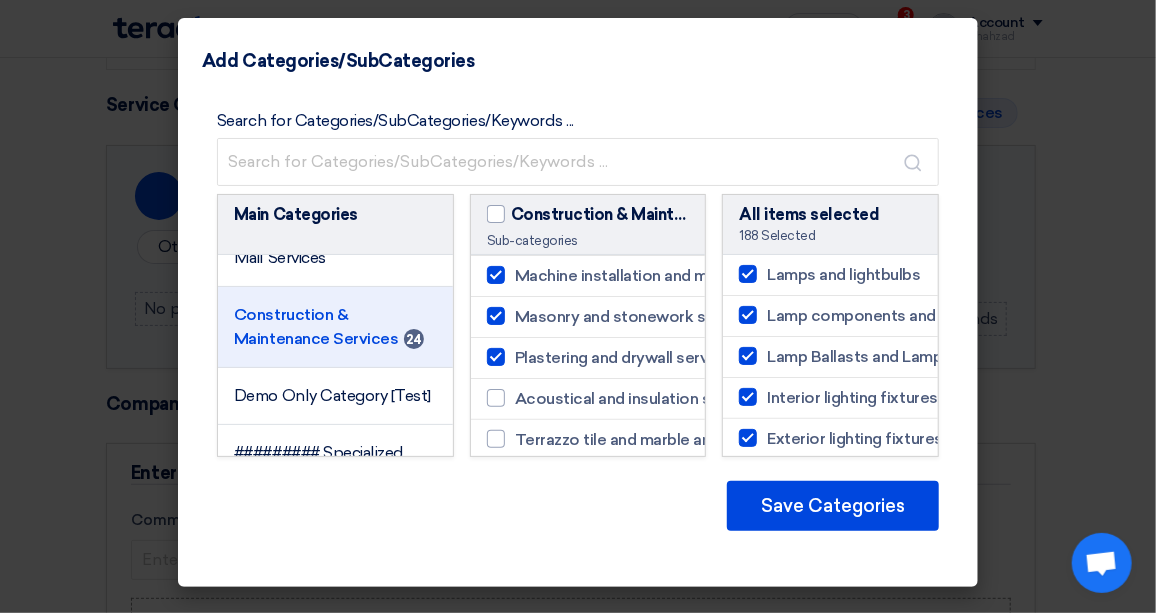 click 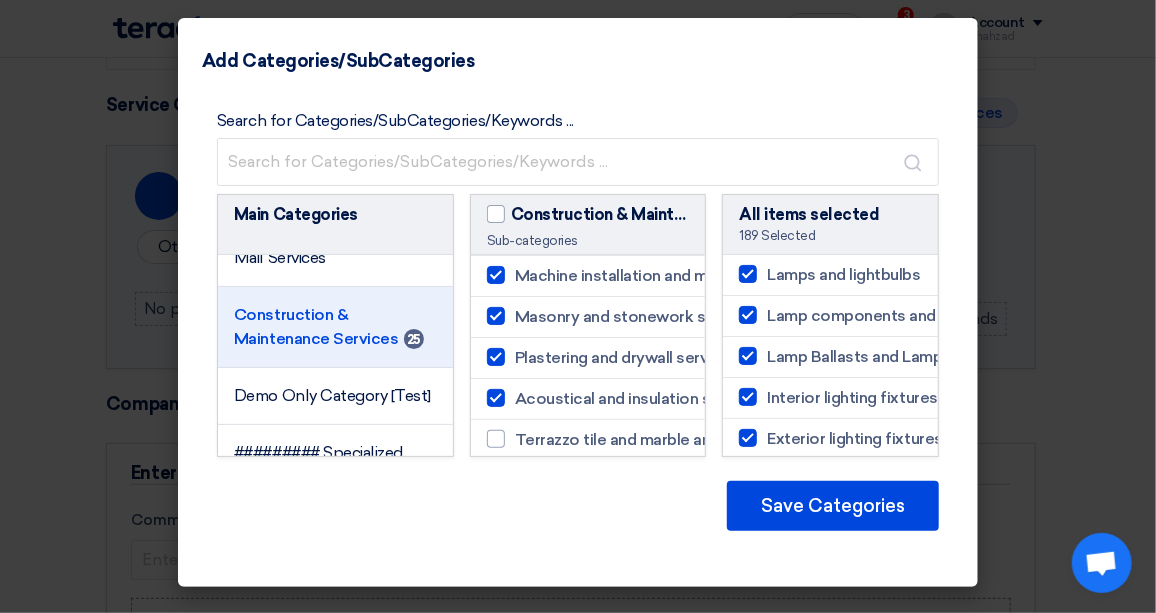 click 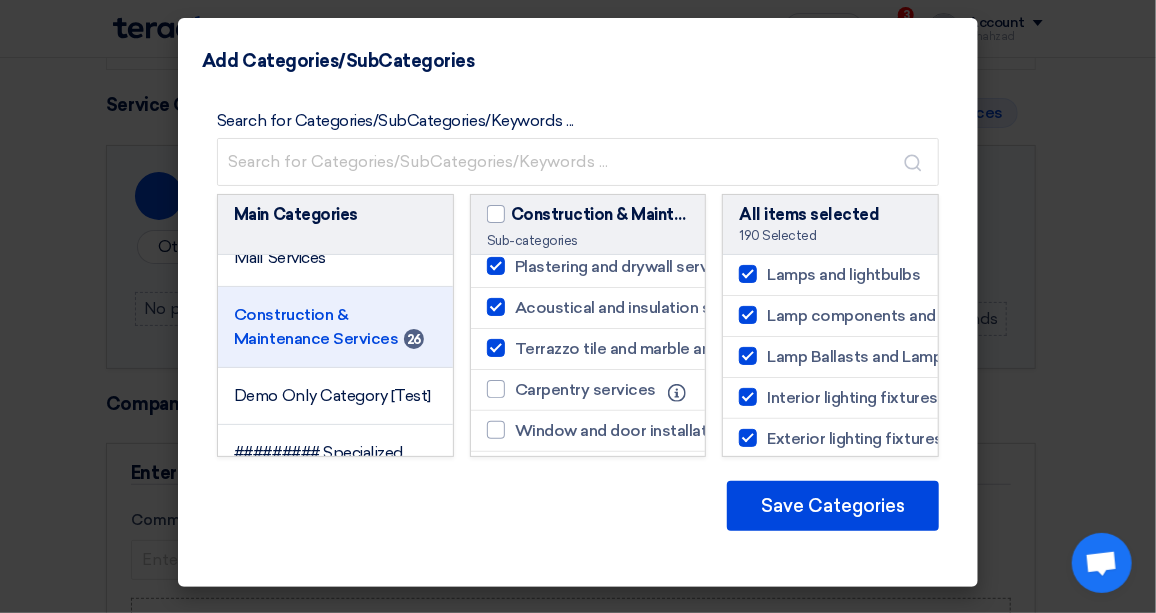 click 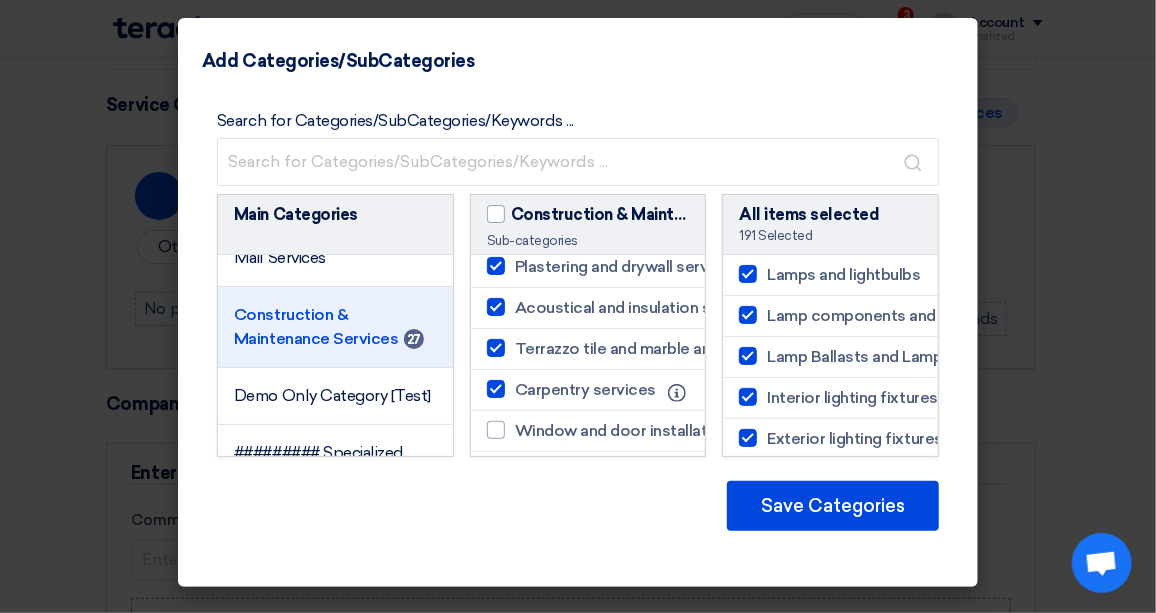 click 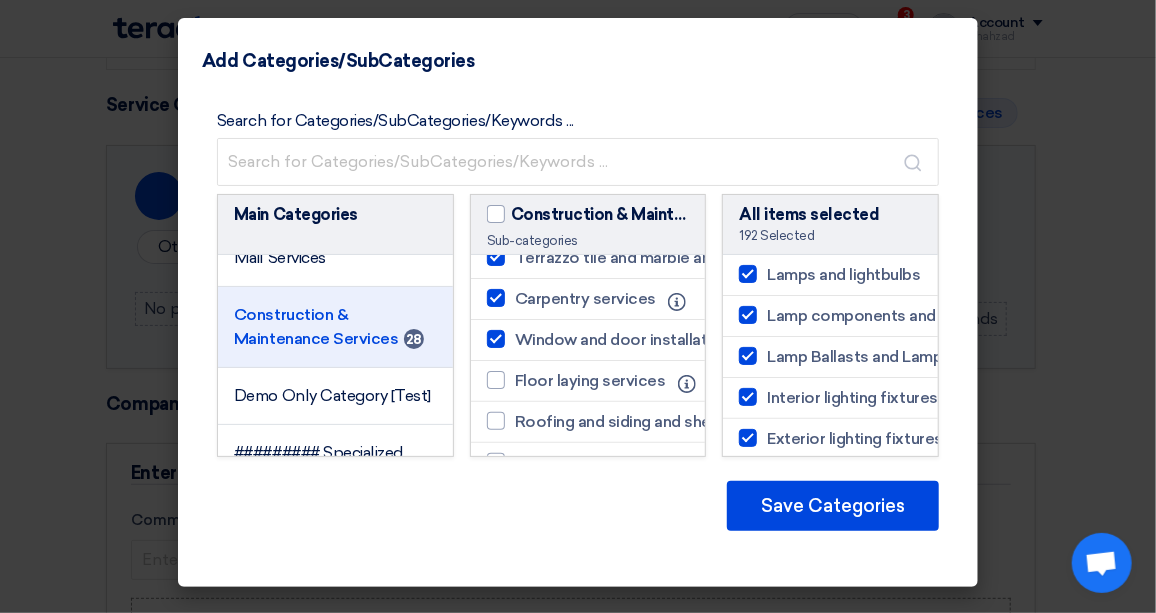click 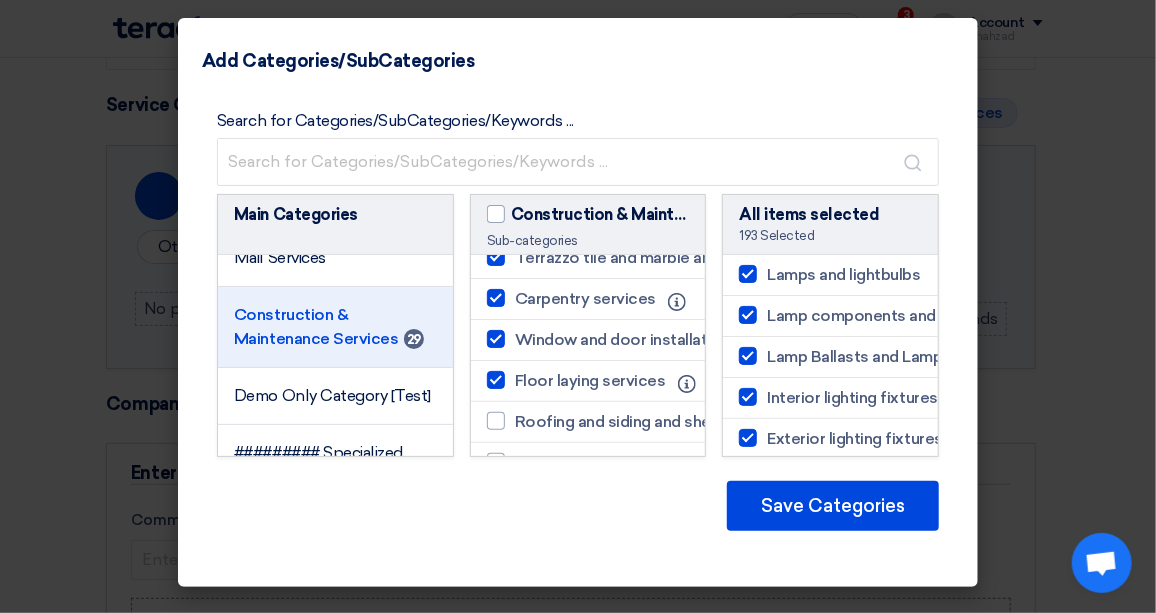 click 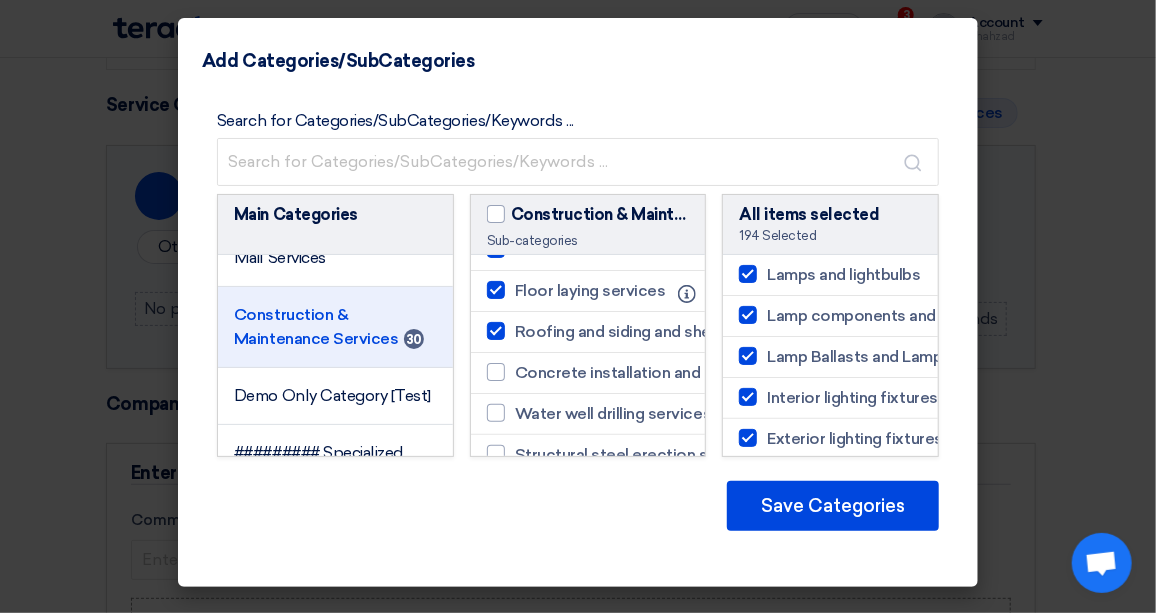 click on "Concrete installation and repair services
Info" 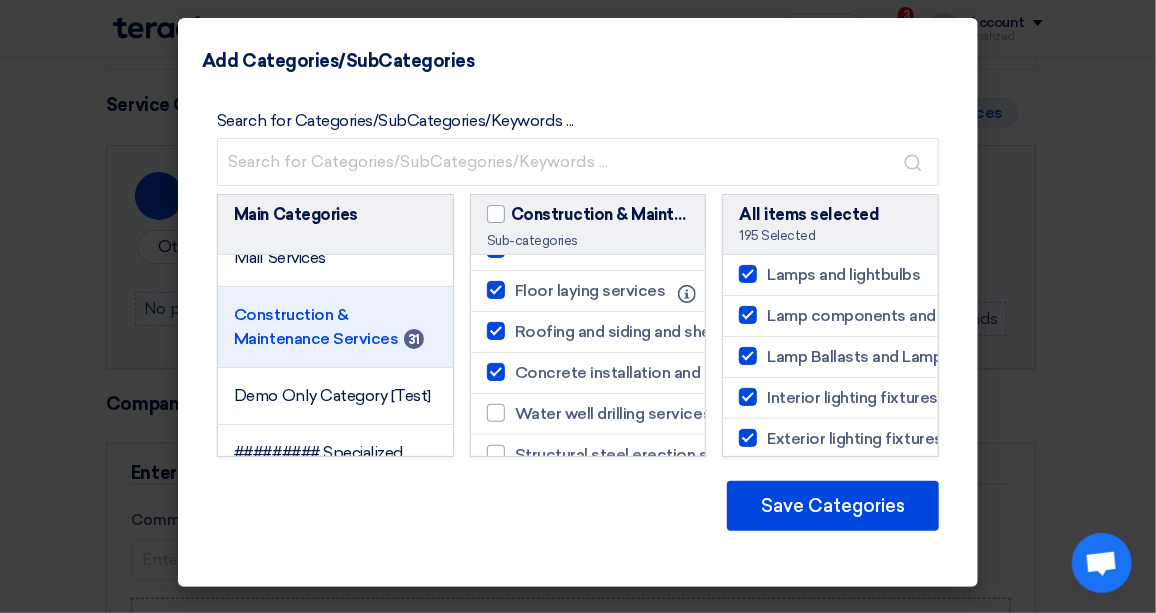 click on "Water well drilling services" 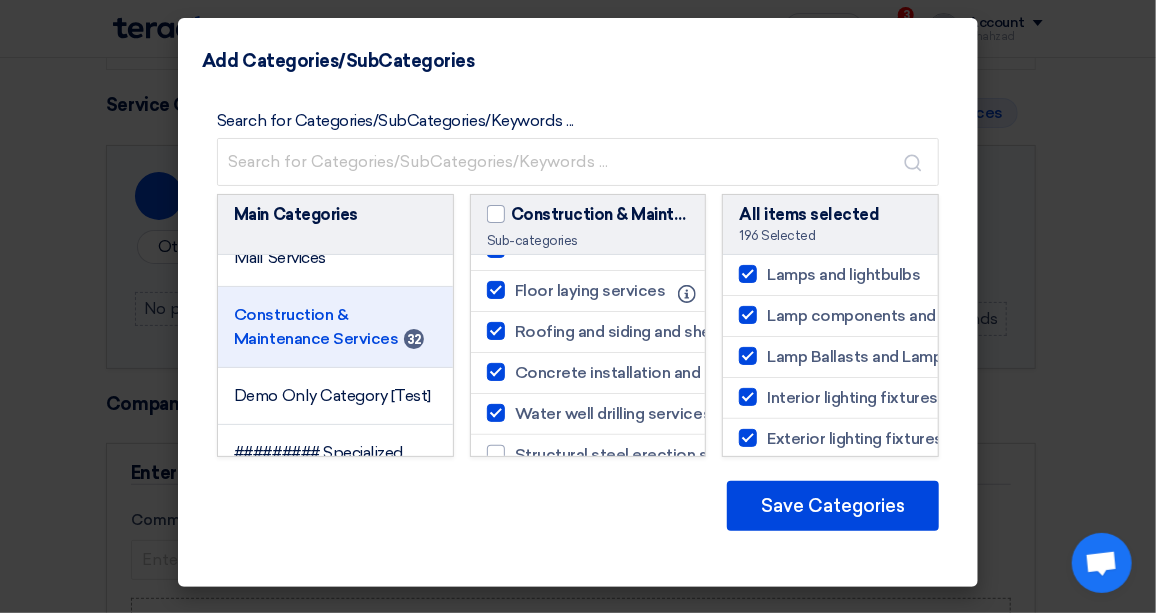 click 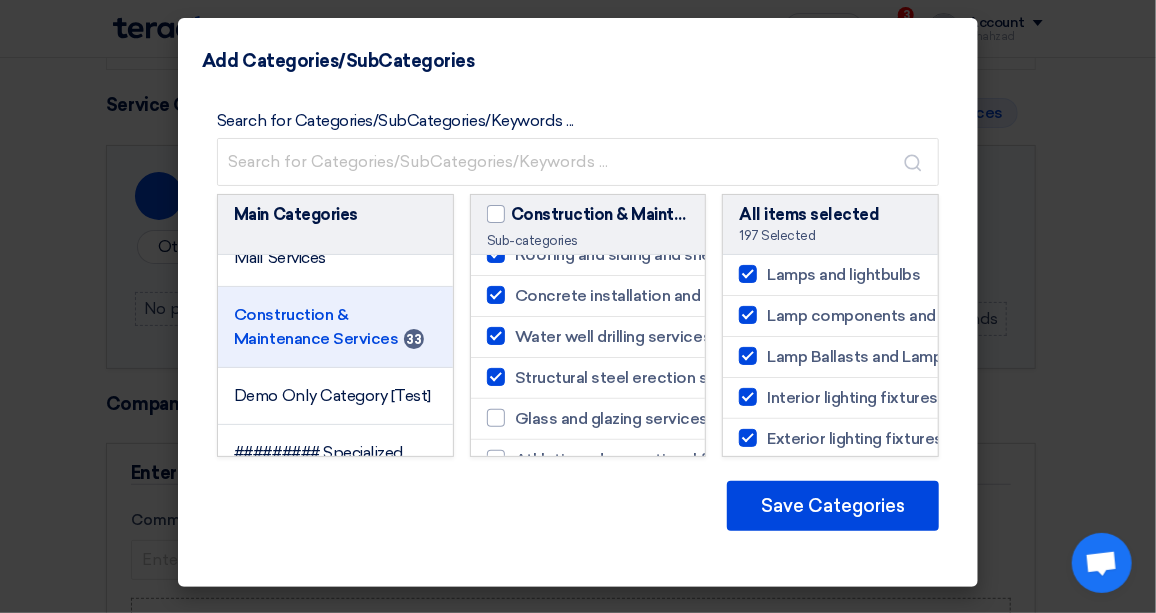 scroll, scrollTop: 1513, scrollLeft: 0, axis: vertical 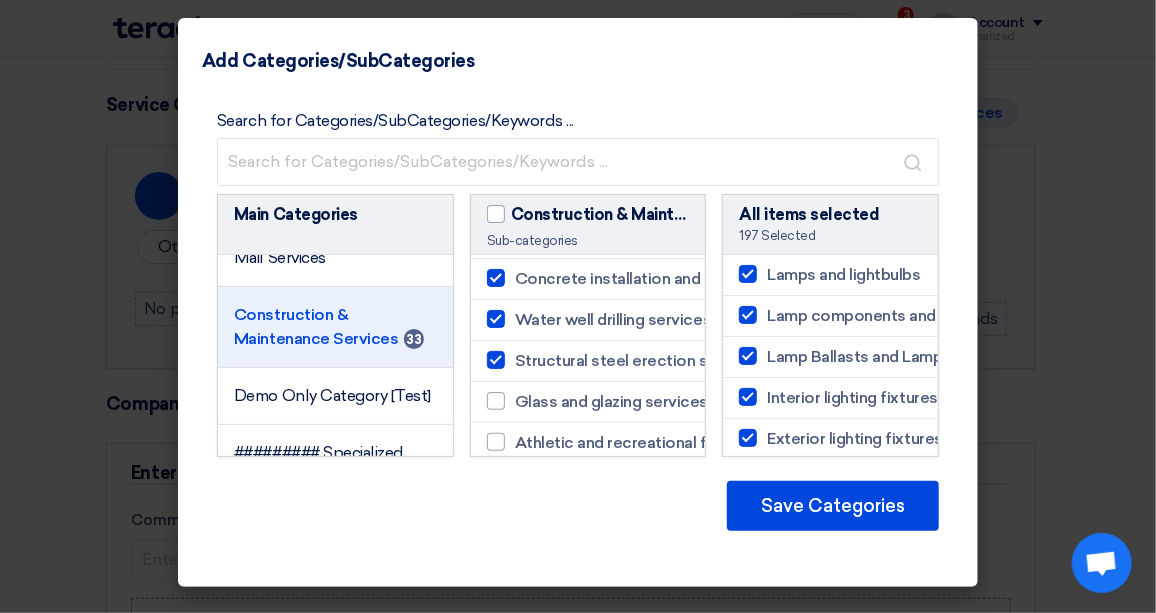 click 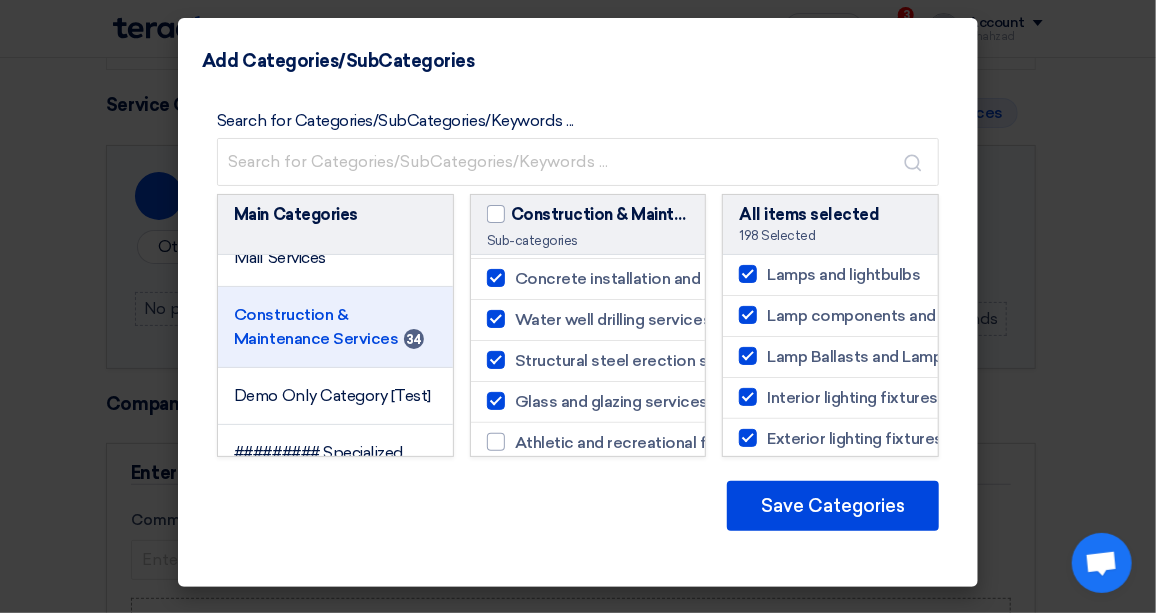 click 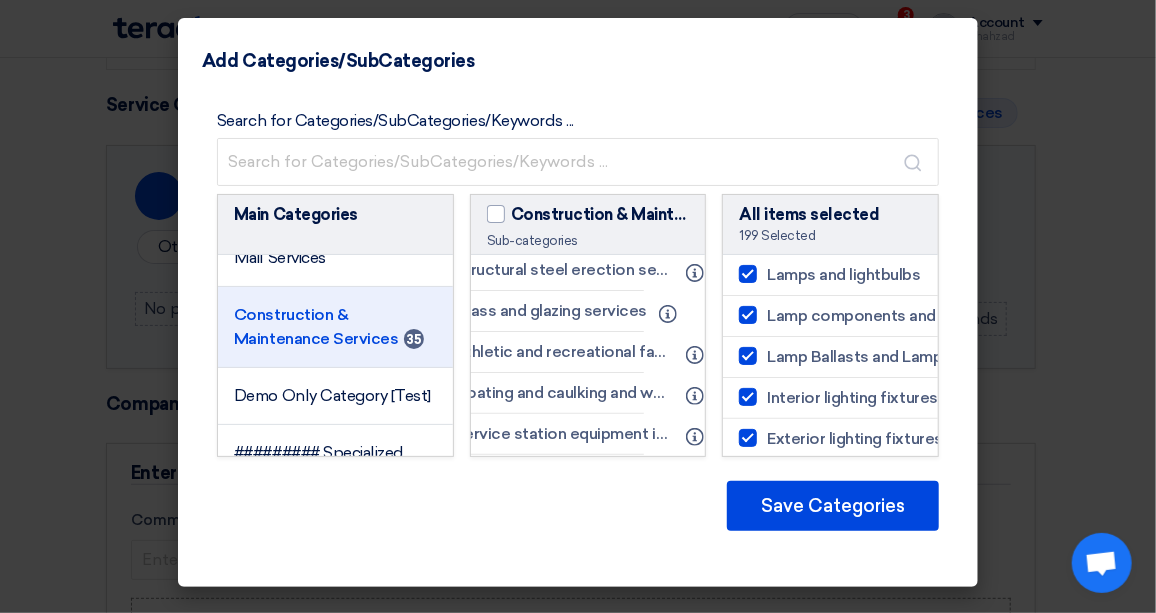scroll, scrollTop: 1604, scrollLeft: 0, axis: vertical 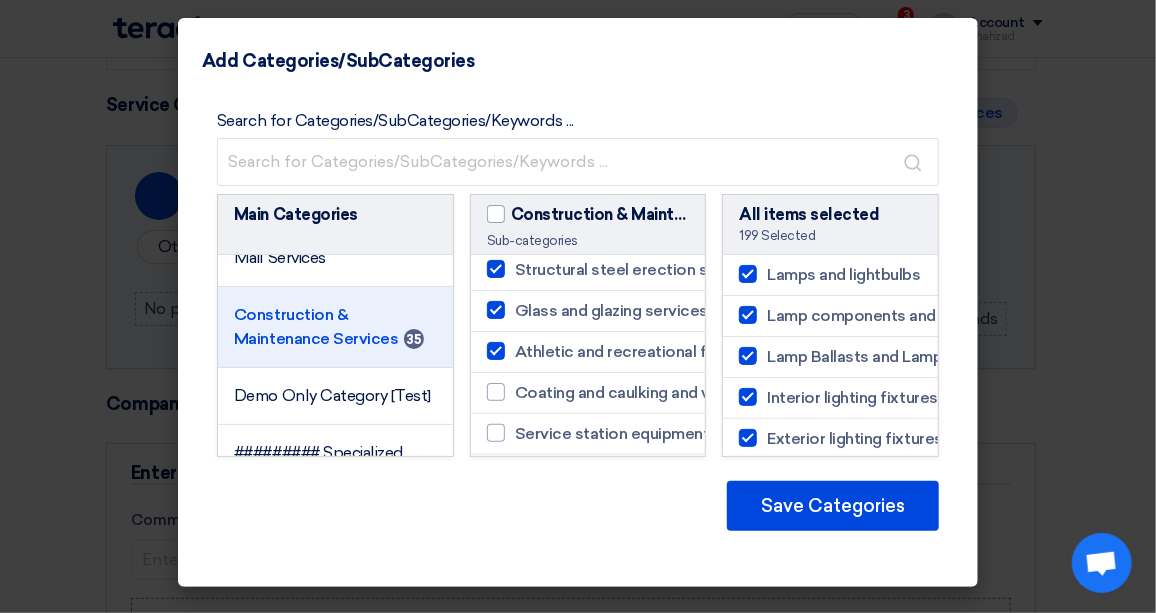 click 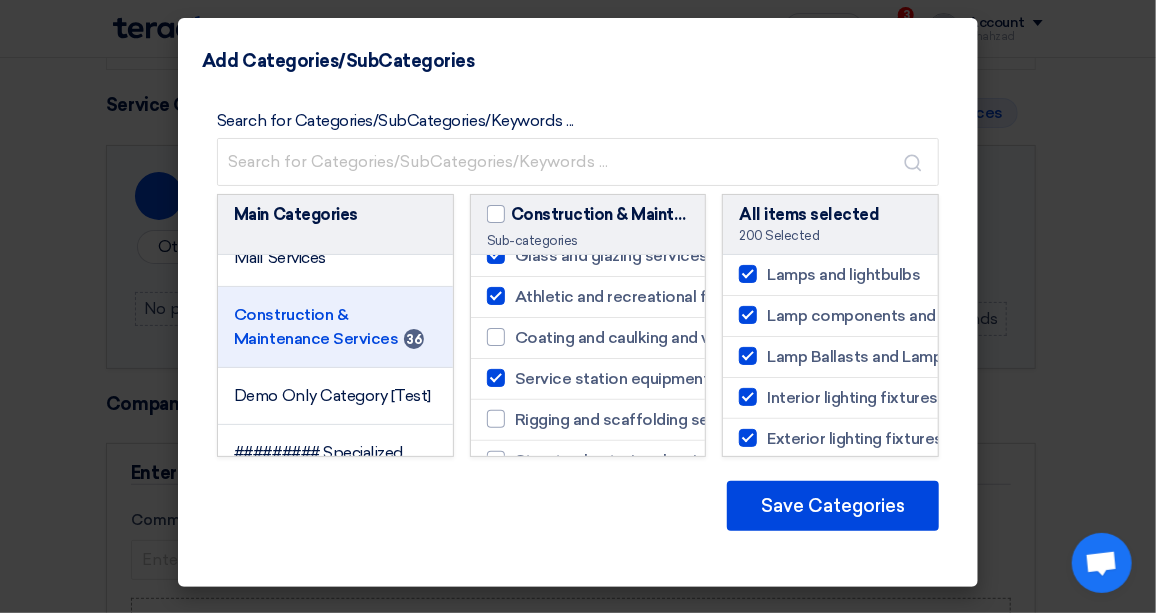 scroll, scrollTop: 1695, scrollLeft: 0, axis: vertical 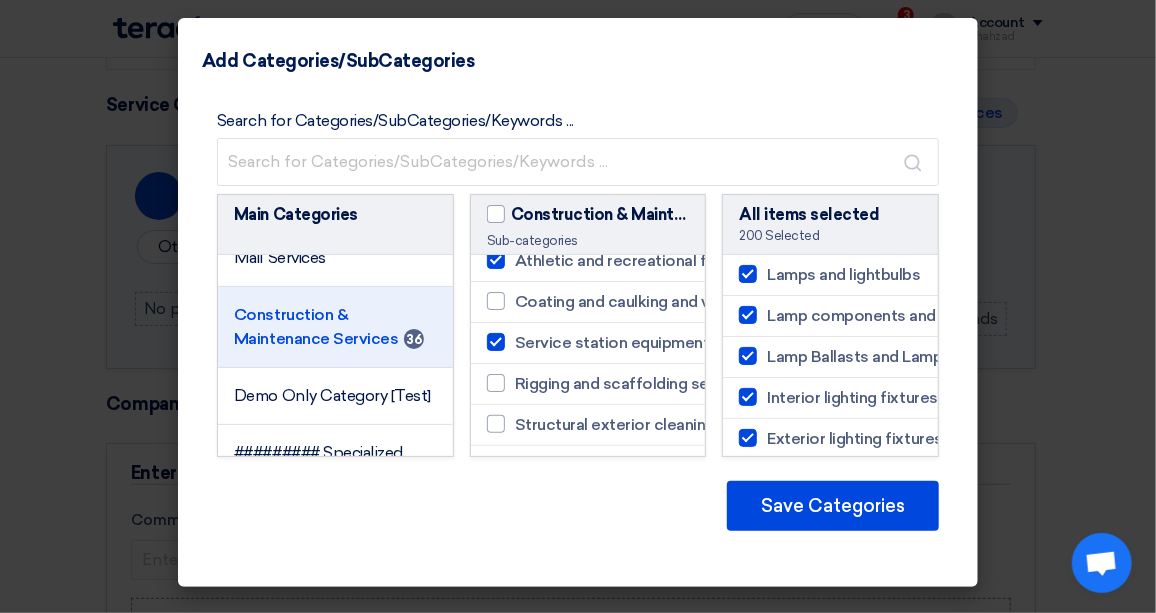 click 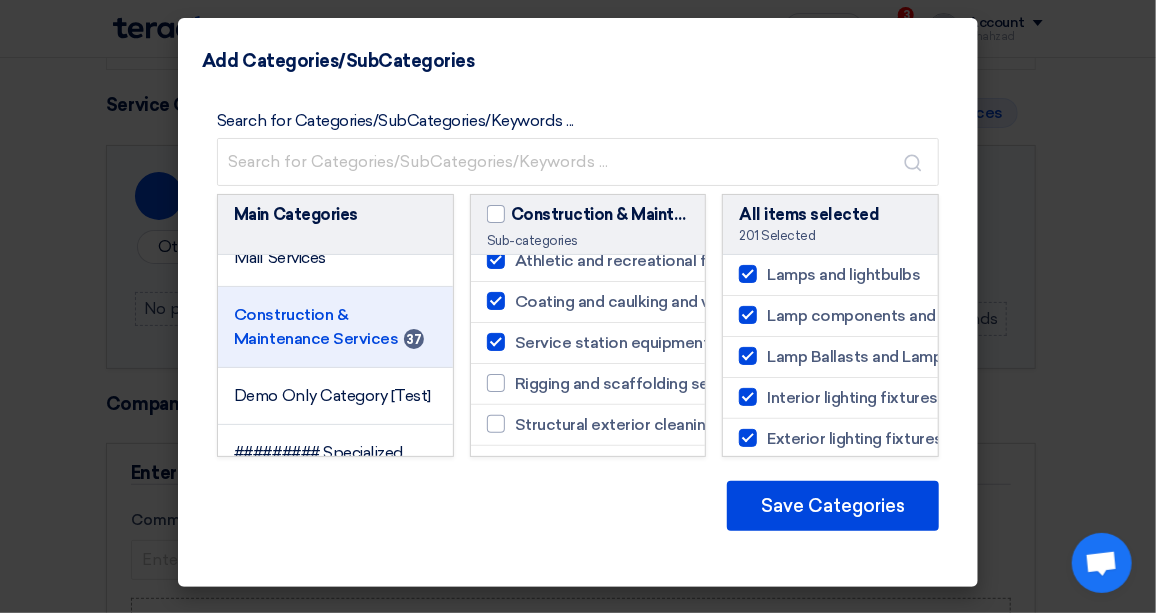 click on "Rigging and scaffolding services" 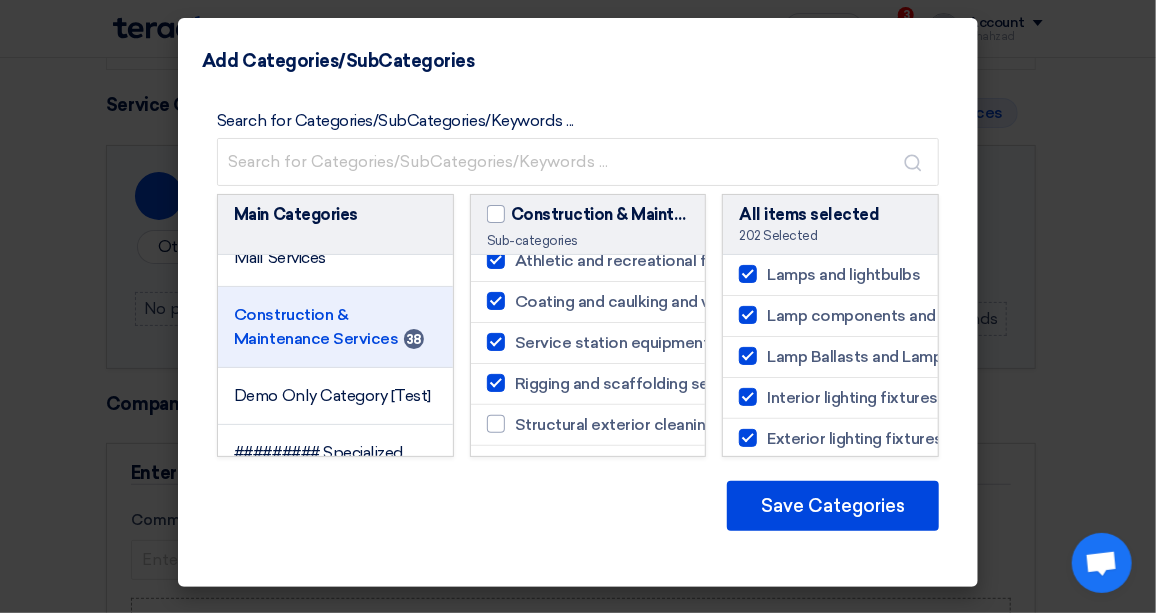 click 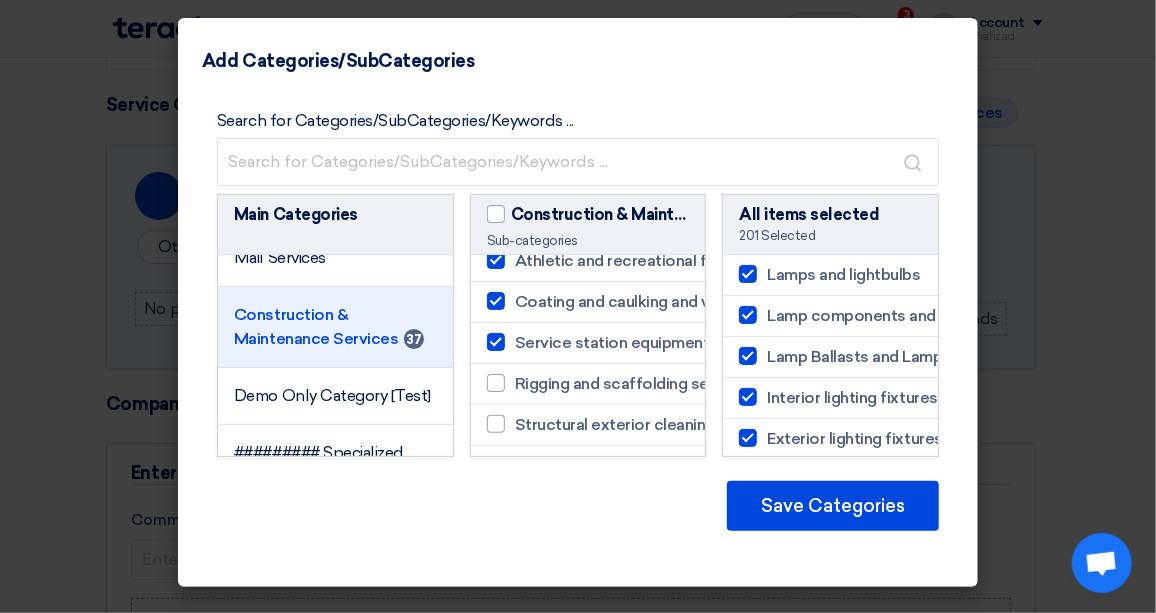 click 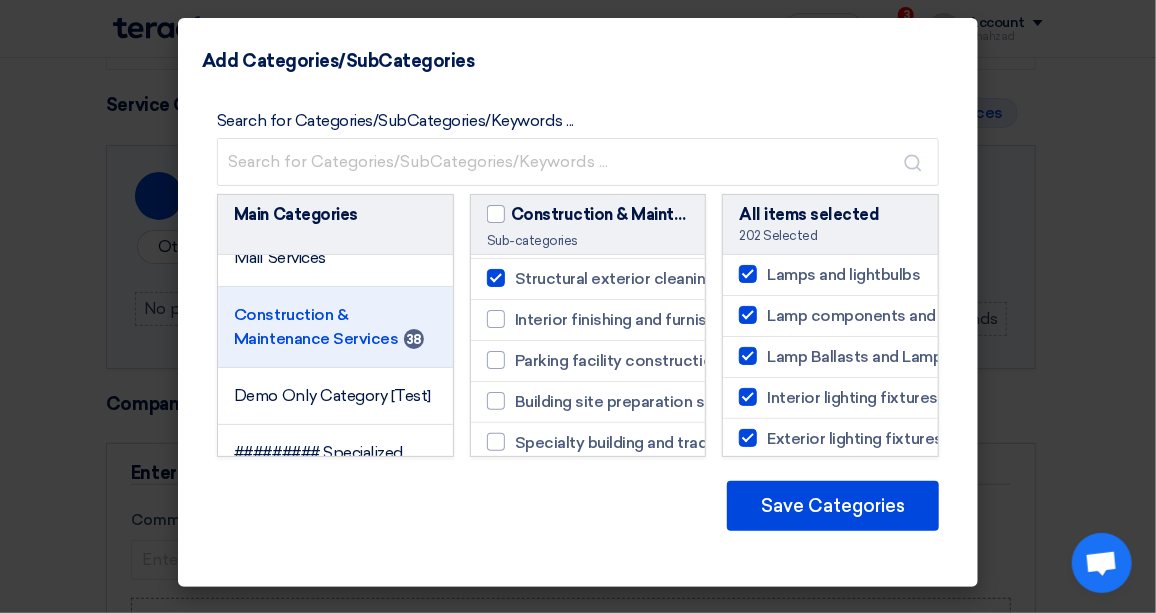 scroll, scrollTop: 1786, scrollLeft: 0, axis: vertical 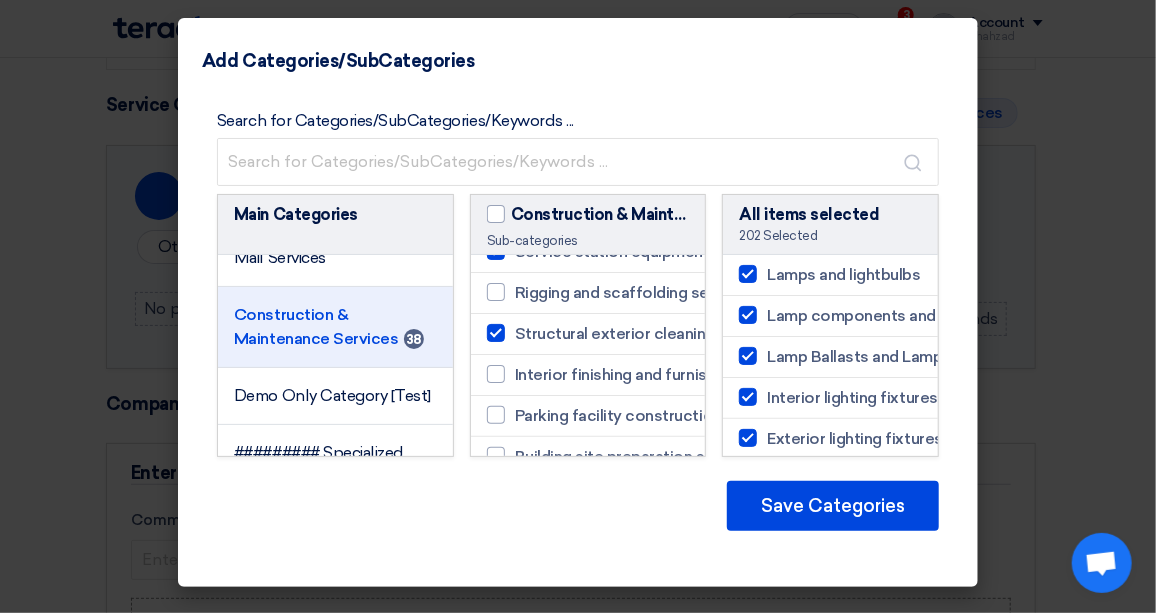 click 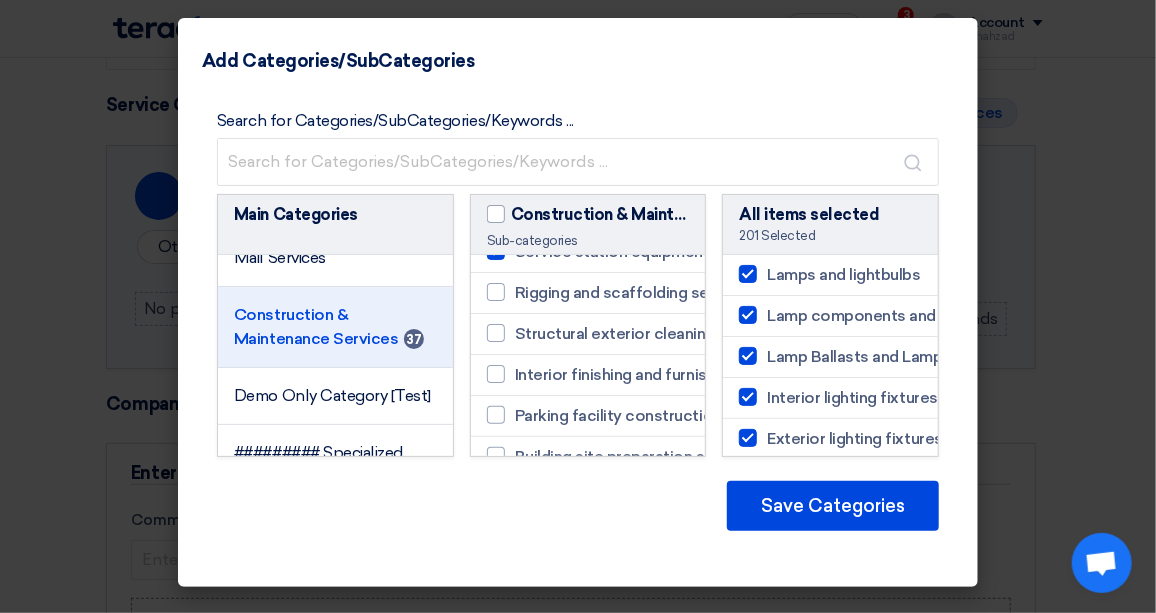 drag, startPoint x: 502, startPoint y: 350, endPoint x: 527, endPoint y: 381, distance: 39.824615 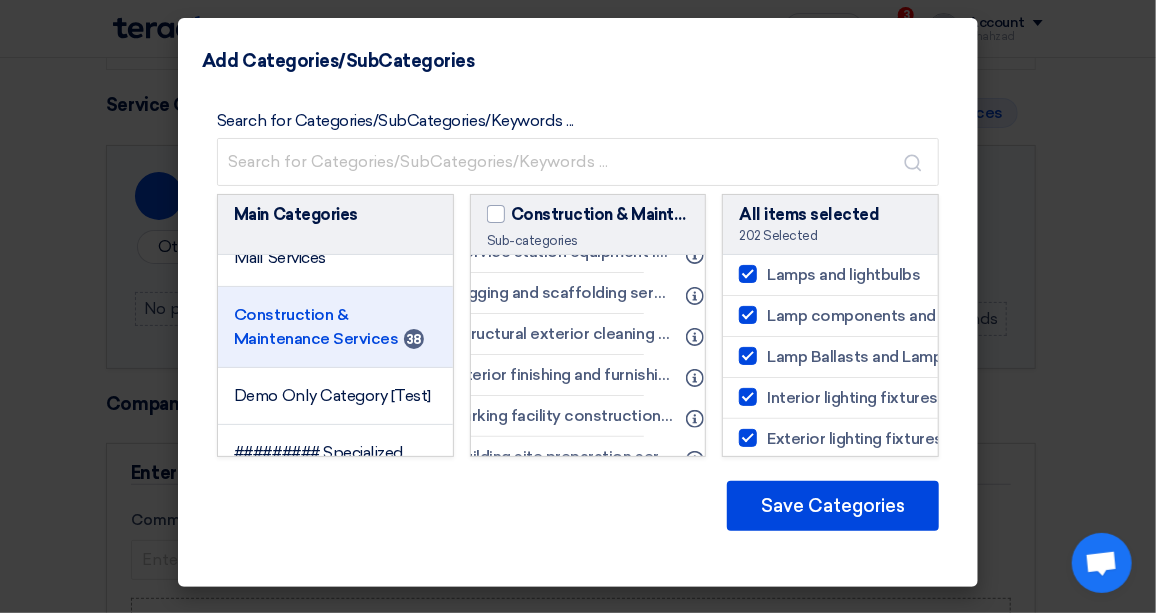 scroll, scrollTop: 1786, scrollLeft: 0, axis: vertical 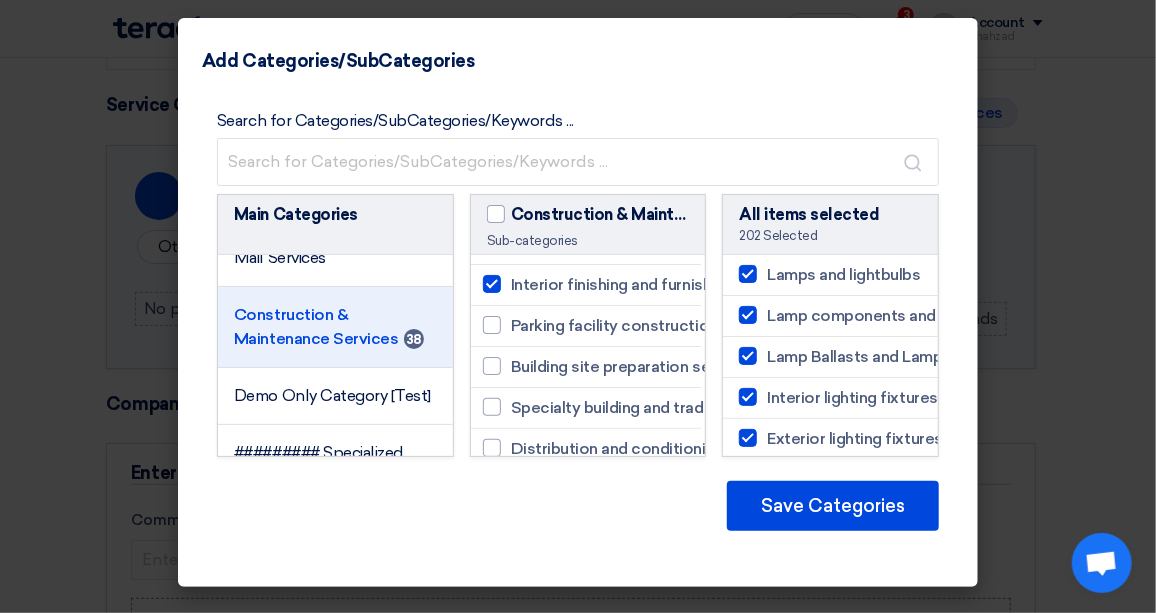 click on "Parking facility construction and equipment installation and maintenance and repair services
Info" 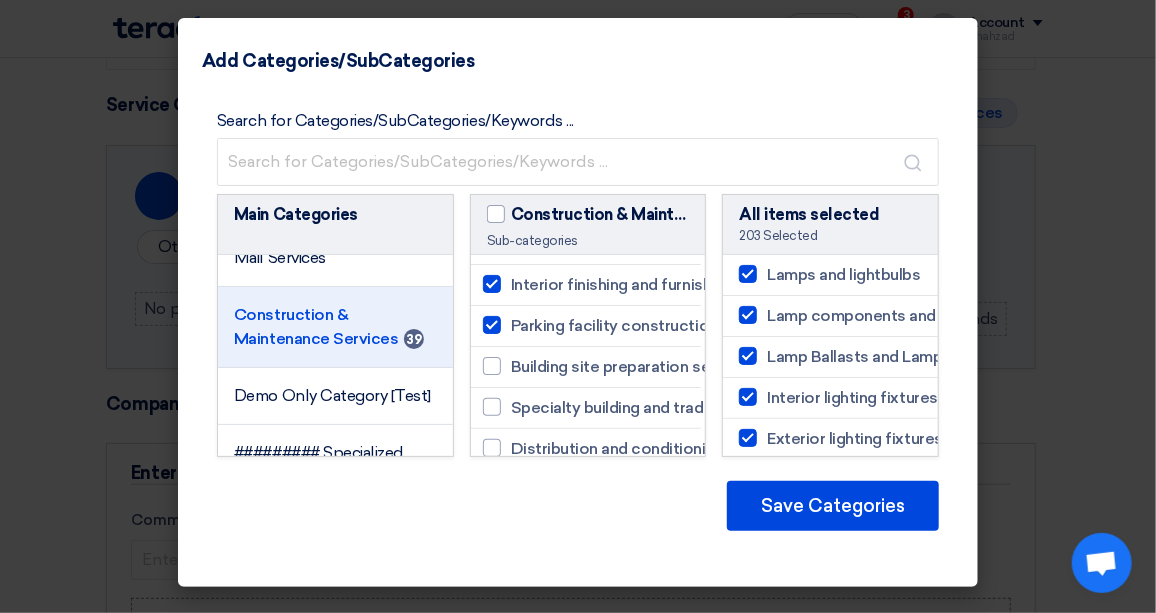 click on "Building site preparation services" 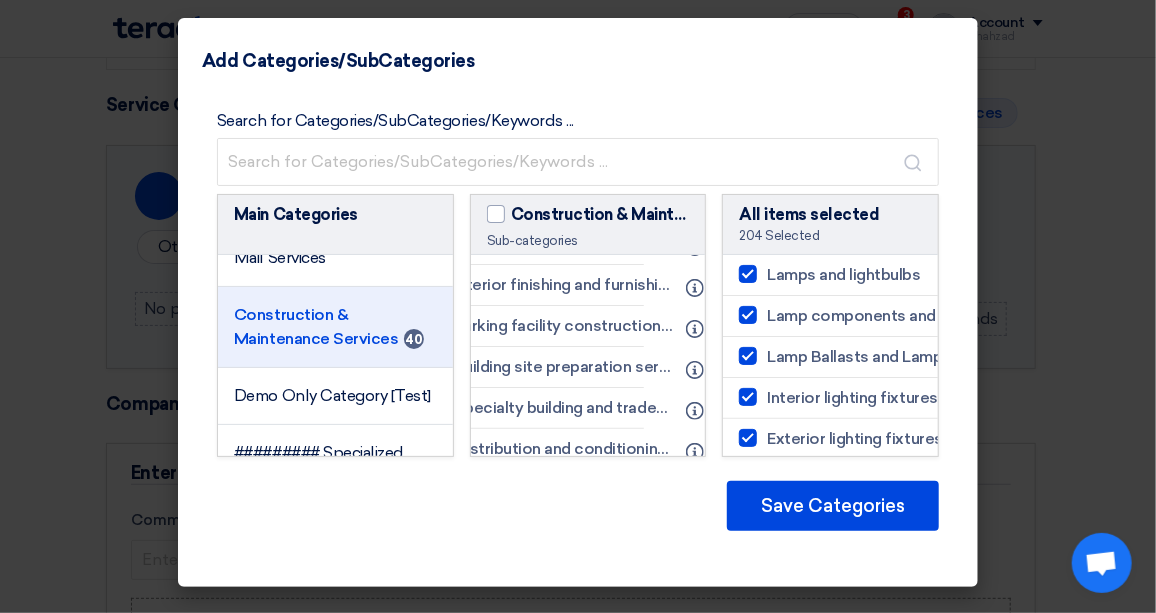 scroll, scrollTop: 1876, scrollLeft: 18, axis: both 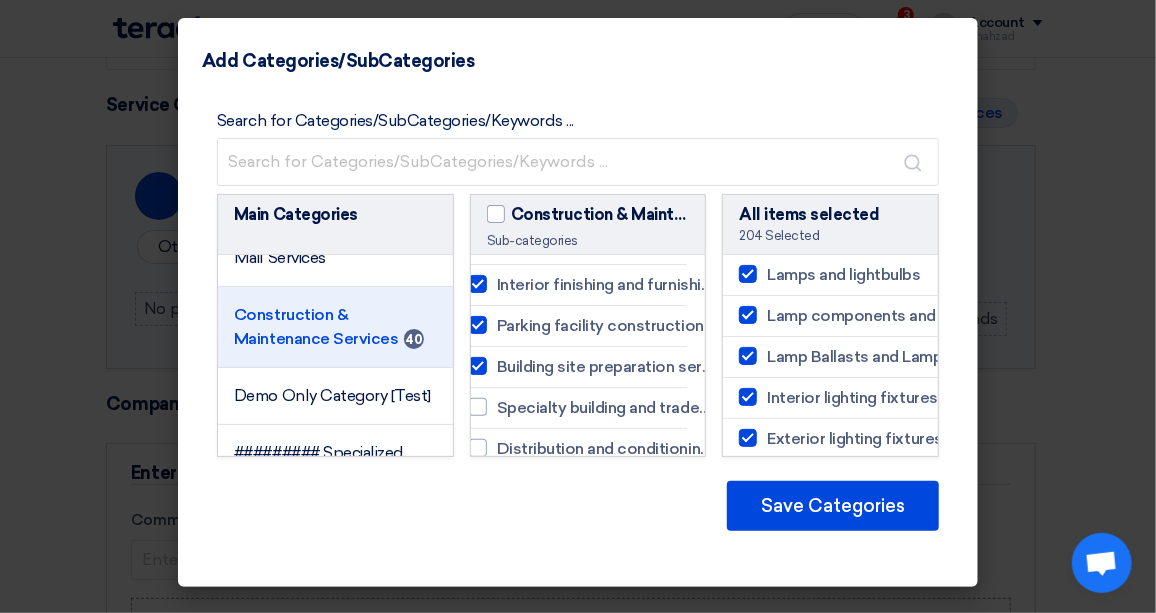 click on "Specialty building and trades services" 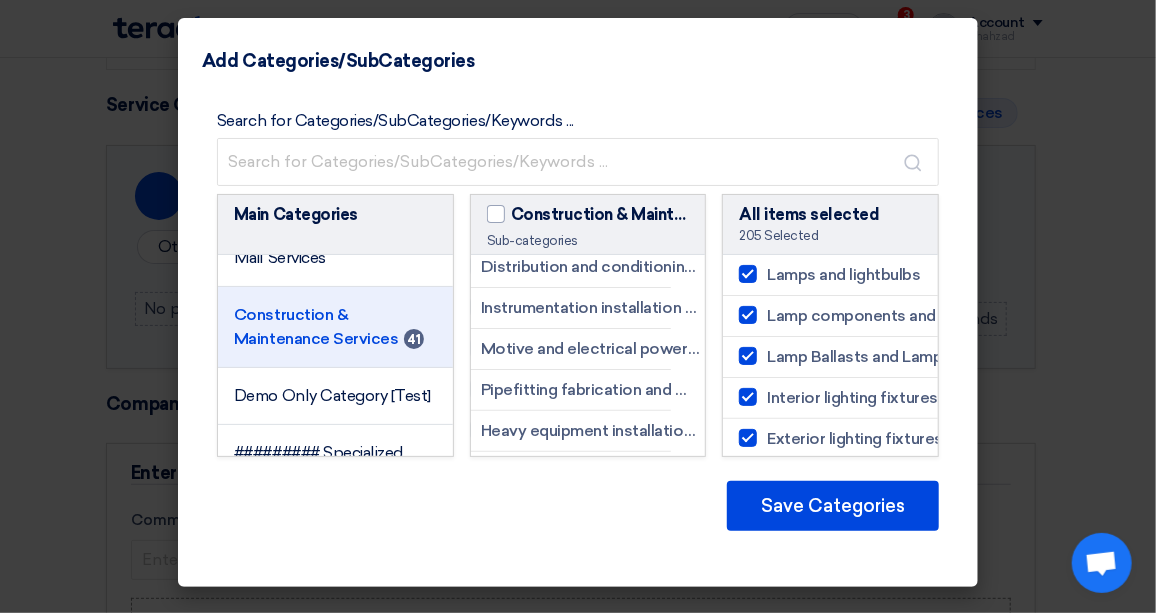 scroll, scrollTop: 2101, scrollLeft: 34, axis: both 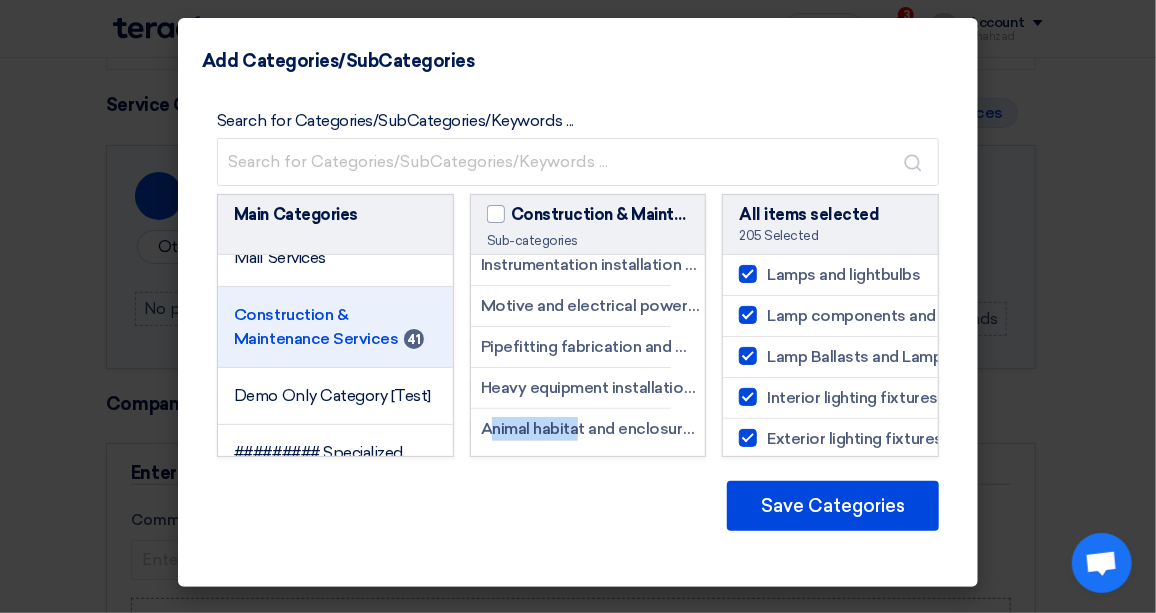 drag, startPoint x: 582, startPoint y: 441, endPoint x: 490, endPoint y: 442, distance: 92.00543 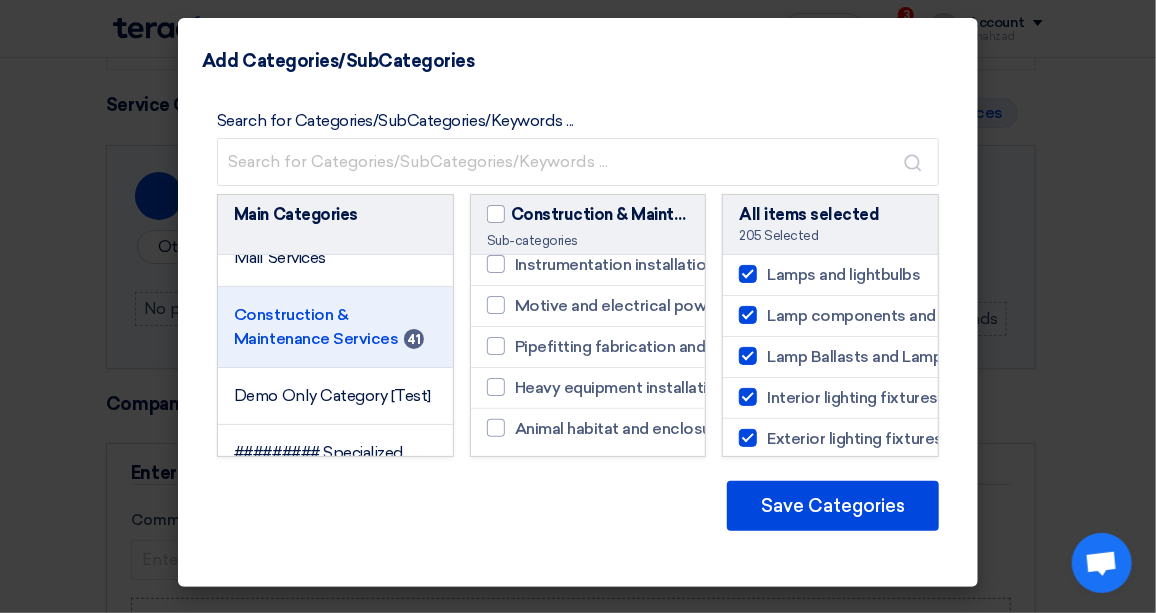 click 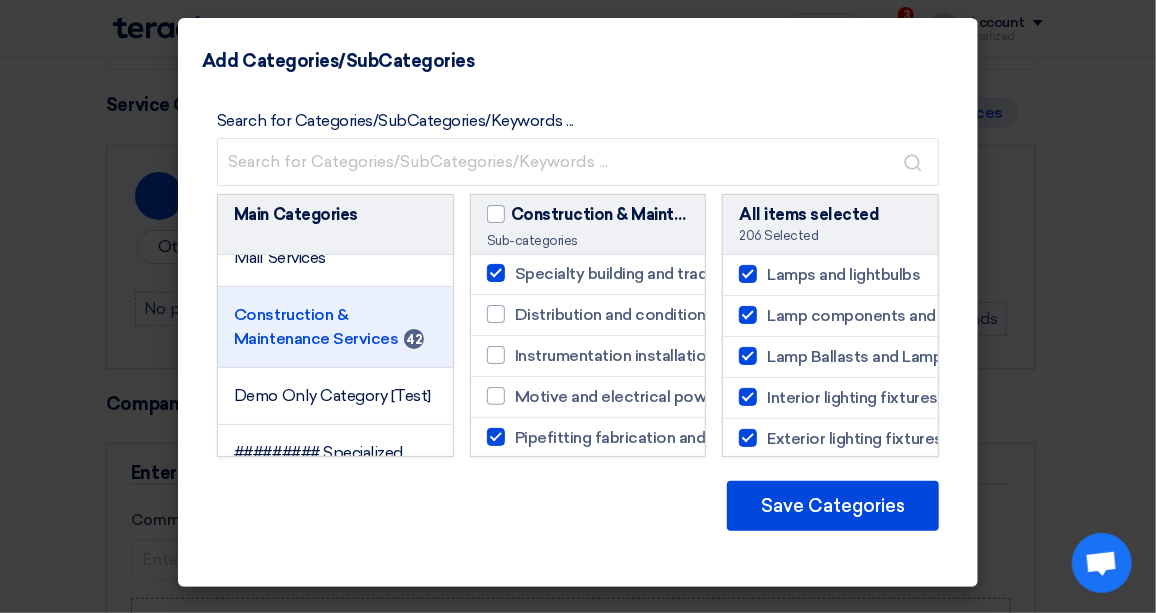 scroll, scrollTop: 2101, scrollLeft: 0, axis: vertical 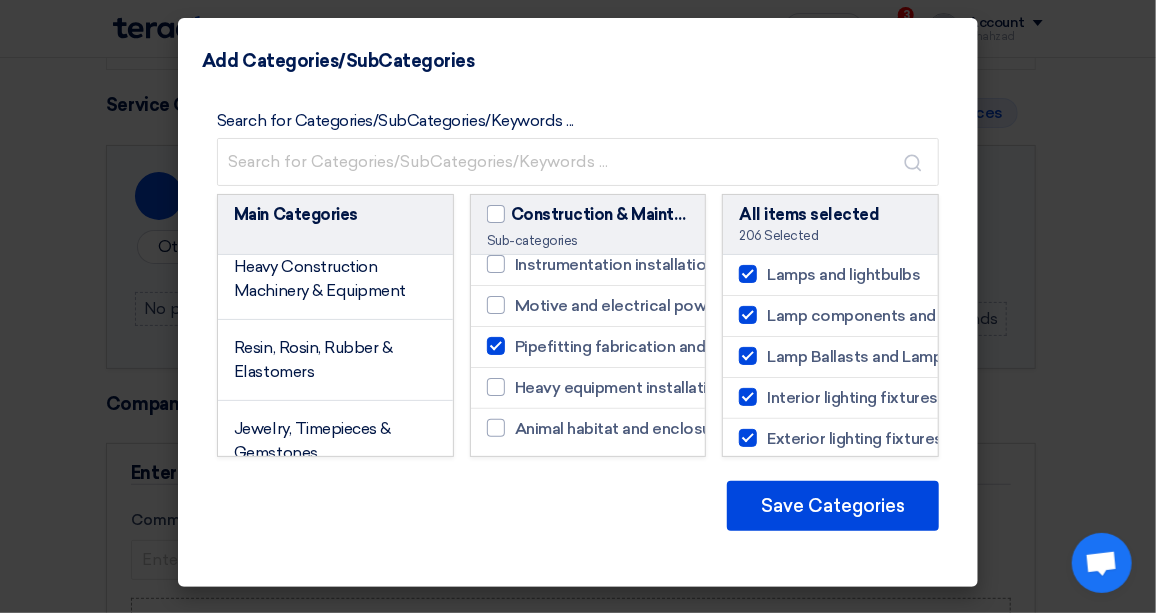 click on "Electronic Components & Supplies" 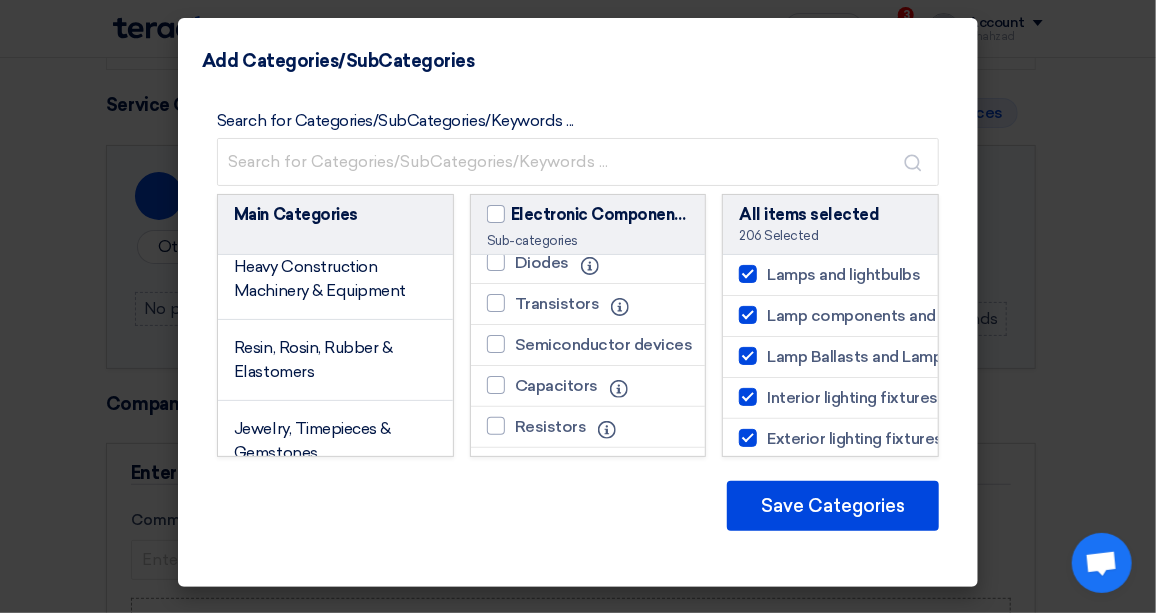 scroll, scrollTop: 0, scrollLeft: 0, axis: both 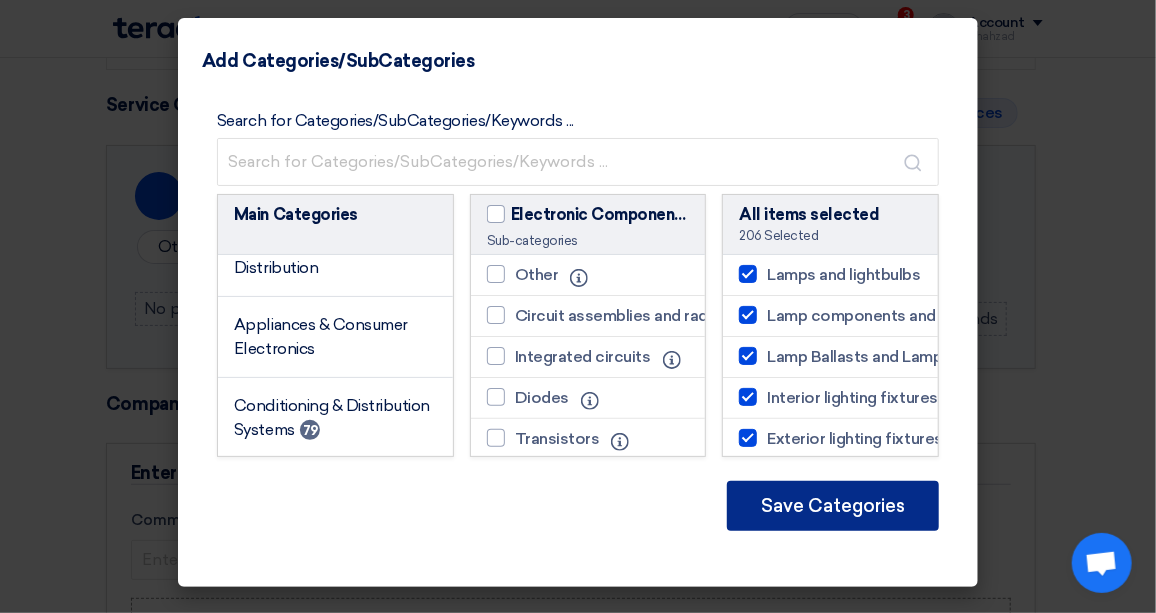 click on "Save Categories" 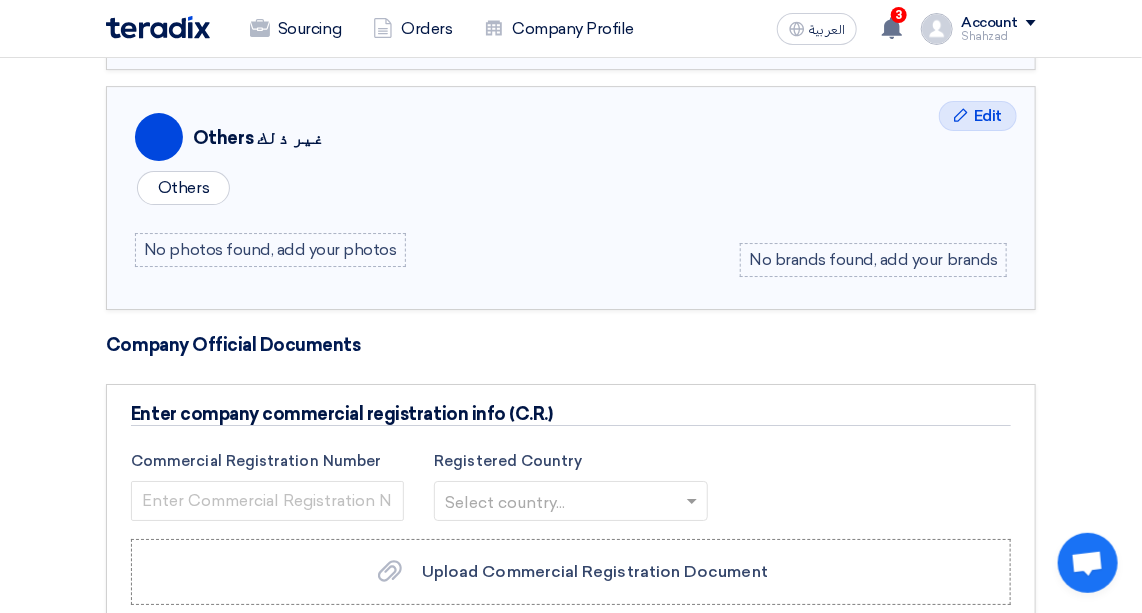 scroll, scrollTop: 5090, scrollLeft: 0, axis: vertical 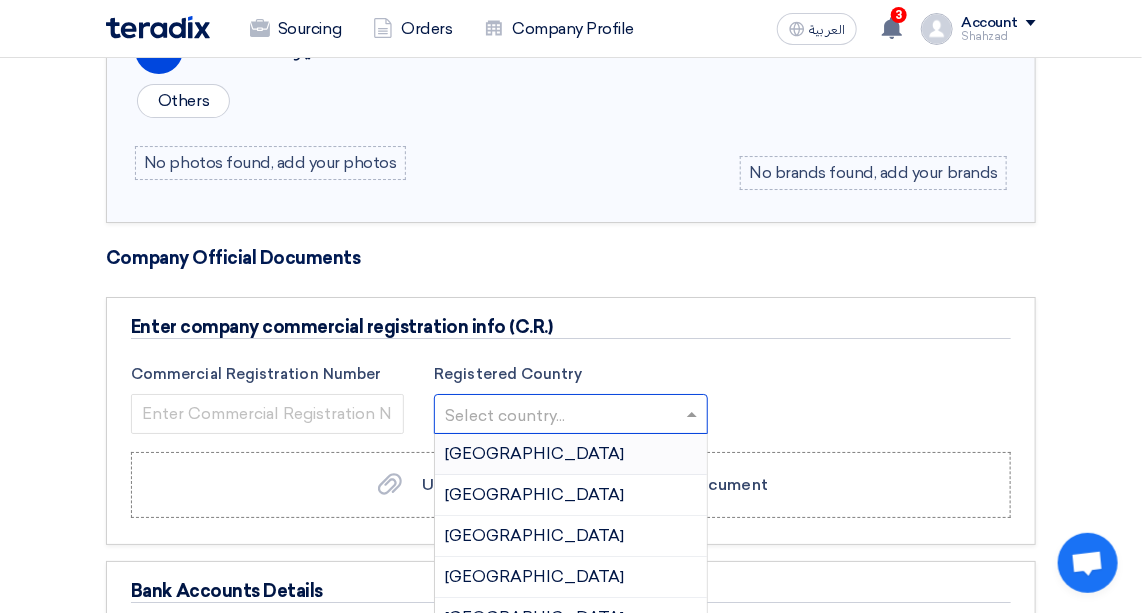 click 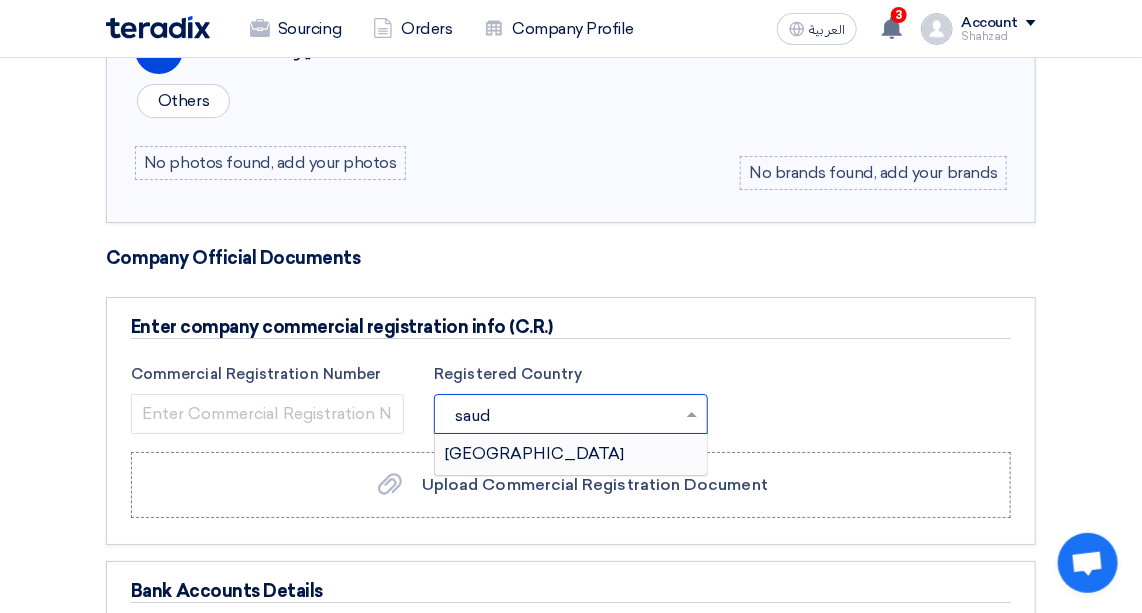 click on "[GEOGRAPHIC_DATA]" at bounding box center (534, 453) 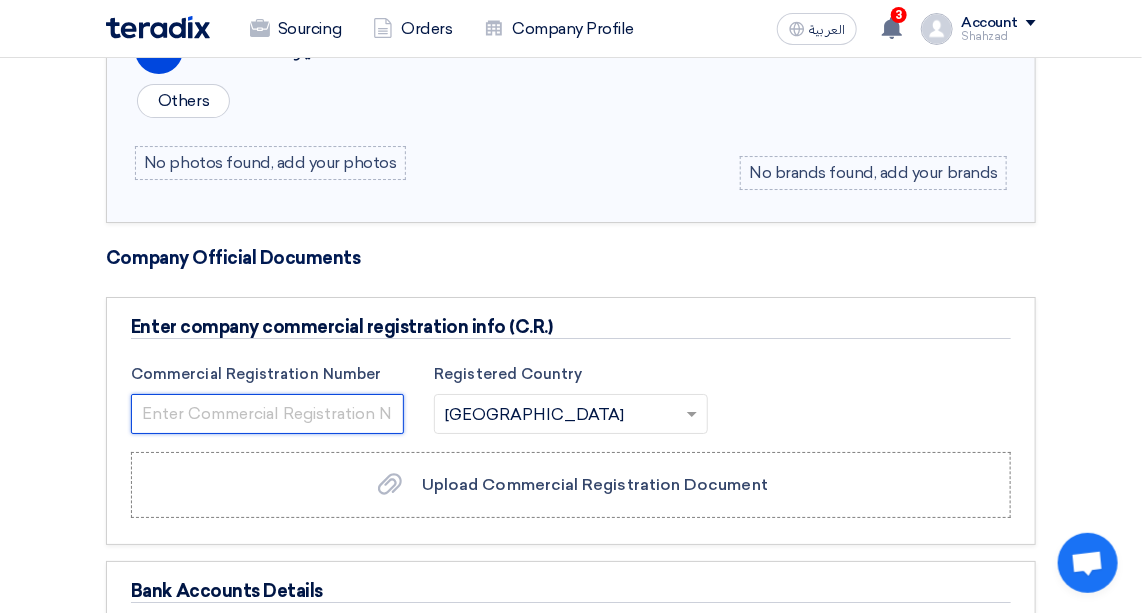 click at bounding box center (267, 414) 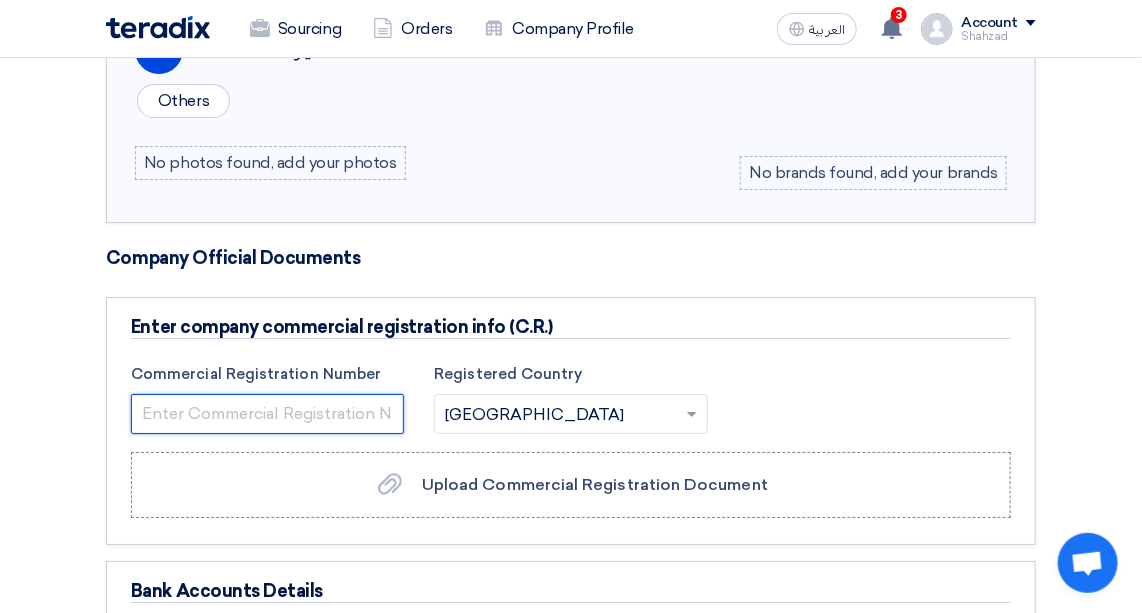 paste on "4650545073" 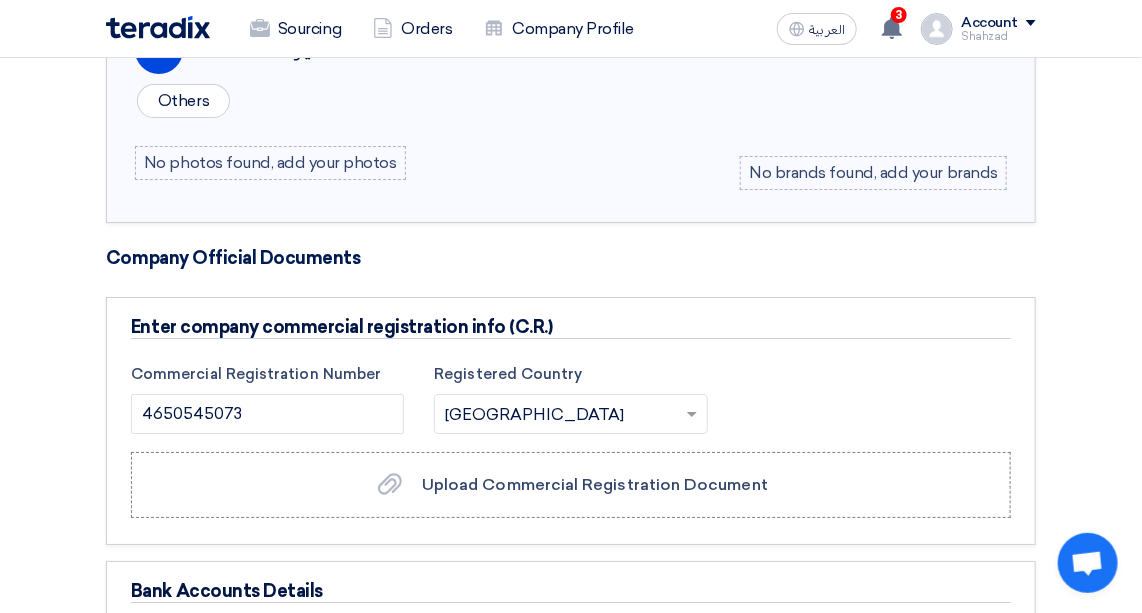 click on "Upload Commercial Registration Document
Upload Commercial Registration Document" 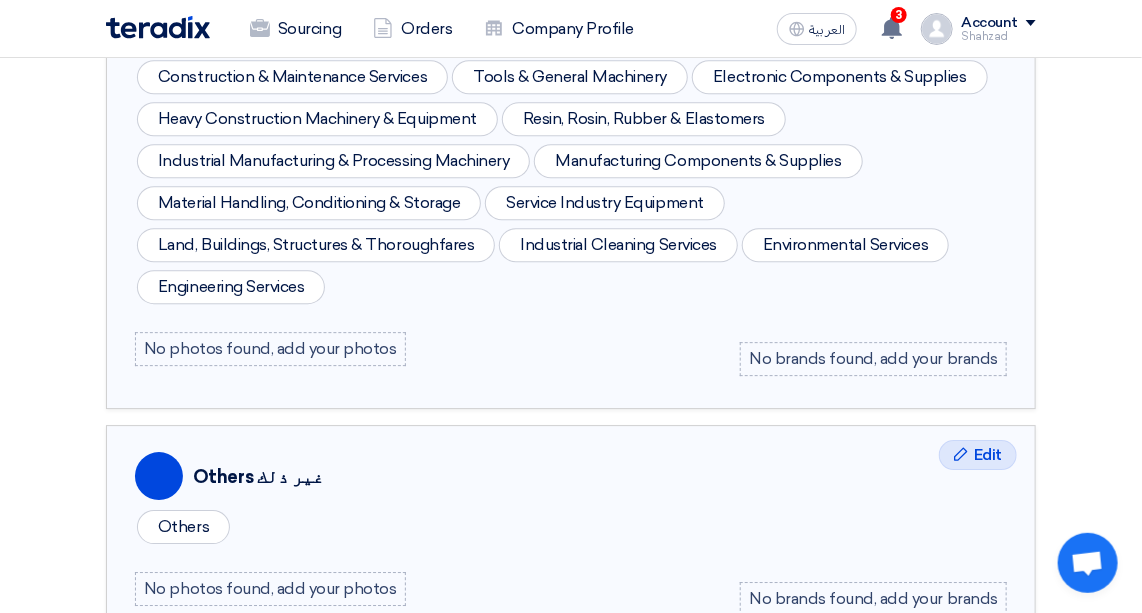 scroll, scrollTop: 4636, scrollLeft: 0, axis: vertical 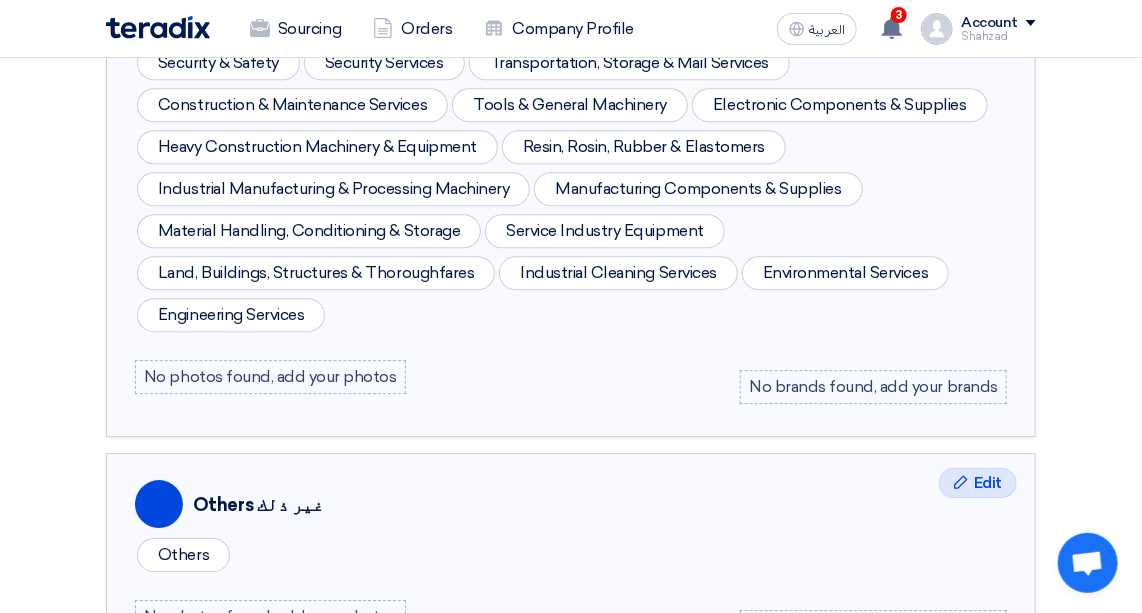 click on "No photos found, add your photos" at bounding box center [270, 617] 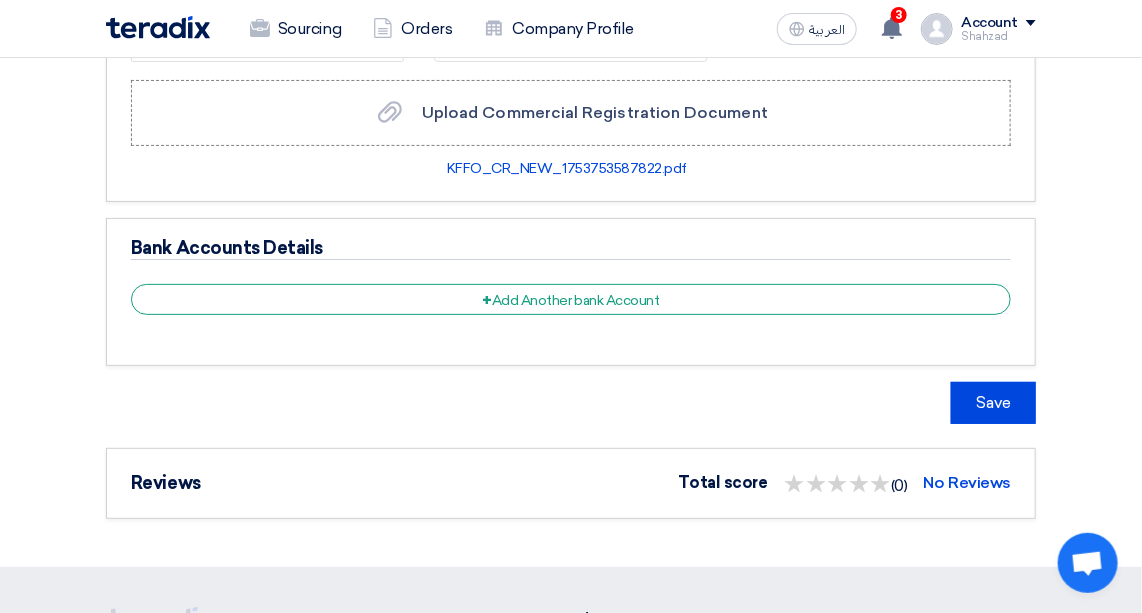 scroll, scrollTop: 5423, scrollLeft: 0, axis: vertical 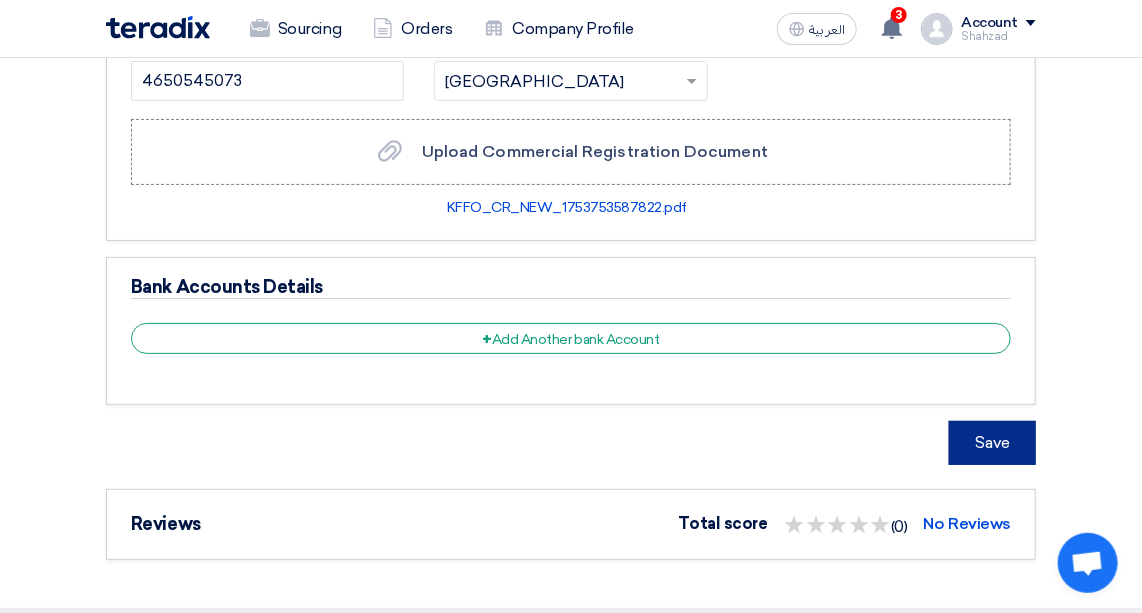 click on "Save" 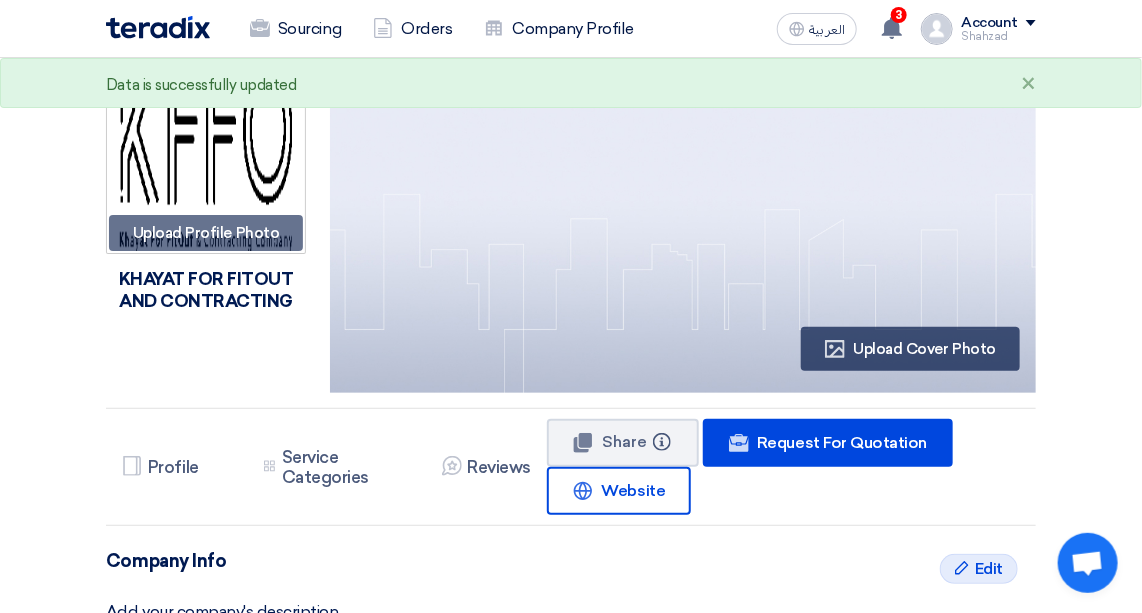 scroll, scrollTop: 0, scrollLeft: 0, axis: both 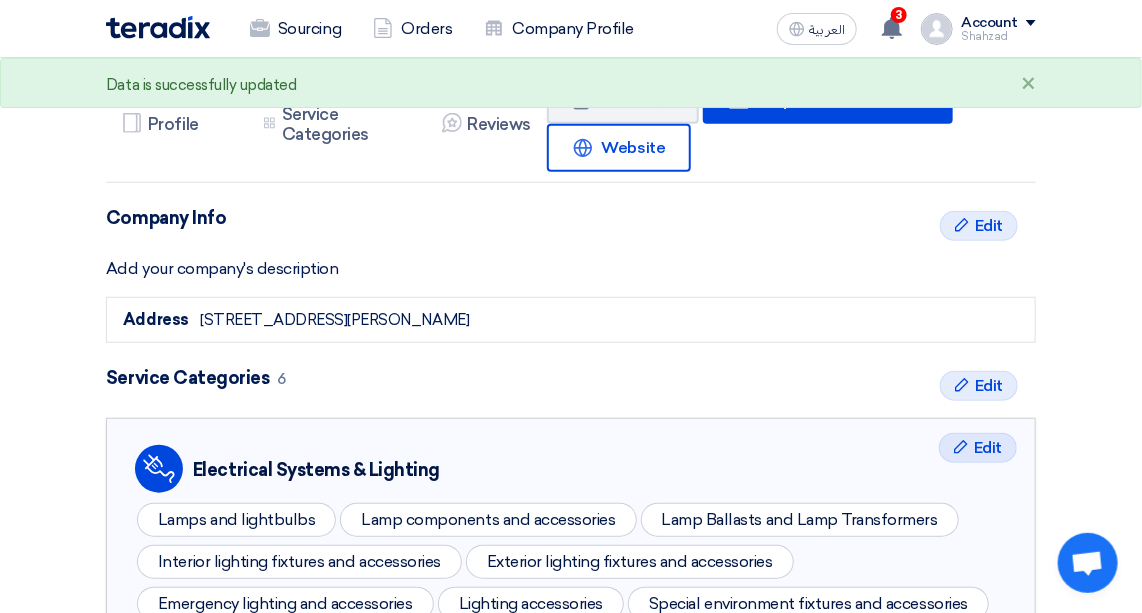 click on "Service Categories" 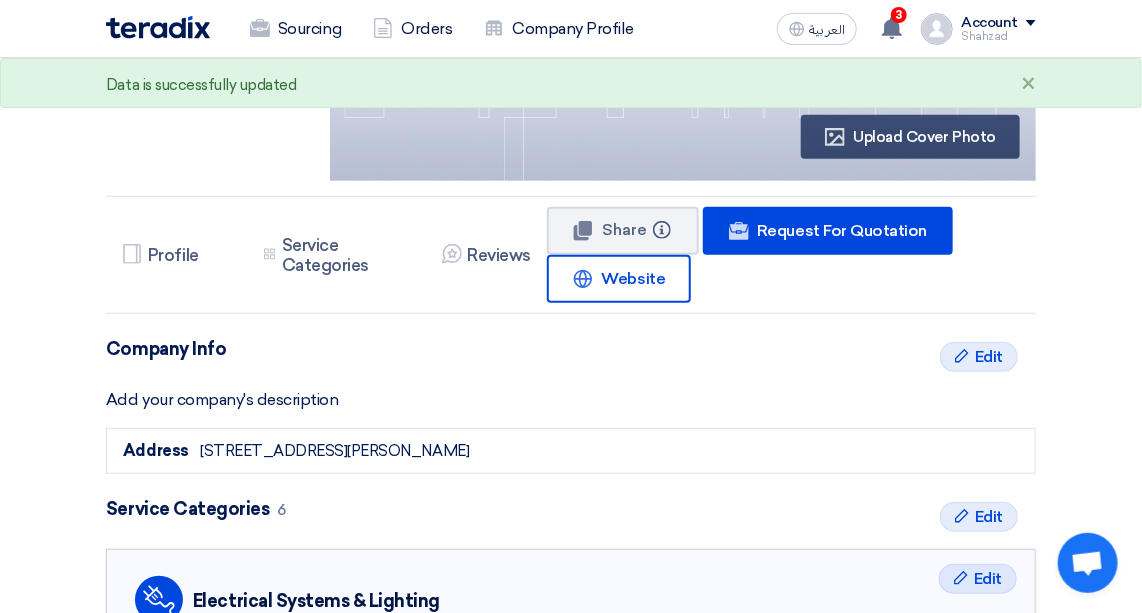 scroll, scrollTop: 203, scrollLeft: 0, axis: vertical 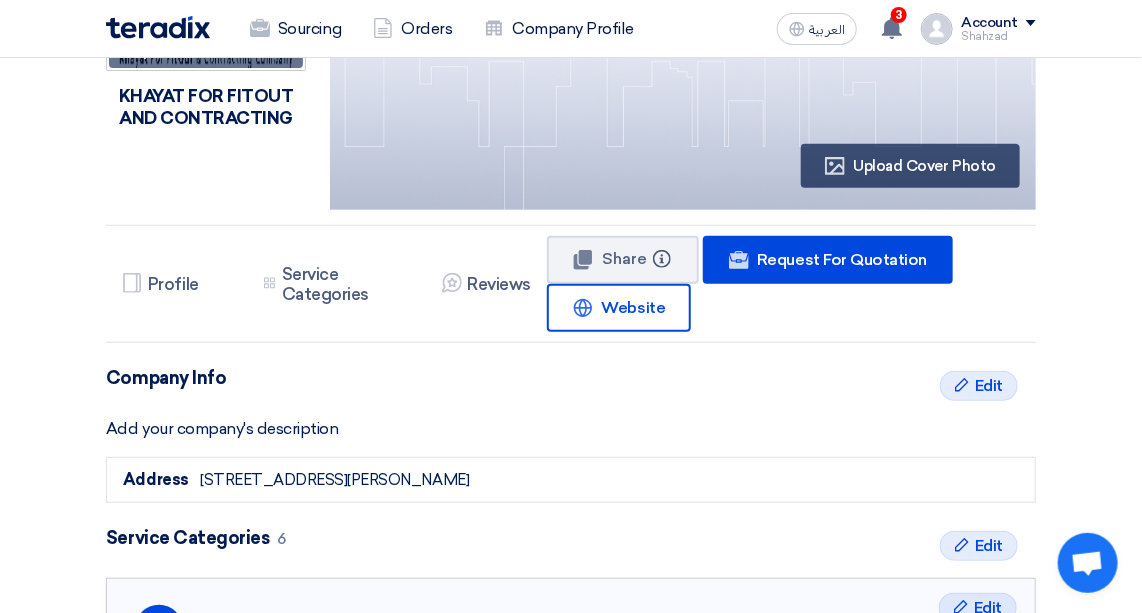 click on "Profile
Profile
Services & Activities
Service Categories
Reviews
Reviews" 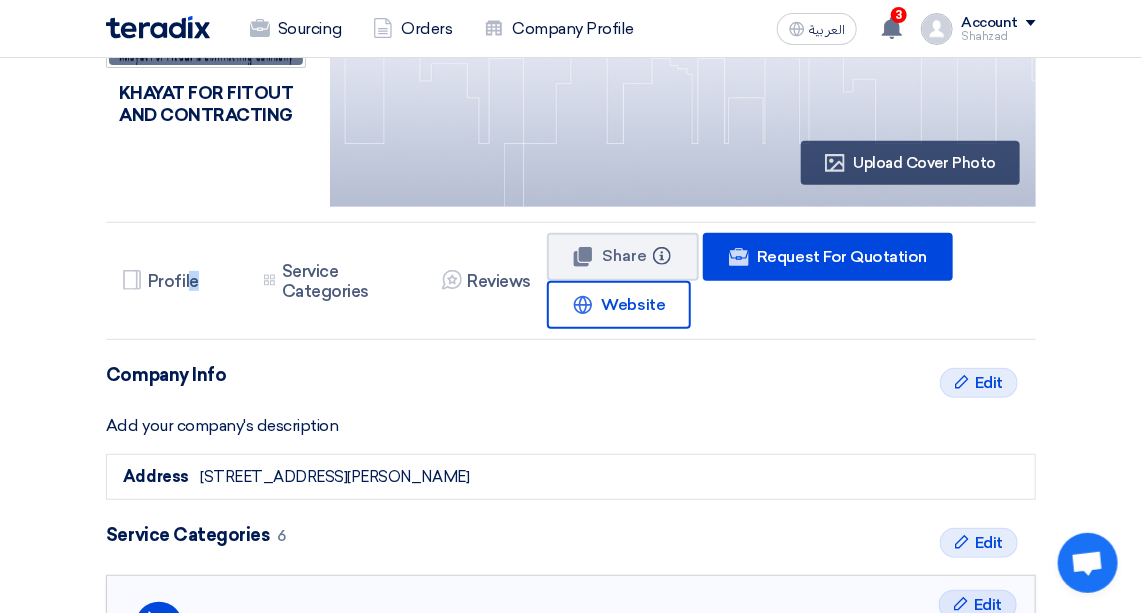 scroll, scrollTop: 203, scrollLeft: 0, axis: vertical 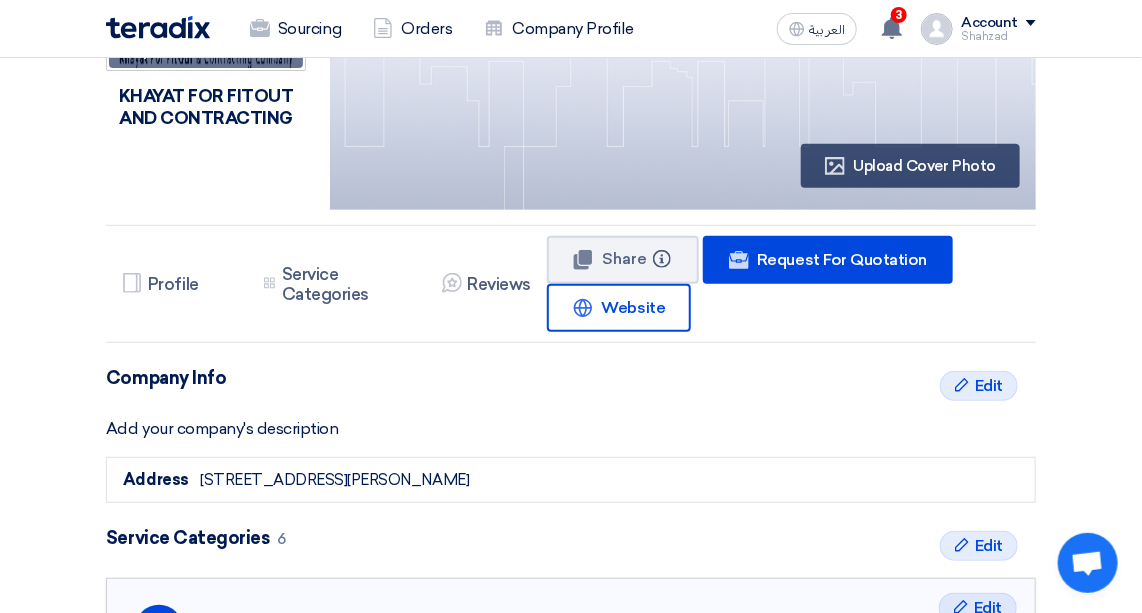 click on "Profile" 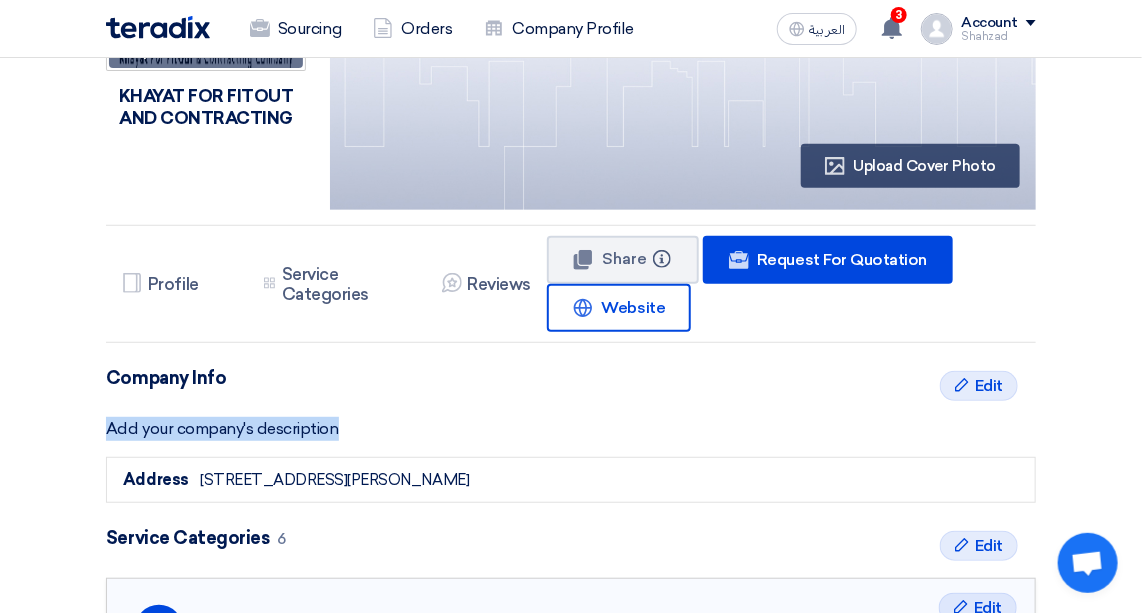 drag, startPoint x: 374, startPoint y: 433, endPoint x: 64, endPoint y: 418, distance: 310.3627 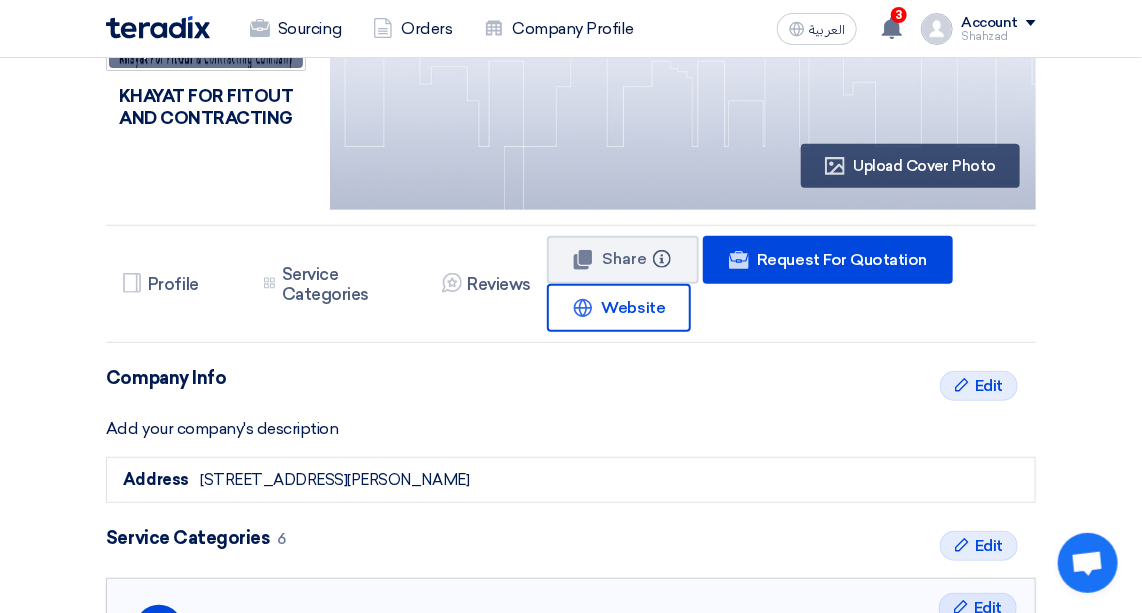 click on "Company Info" 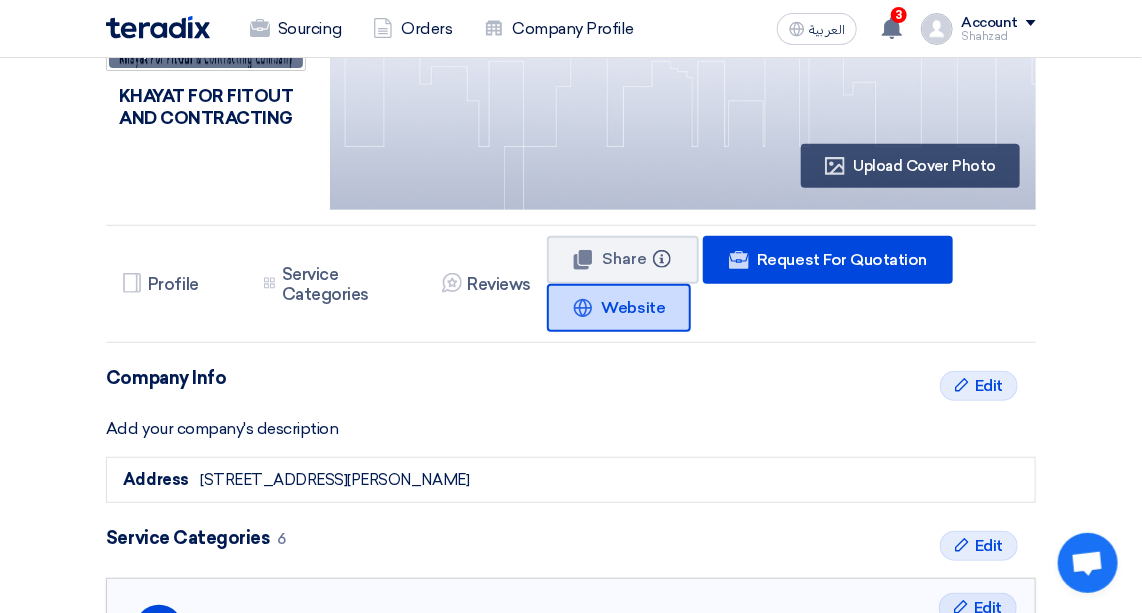 click on "Website
Website" 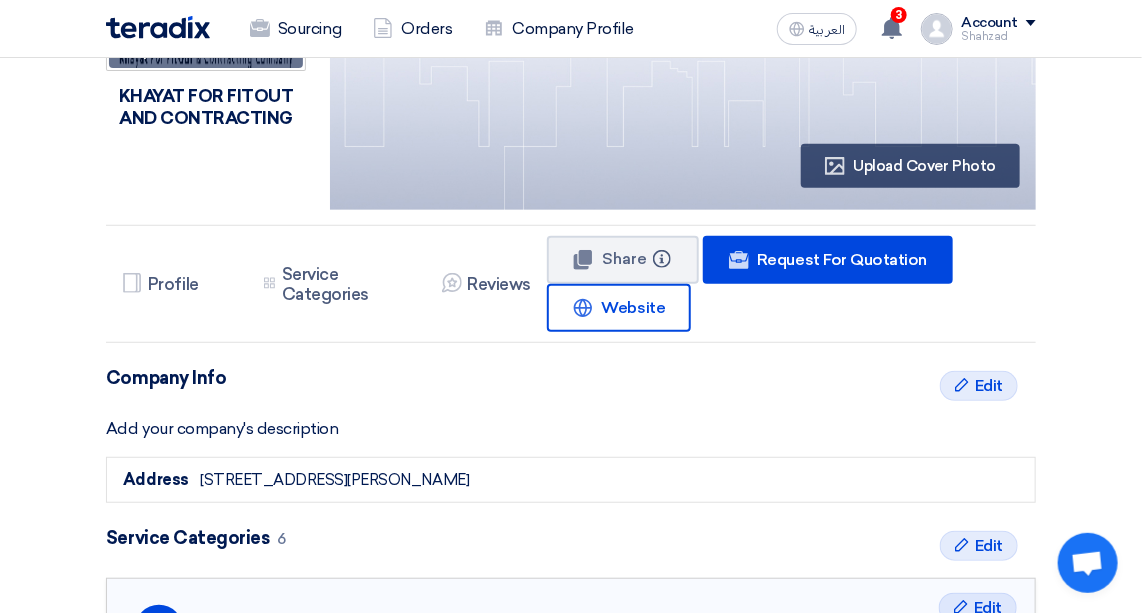 click on "Reviews" 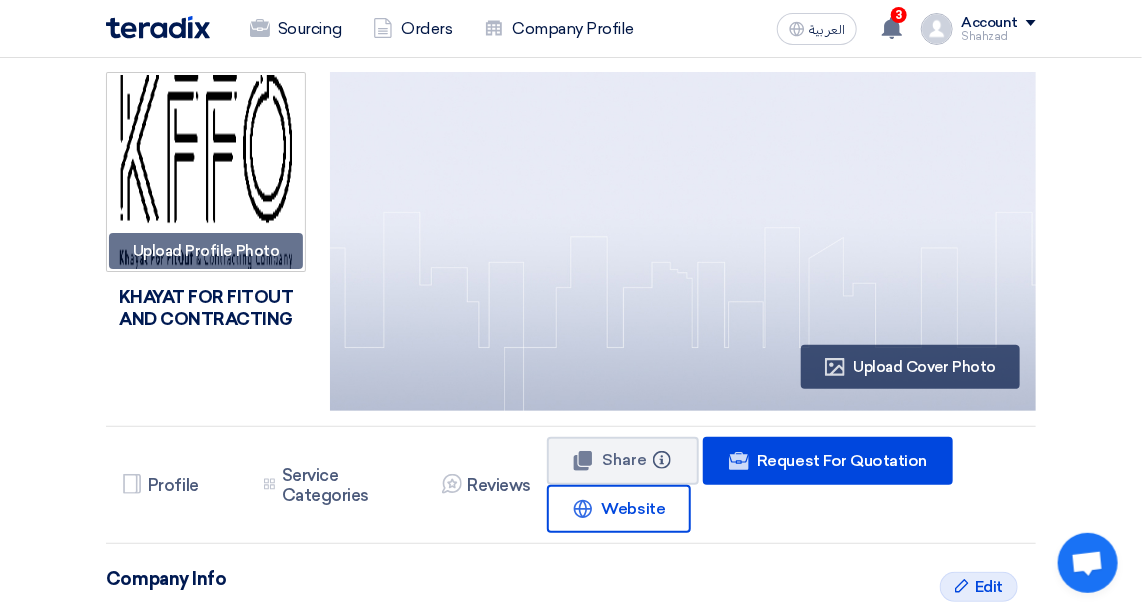 scroll, scrollTop: 0, scrollLeft: 0, axis: both 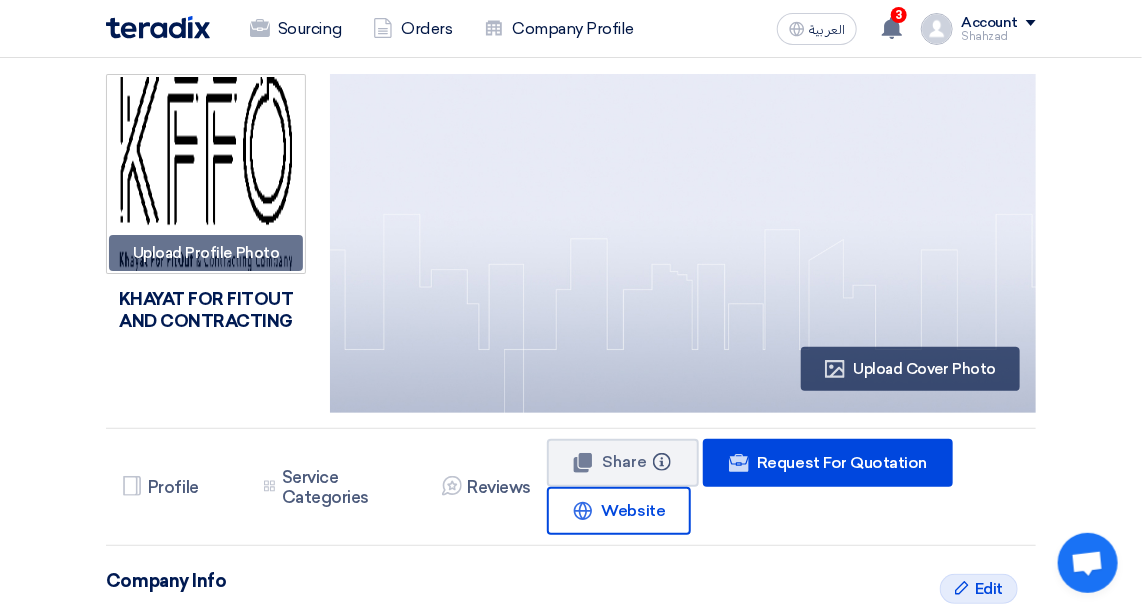 click on "Reviews
Reviews" 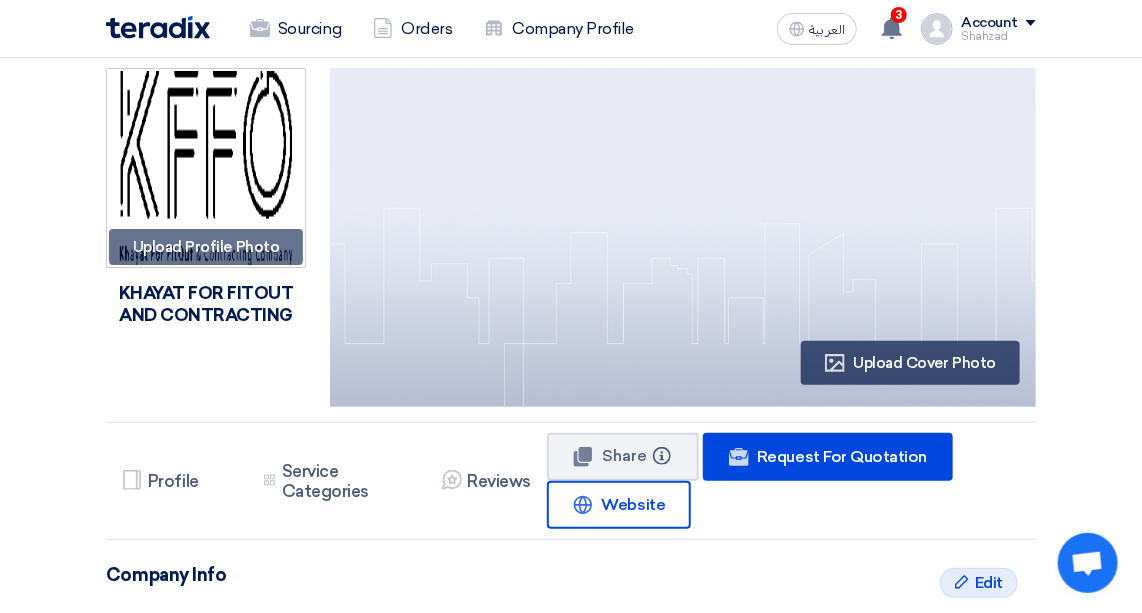 scroll, scrollTop: 0, scrollLeft: 0, axis: both 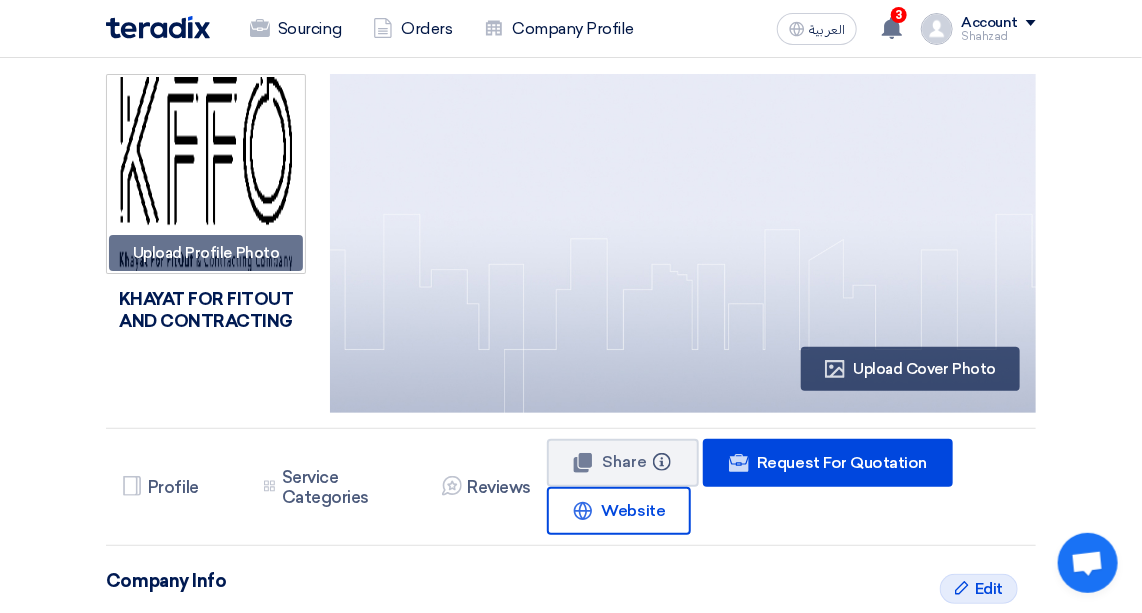 click on "Profile" 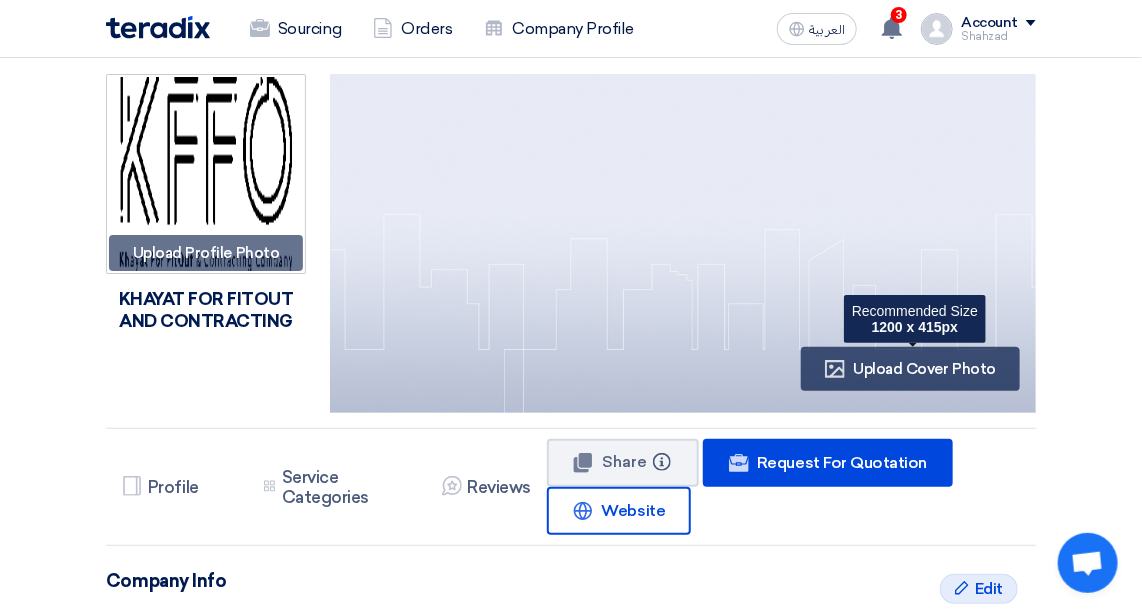 click on "Upload Cover Photo" 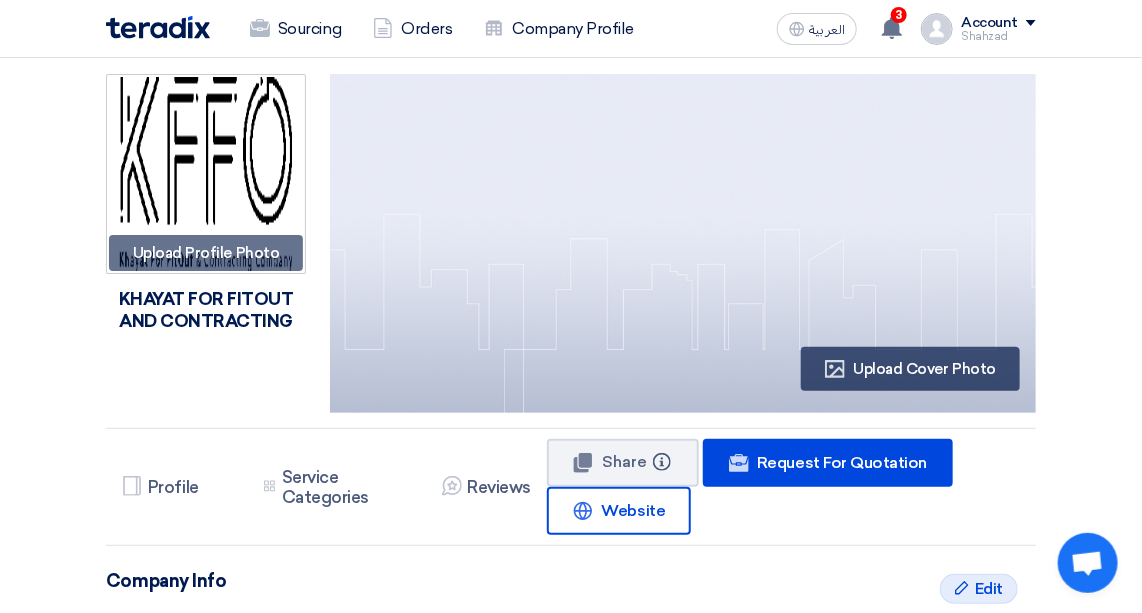 click on "Orders" 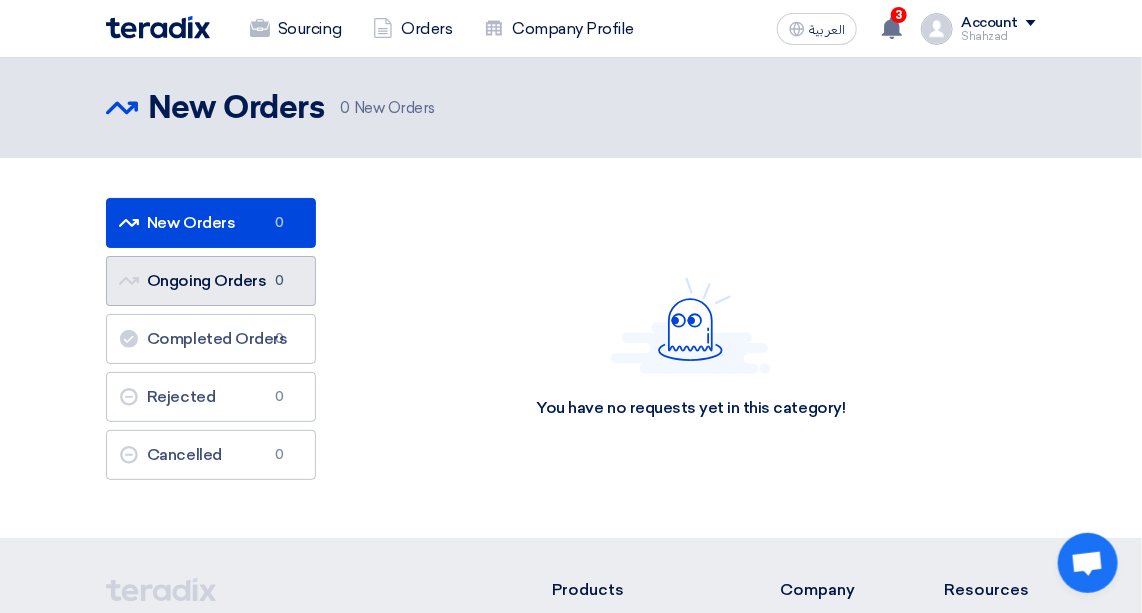 click on "Ongoing Orders
Ongoing Orders
0" 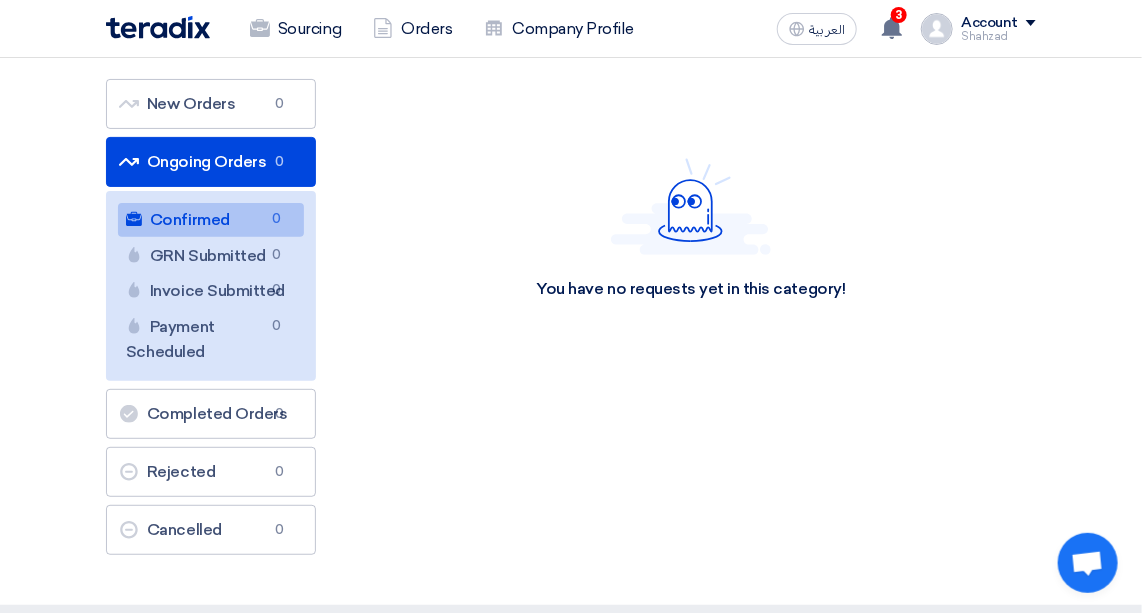 scroll, scrollTop: 90, scrollLeft: 0, axis: vertical 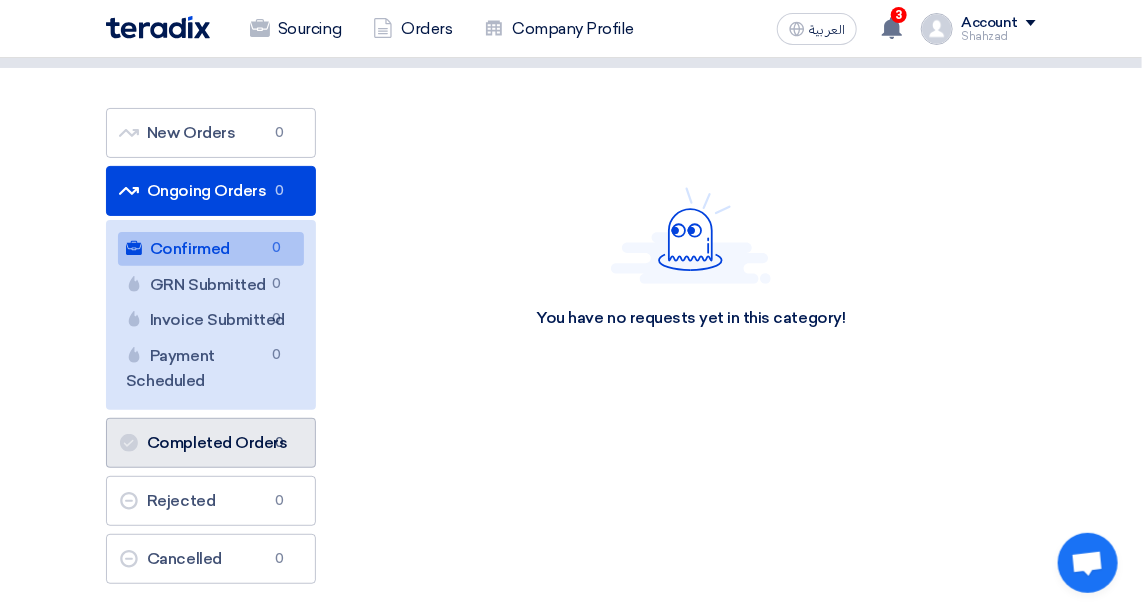 click on "Completed Orders
Completed Orders
0" 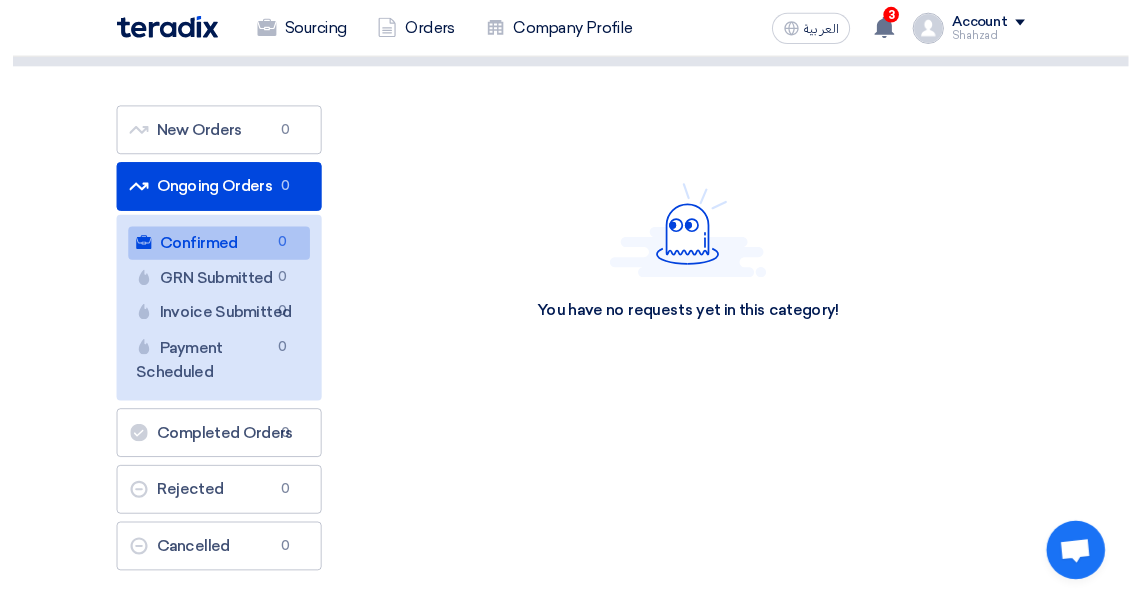 scroll, scrollTop: 0, scrollLeft: 0, axis: both 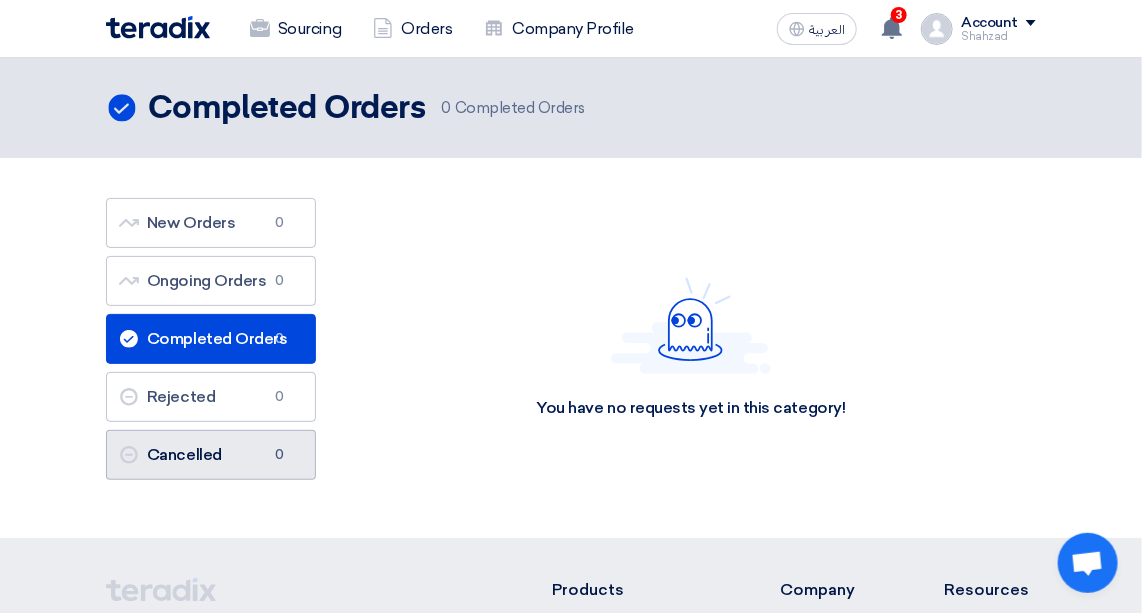 click on "Cancelled
Cancelled
0" 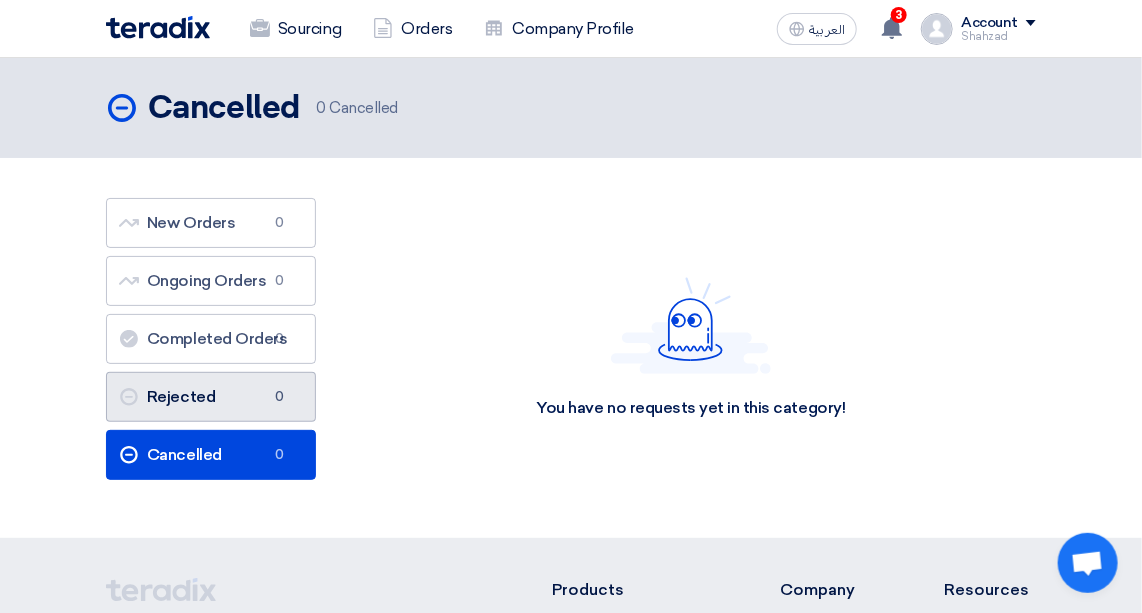 click on "Rejected
Rejected
0" 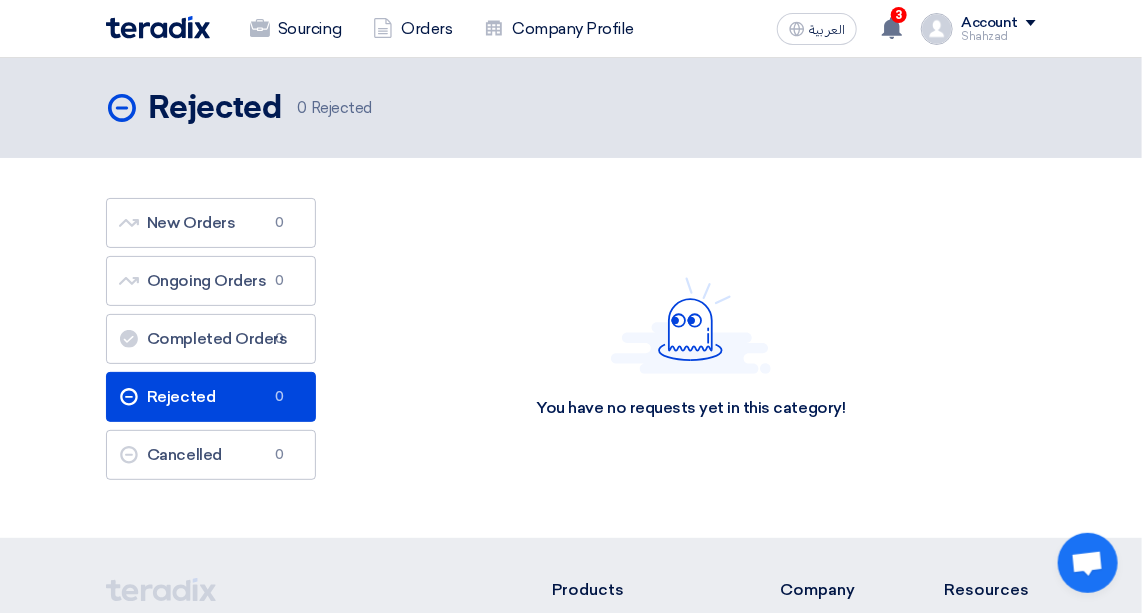 click on "Sourcing" 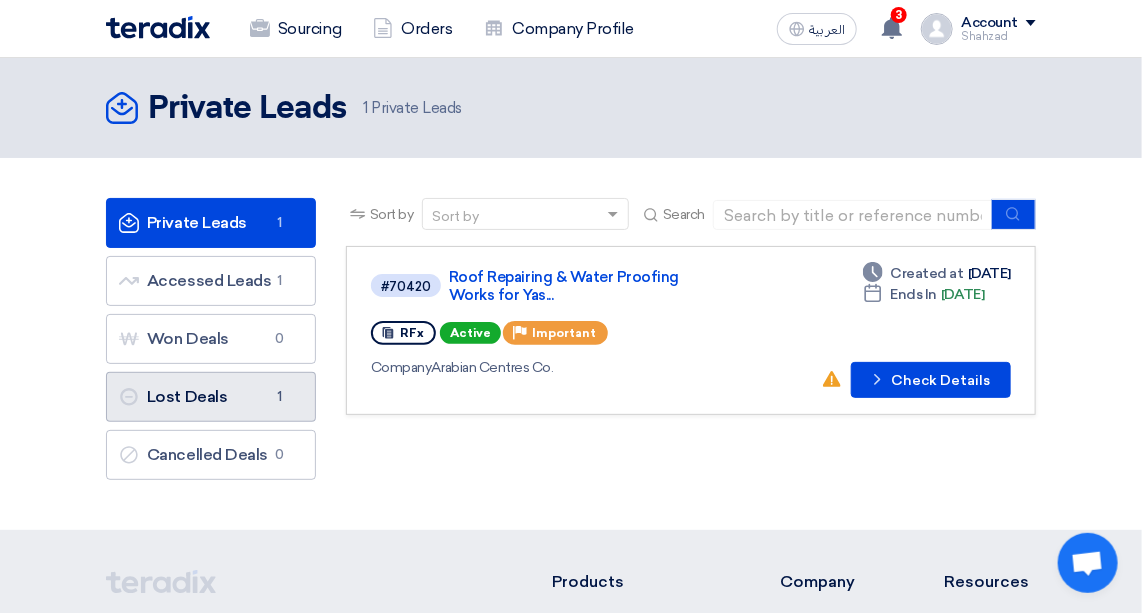 click on "Lost Deals
Lost Deals
1" 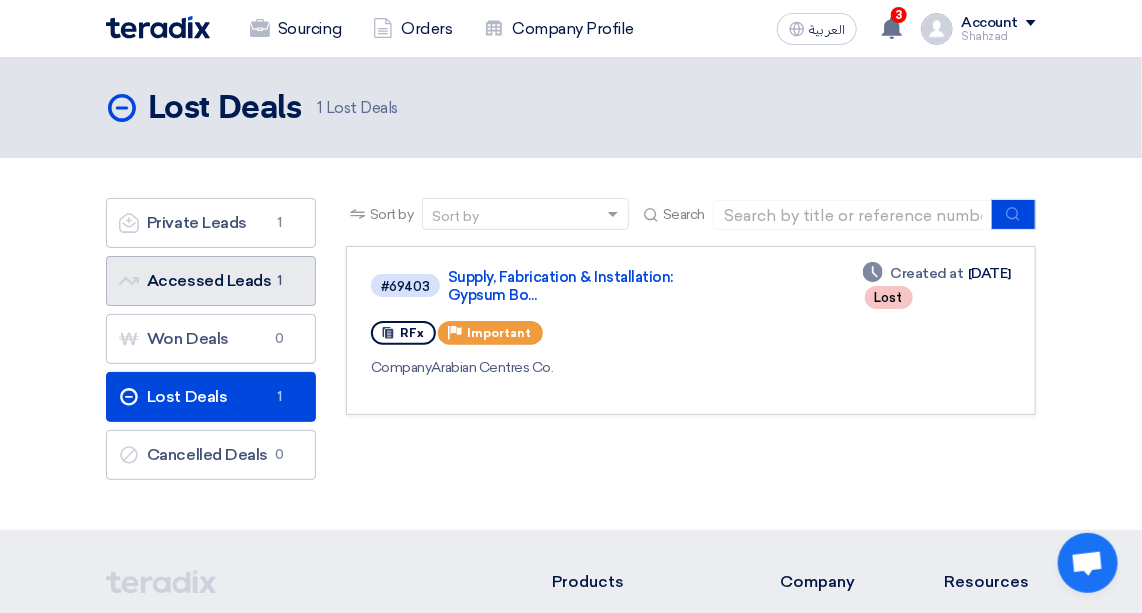 click on "Accessed Leads
Accessed Leads
1" 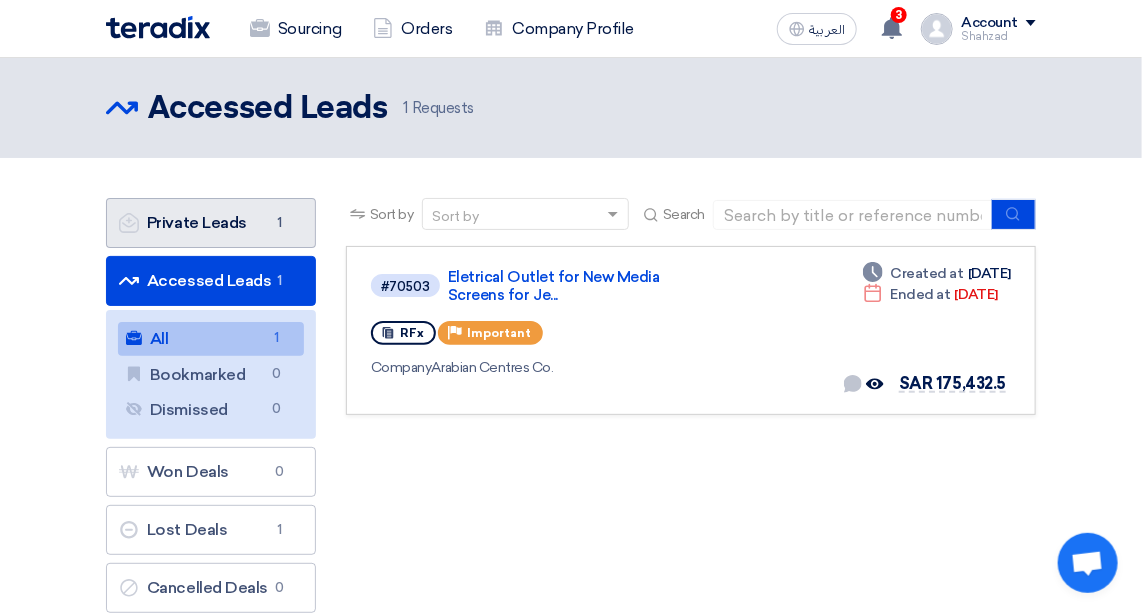 click on "Private Leads
Private Leads
1" 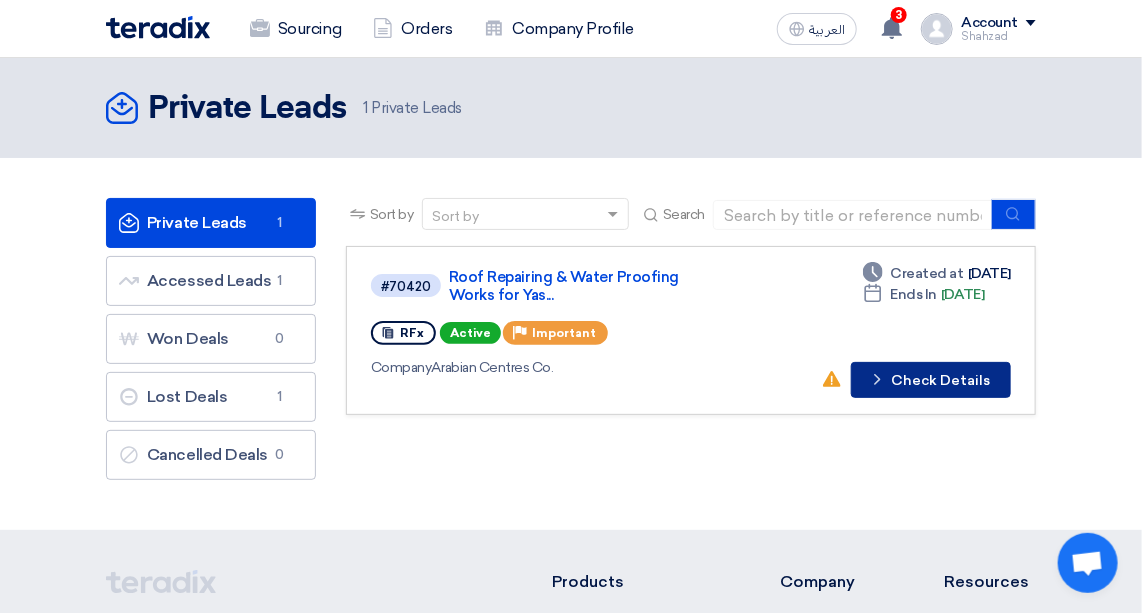 click on "Check details
Check Details" 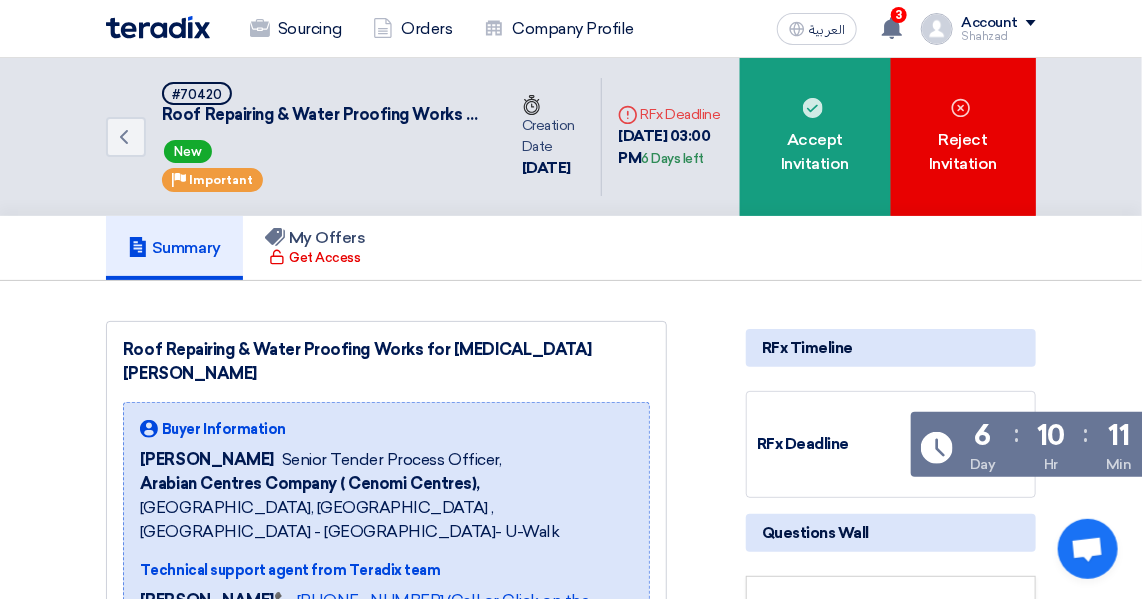 click on "Accept Invitation" 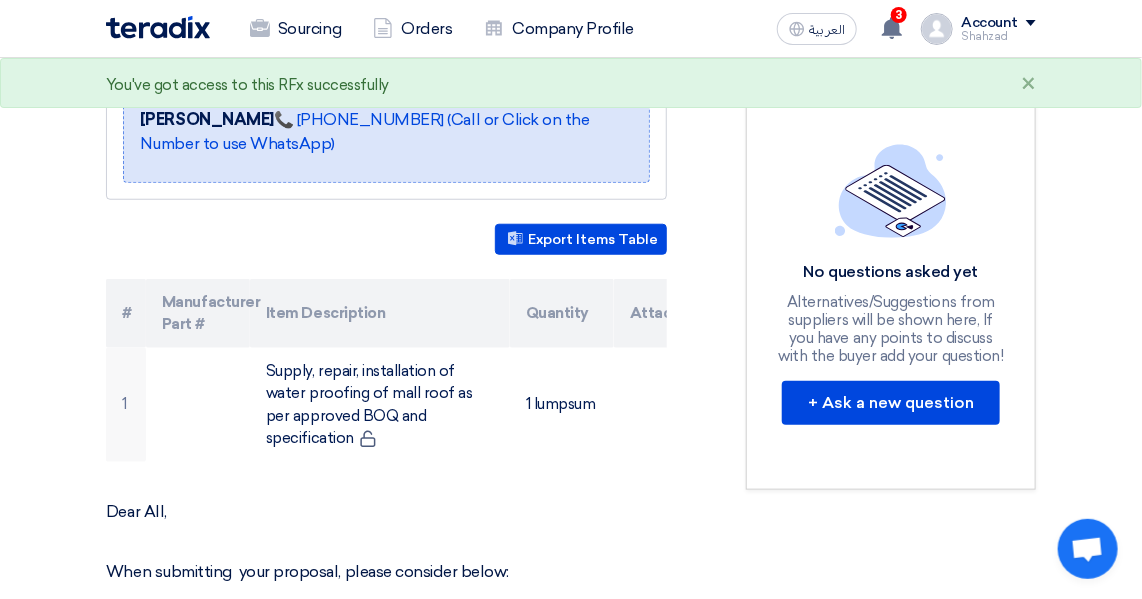 scroll, scrollTop: 545, scrollLeft: 0, axis: vertical 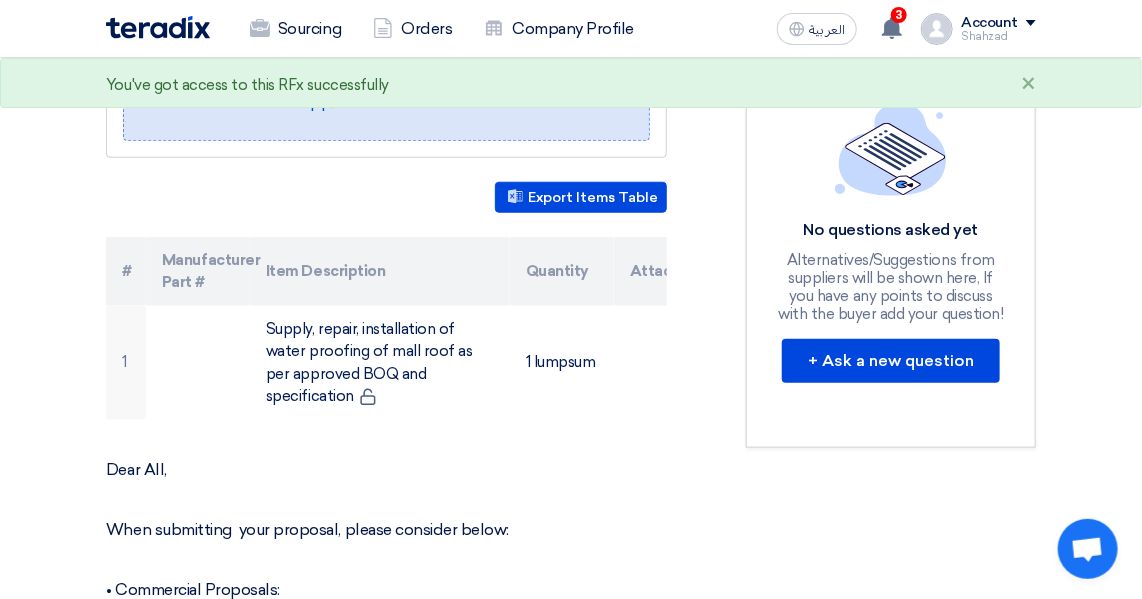 drag, startPoint x: 271, startPoint y: 305, endPoint x: 486, endPoint y: 313, distance: 215.14879 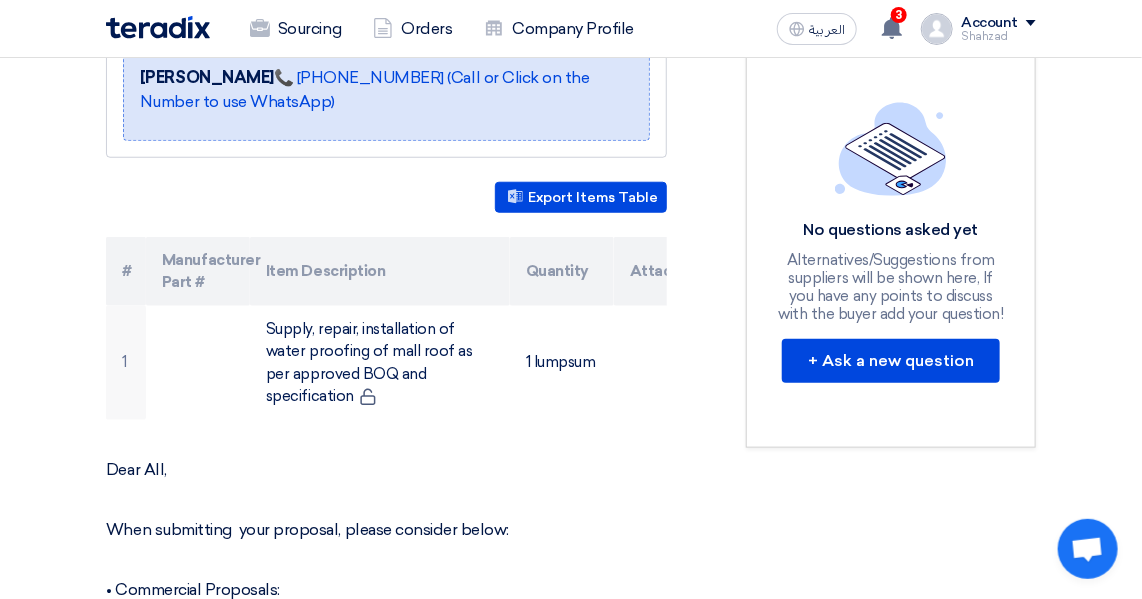 drag, startPoint x: 486, startPoint y: 313, endPoint x: 446, endPoint y: 332, distance: 44.28318 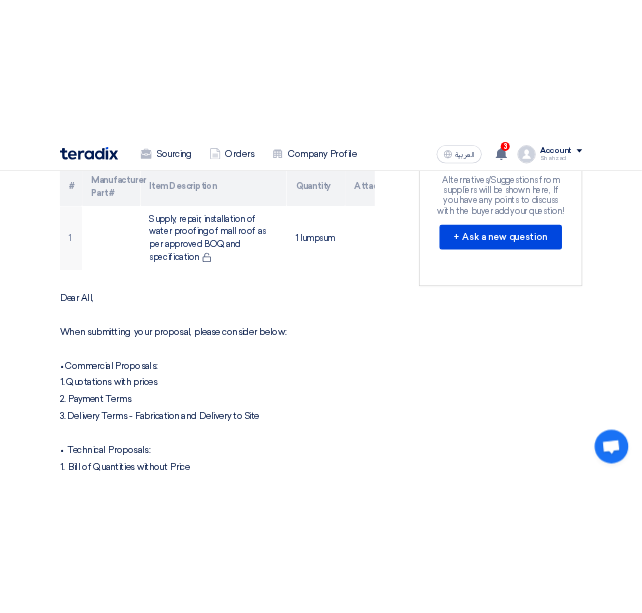 scroll, scrollTop: 818, scrollLeft: 0, axis: vertical 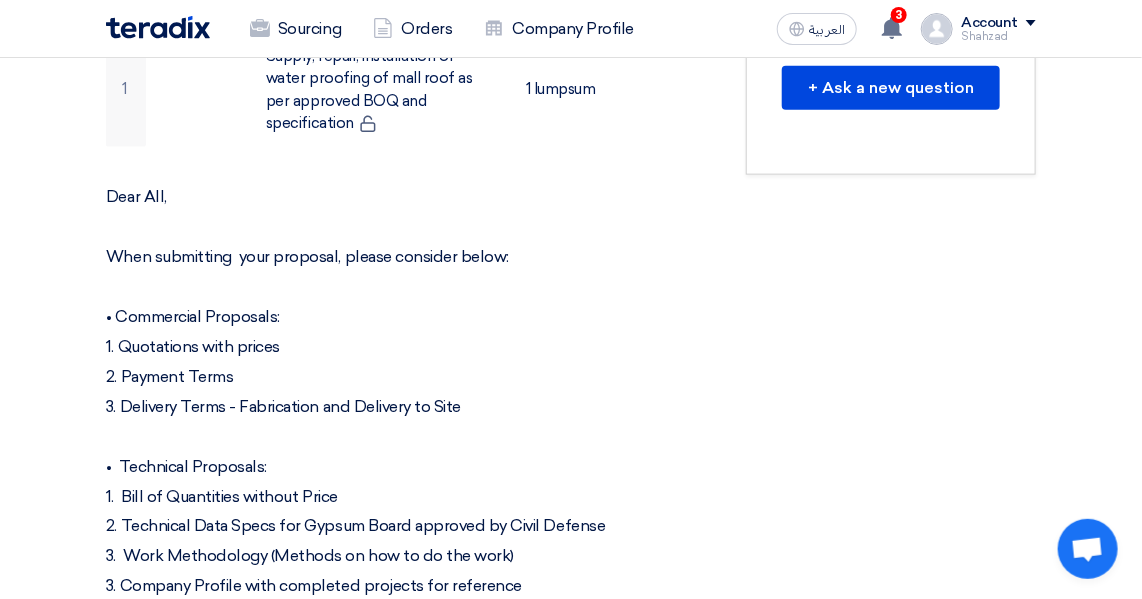 drag, startPoint x: 270, startPoint y: 324, endPoint x: 44, endPoint y: 283, distance: 229.68892 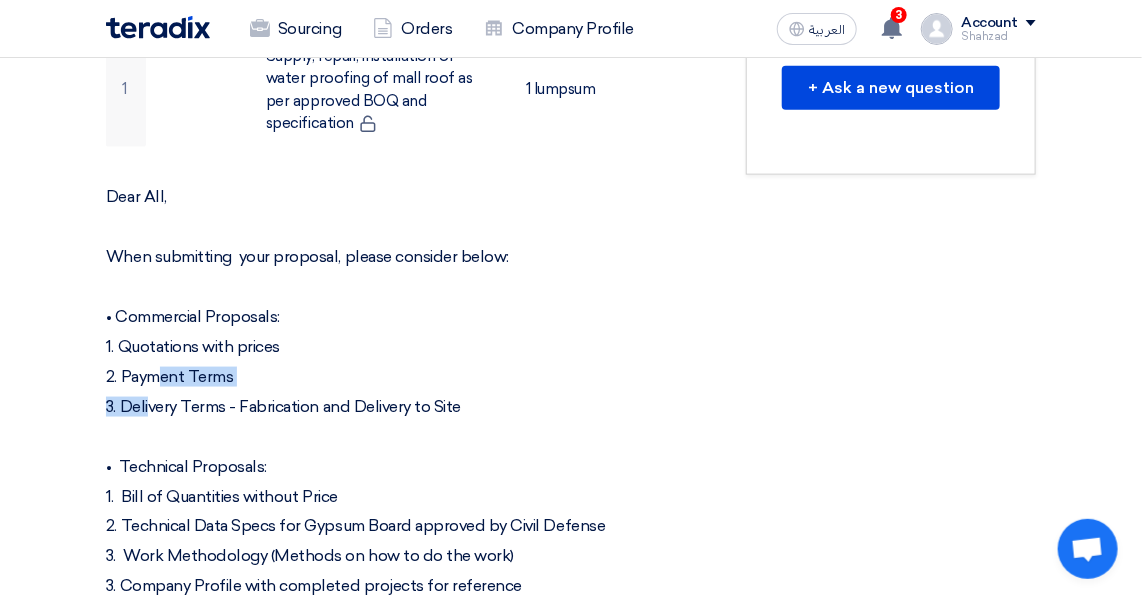 drag, startPoint x: 131, startPoint y: 330, endPoint x: 133, endPoint y: 313, distance: 17.117243 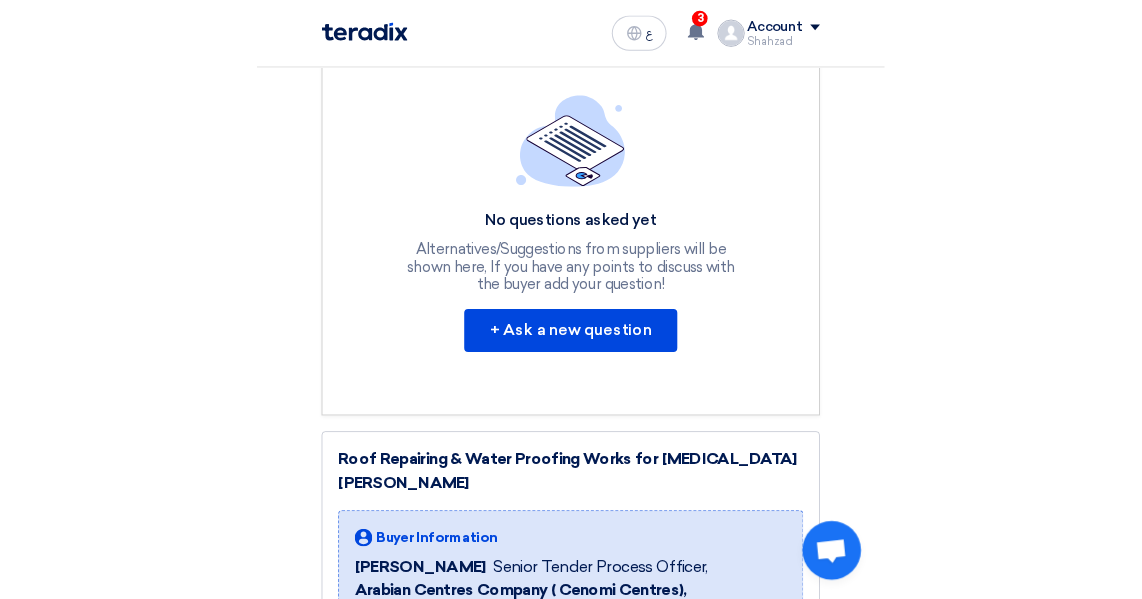 scroll, scrollTop: 727, scrollLeft: 0, axis: vertical 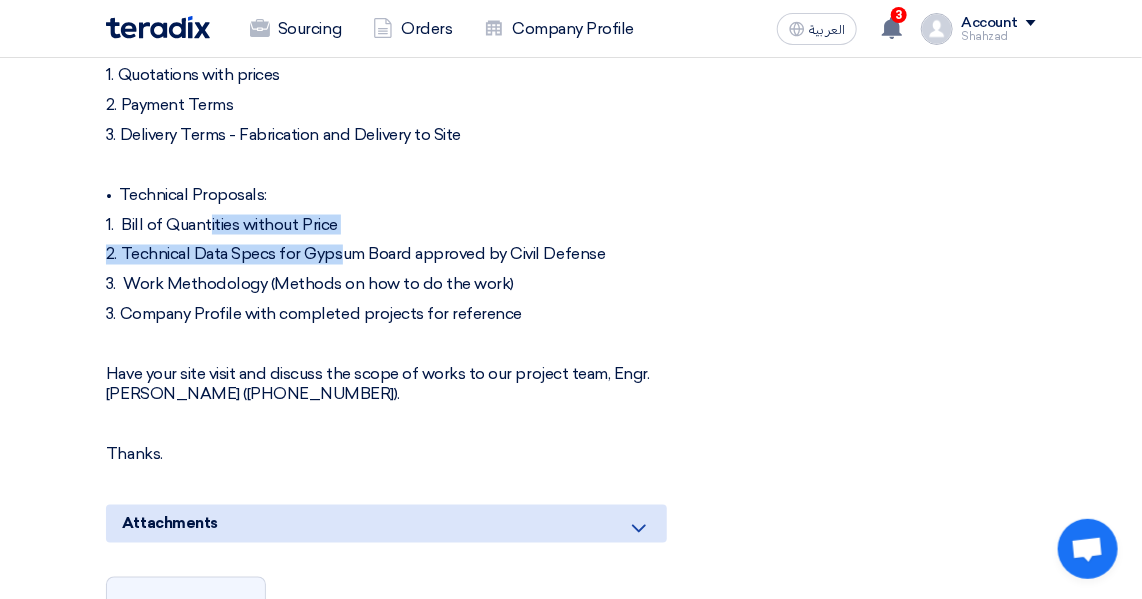 drag, startPoint x: 172, startPoint y: 177, endPoint x: 301, endPoint y: 198, distance: 130.69812 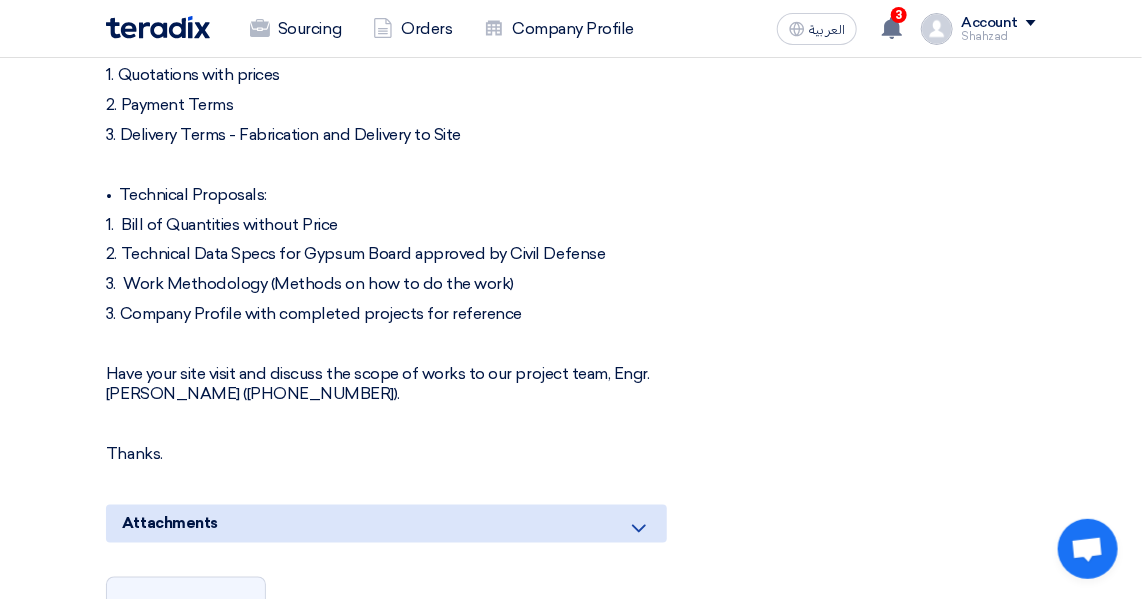 drag, startPoint x: 301, startPoint y: 198, endPoint x: 390, endPoint y: 220, distance: 91.67879 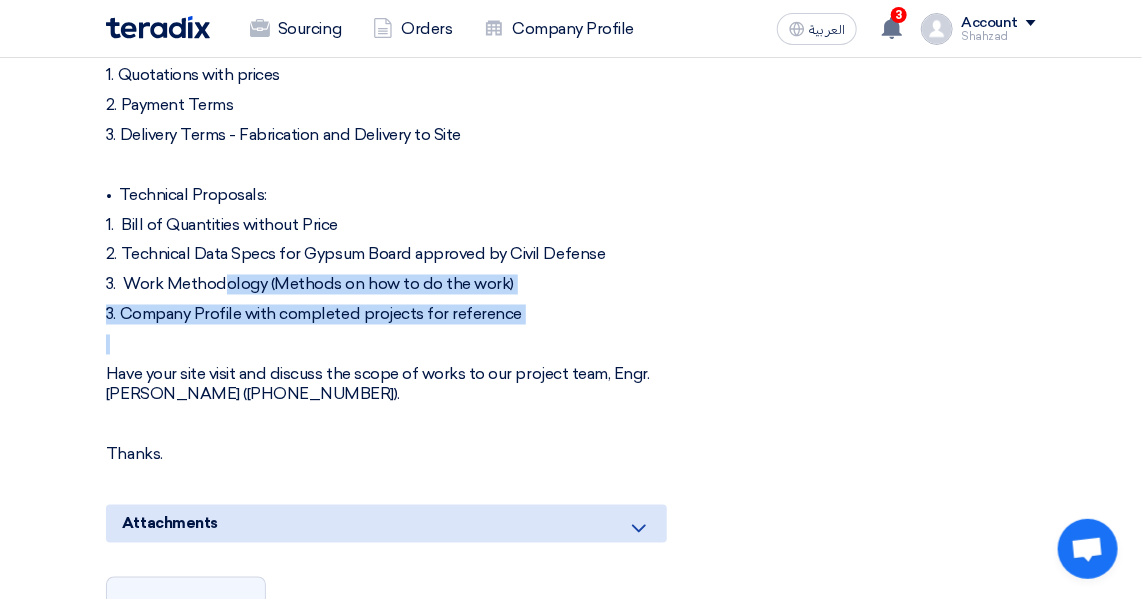 drag, startPoint x: 149, startPoint y: 198, endPoint x: 550, endPoint y: 274, distance: 408.13846 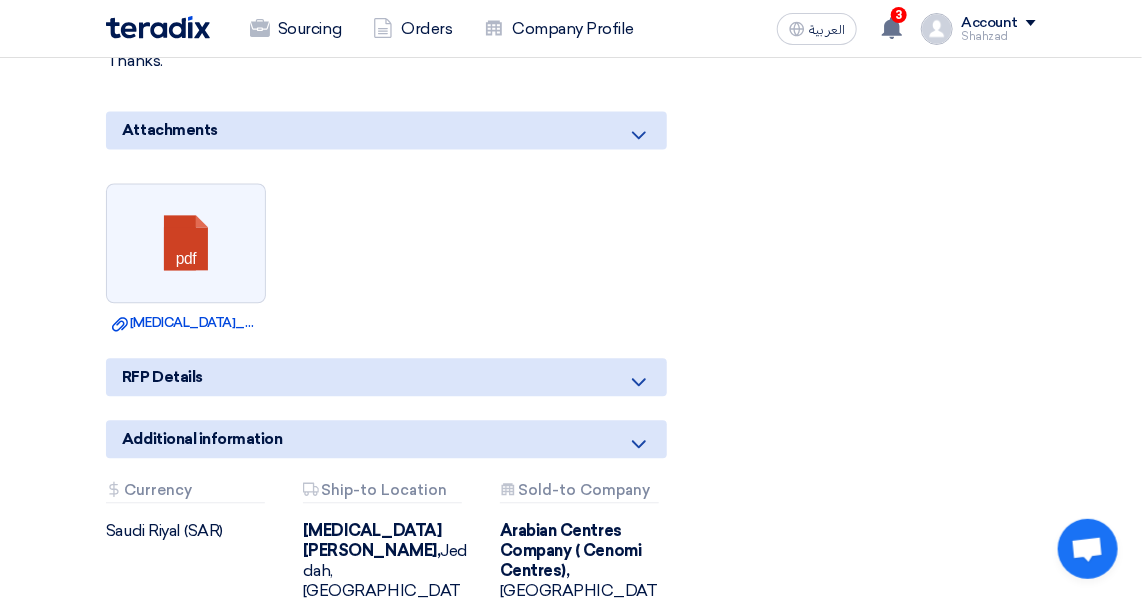 scroll, scrollTop: 1454, scrollLeft: 0, axis: vertical 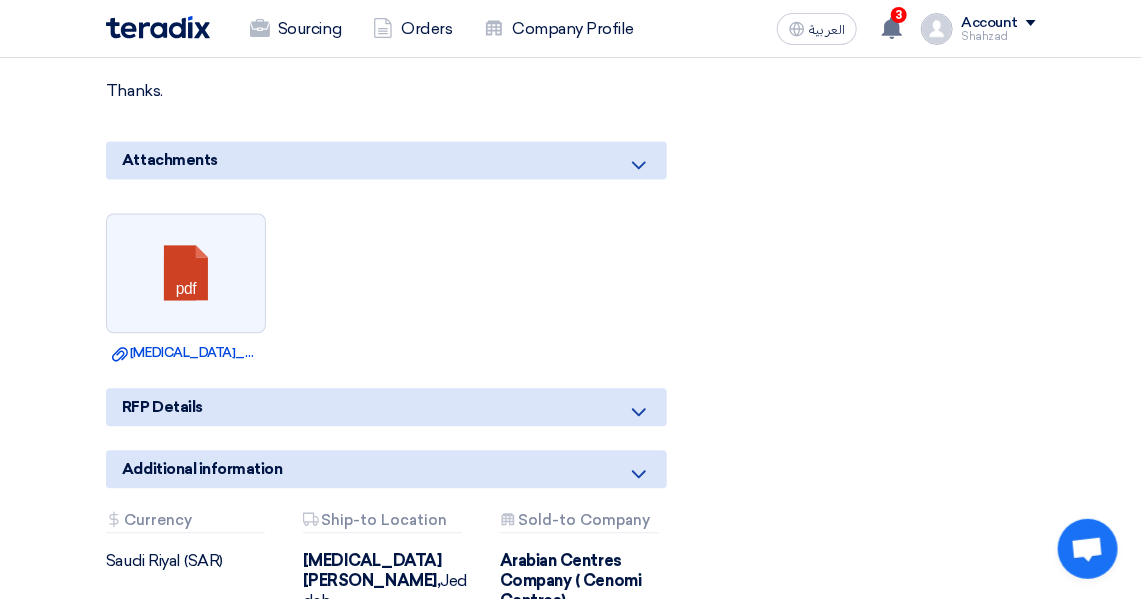 click on "Download file
[MEDICAL_DATA]_Mall__Roof_Repairing_Works_All_Parts__BOQ_Updated_.pdf" at bounding box center (186, 353) 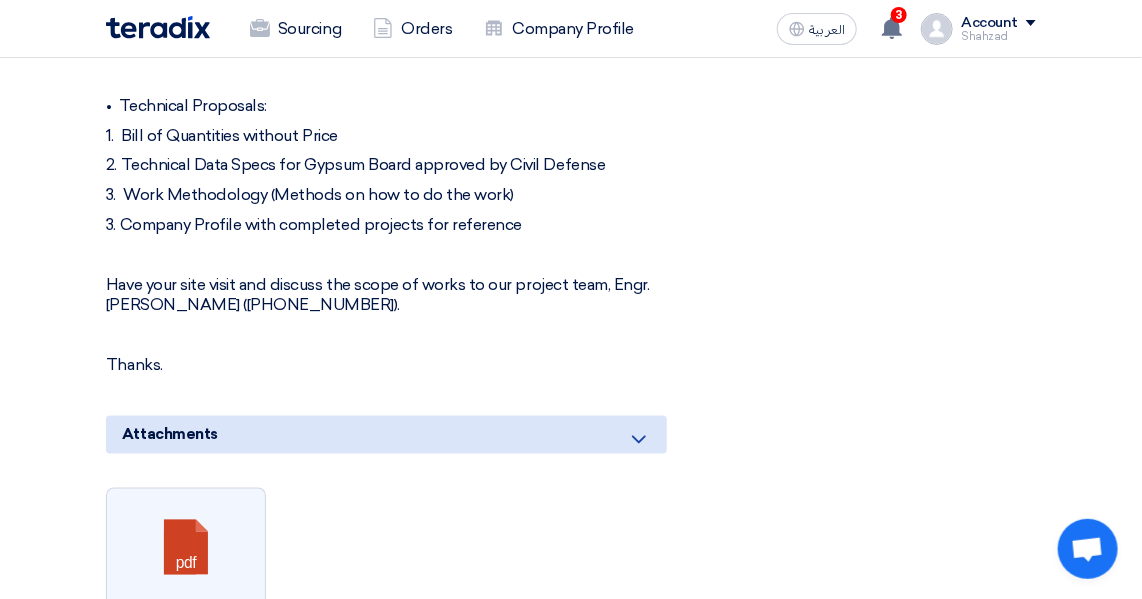scroll, scrollTop: 909, scrollLeft: 0, axis: vertical 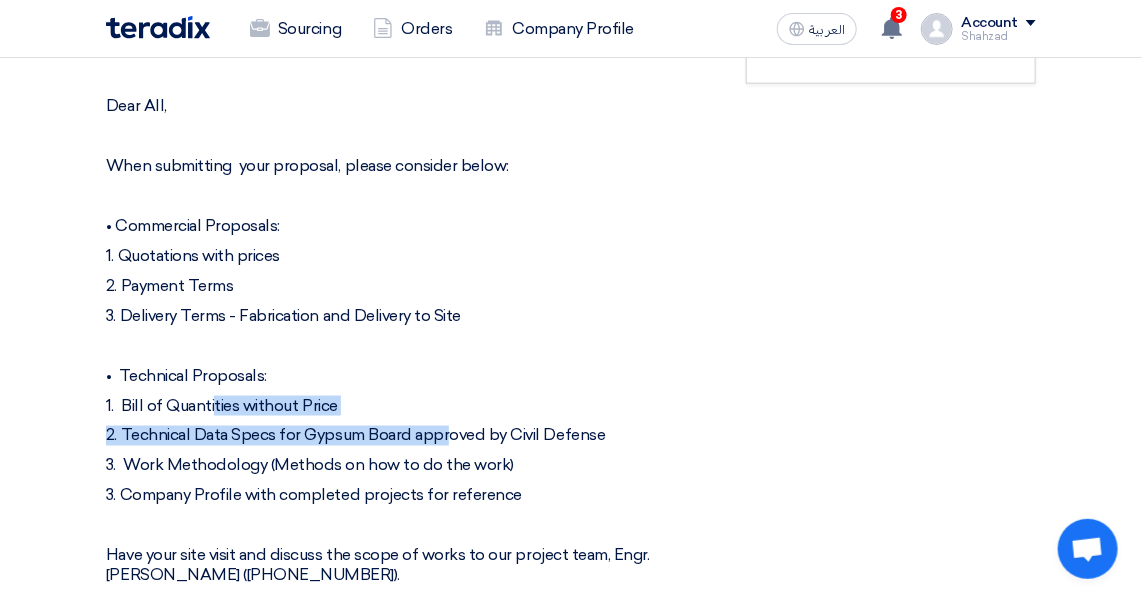 drag, startPoint x: 177, startPoint y: 352, endPoint x: 400, endPoint y: 379, distance: 224.62859 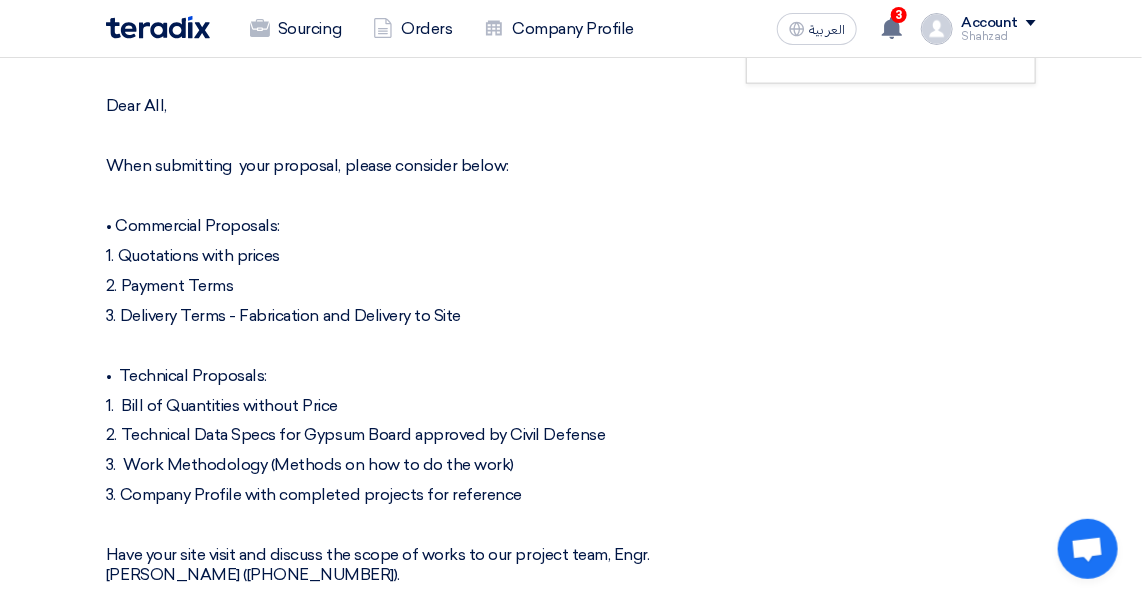 click on "2. Payment Terms" 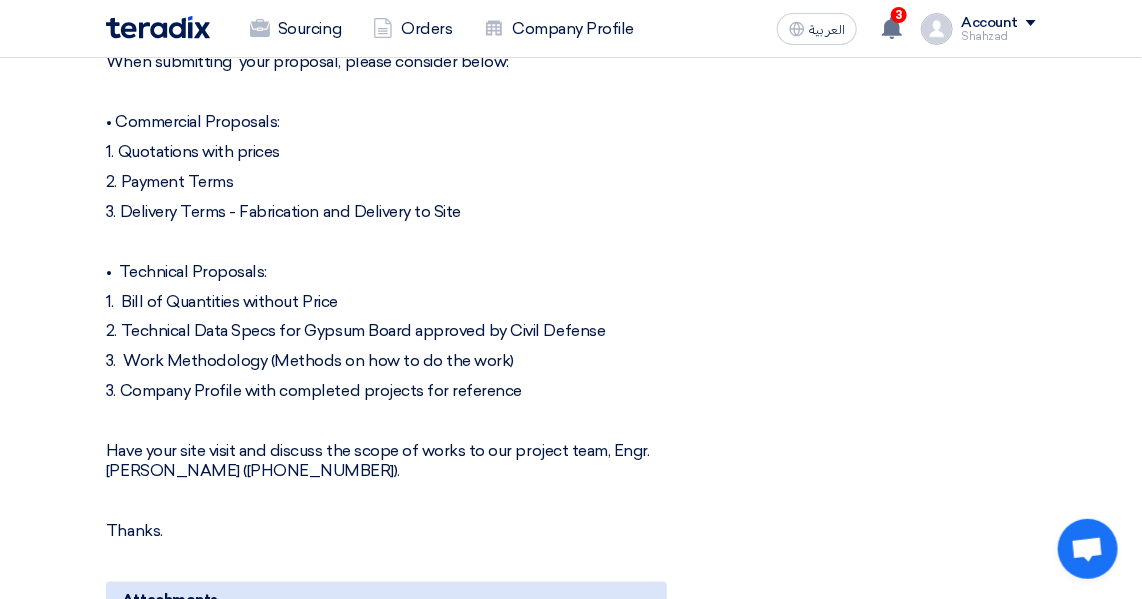 scroll, scrollTop: 999, scrollLeft: 0, axis: vertical 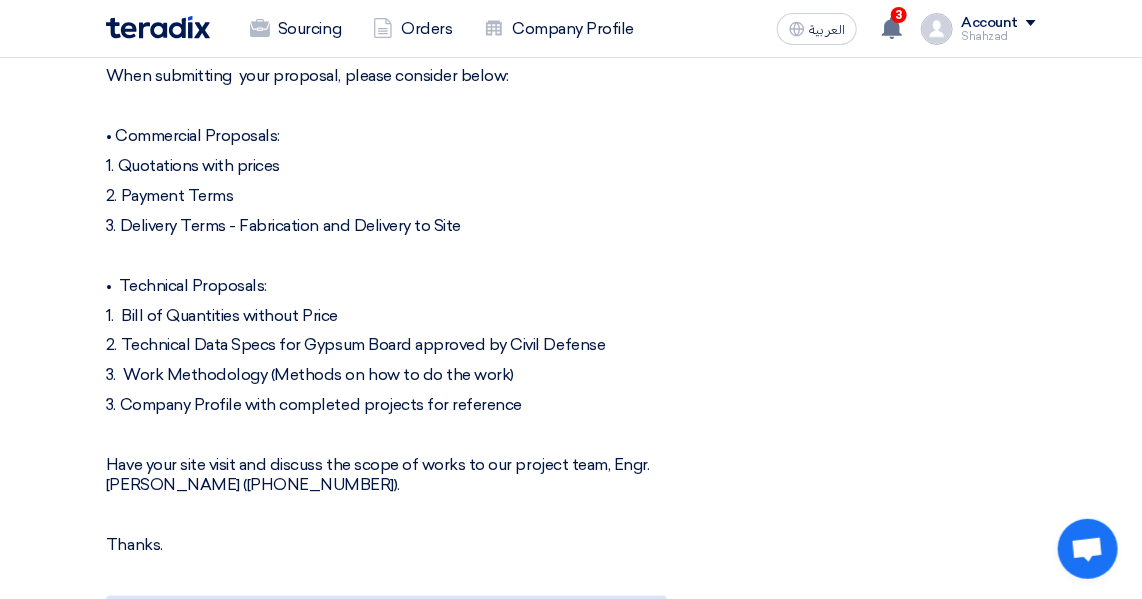 click on "Thanks." 